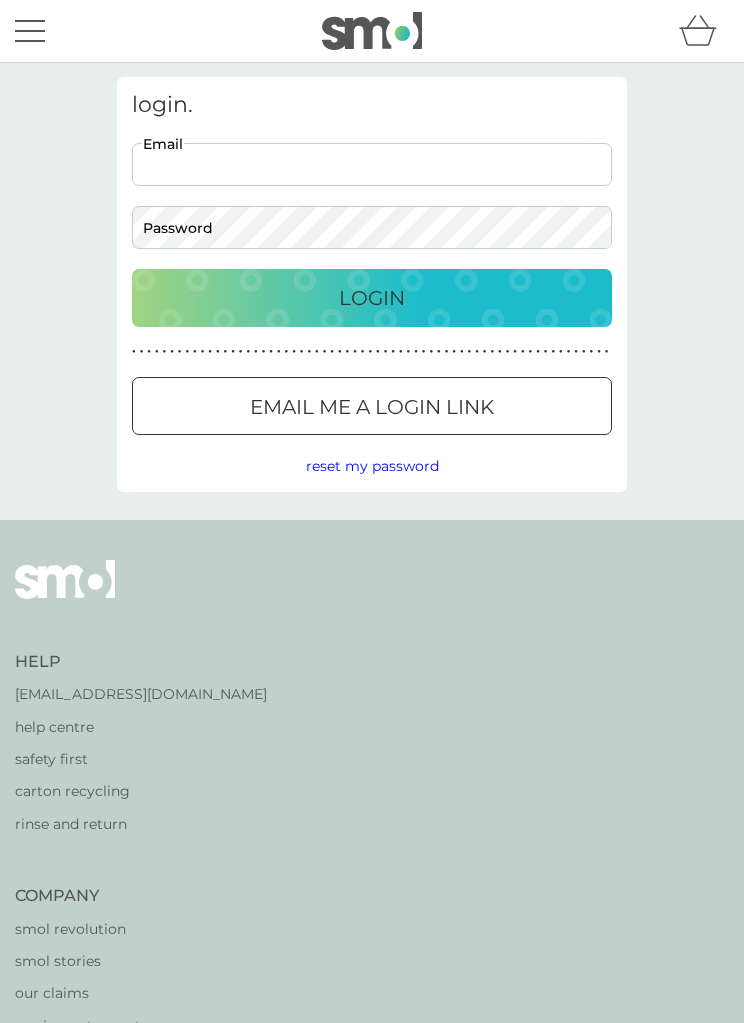 scroll, scrollTop: 0, scrollLeft: 0, axis: both 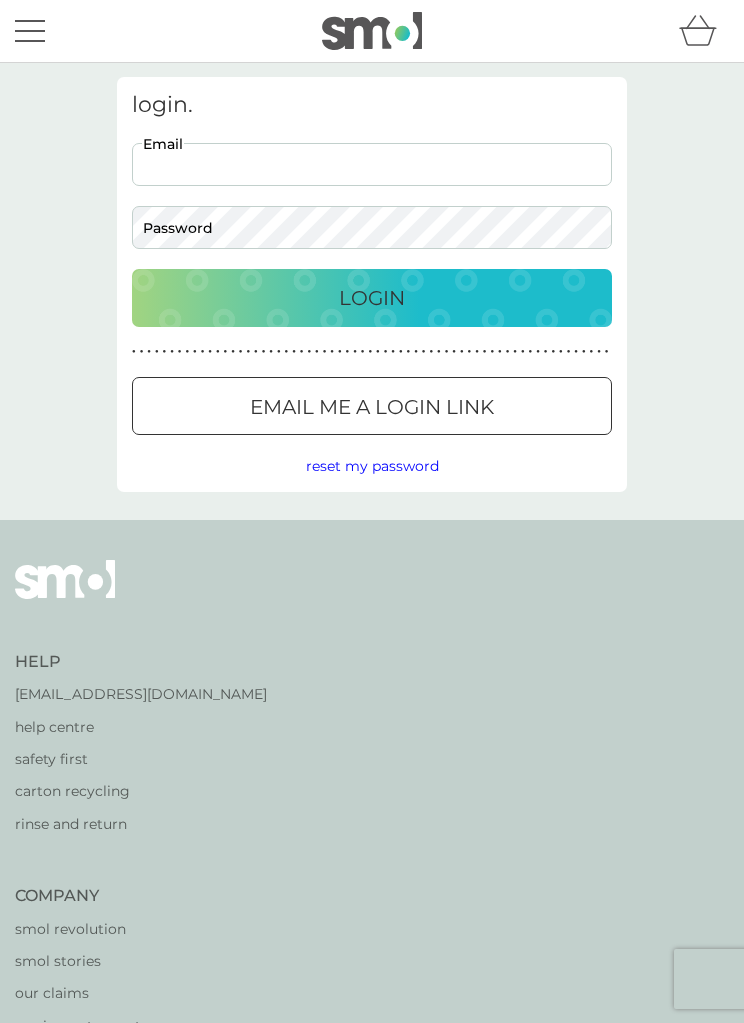 type on "diane.thom@icloud.com" 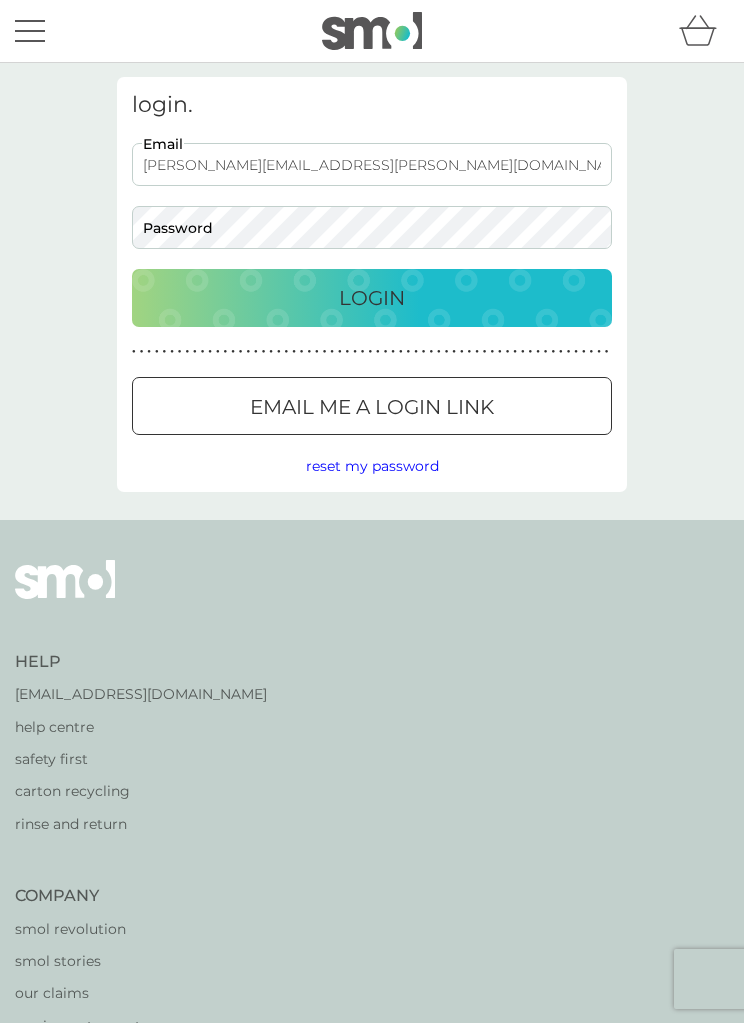 click on "Login" at bounding box center [372, 298] 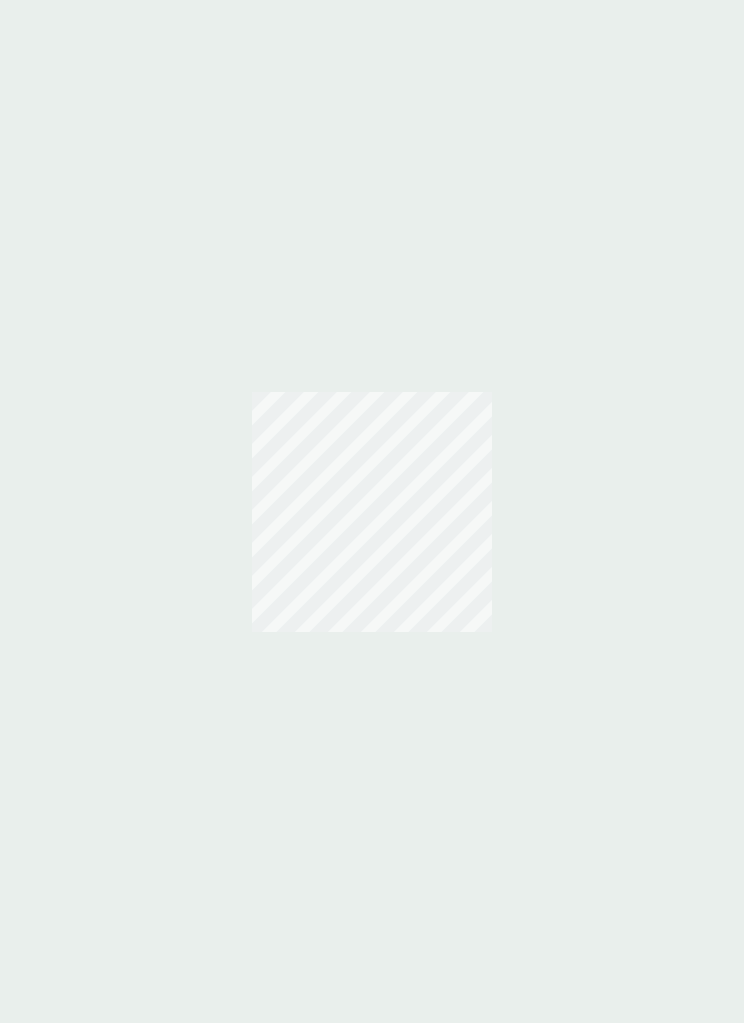 scroll, scrollTop: 0, scrollLeft: 0, axis: both 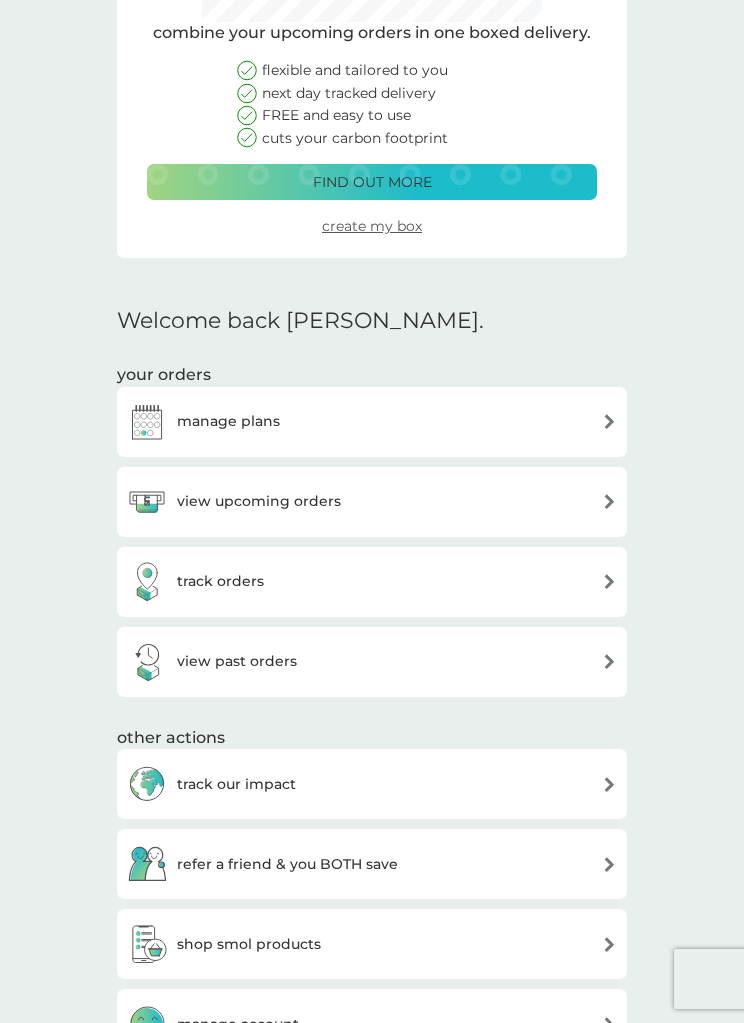 click at bounding box center (609, 501) 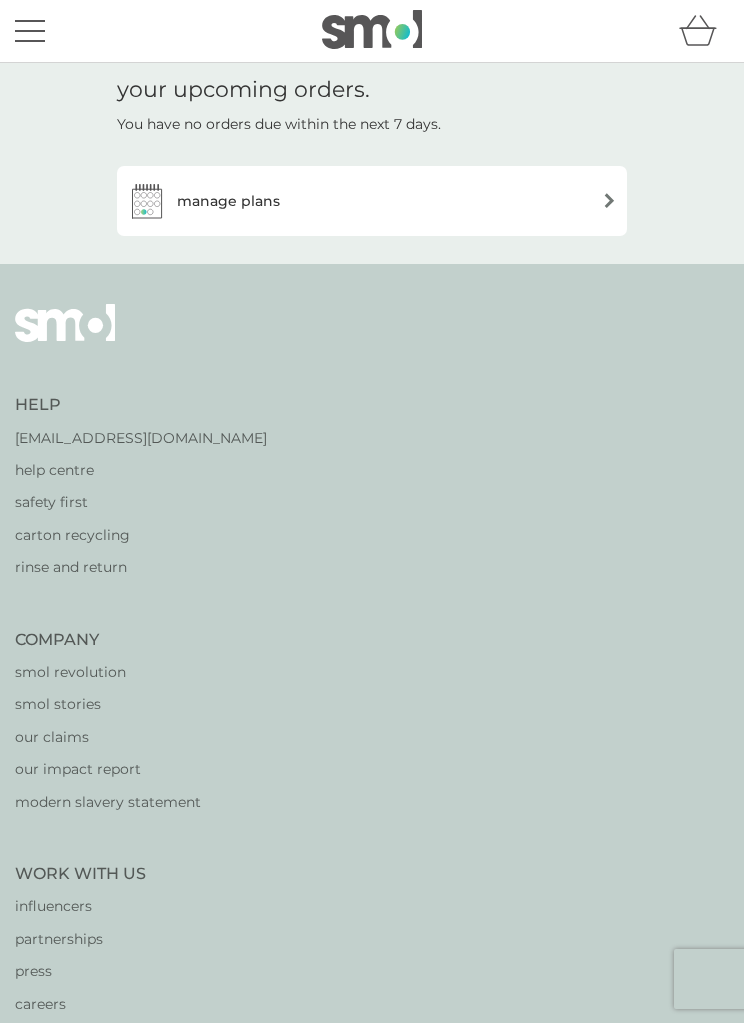 click on "manage plans" at bounding box center (372, 201) 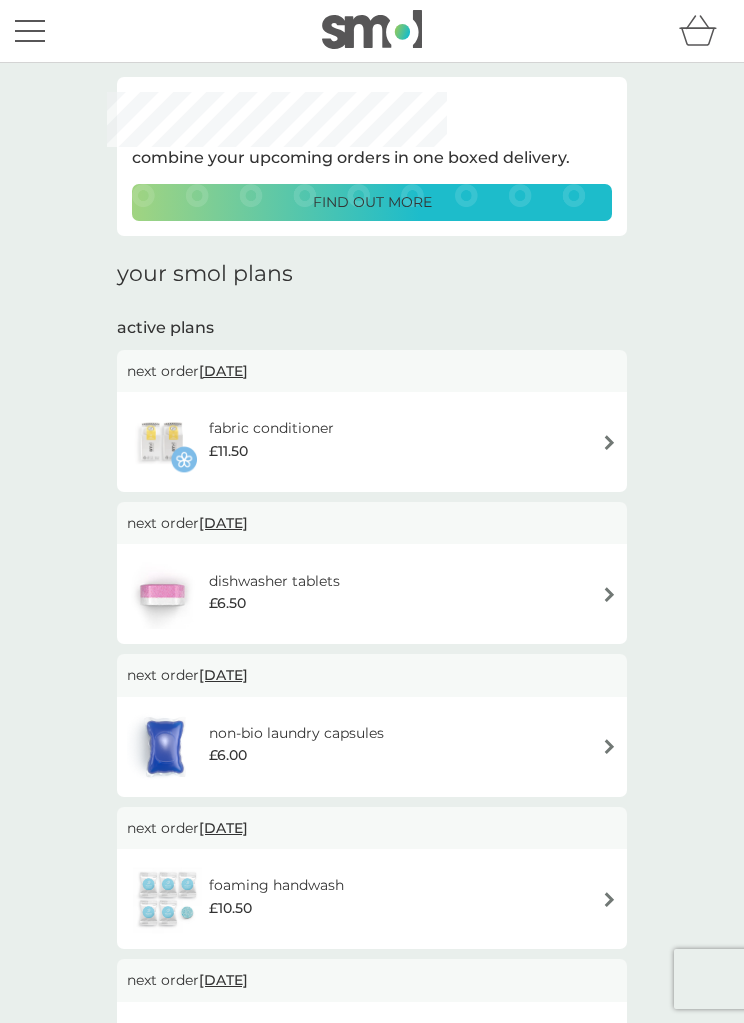 click on "foaming handwash £10.50" at bounding box center (372, 899) 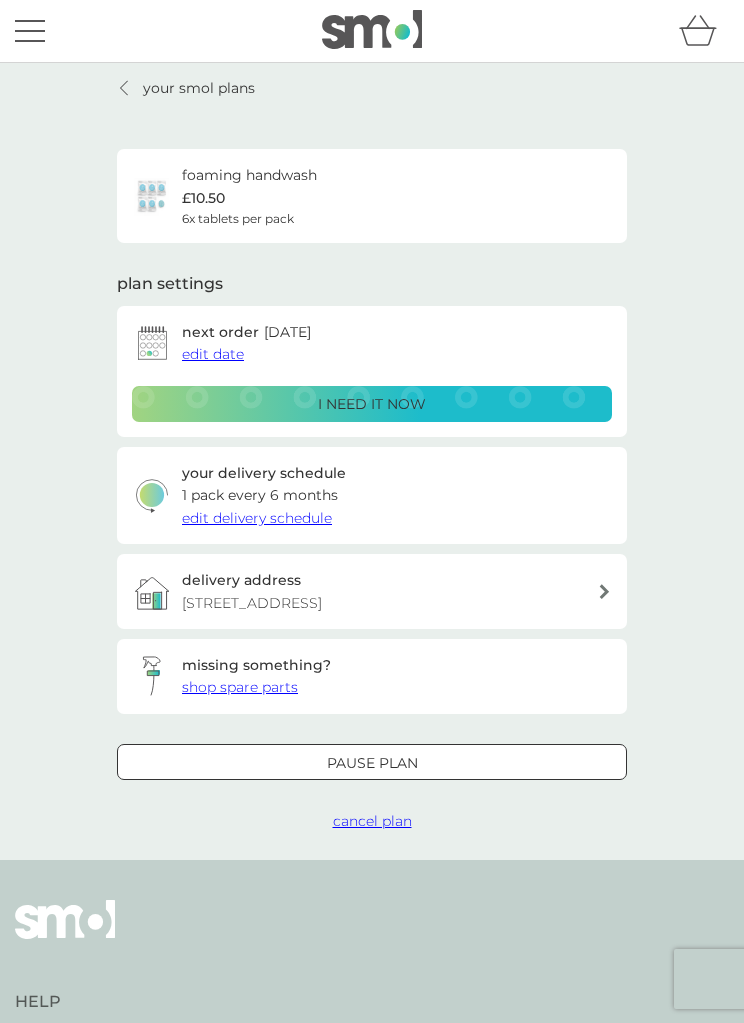 click on "i need it now" at bounding box center [372, 404] 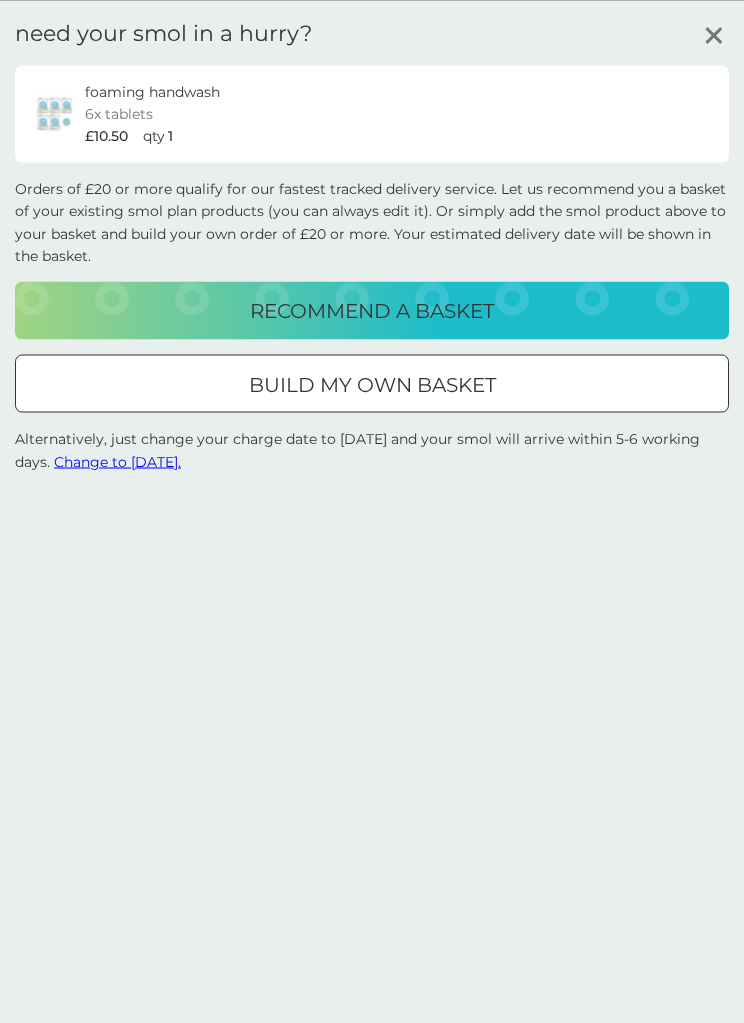 click on "build my own basket" at bounding box center (372, 385) 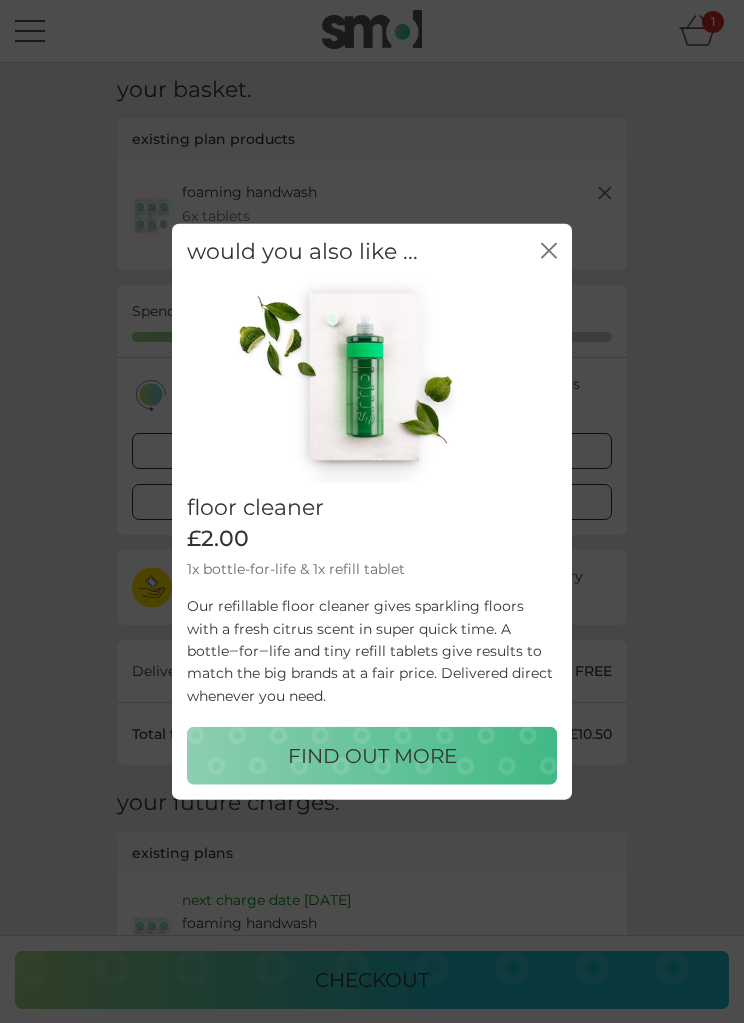 click on "close" 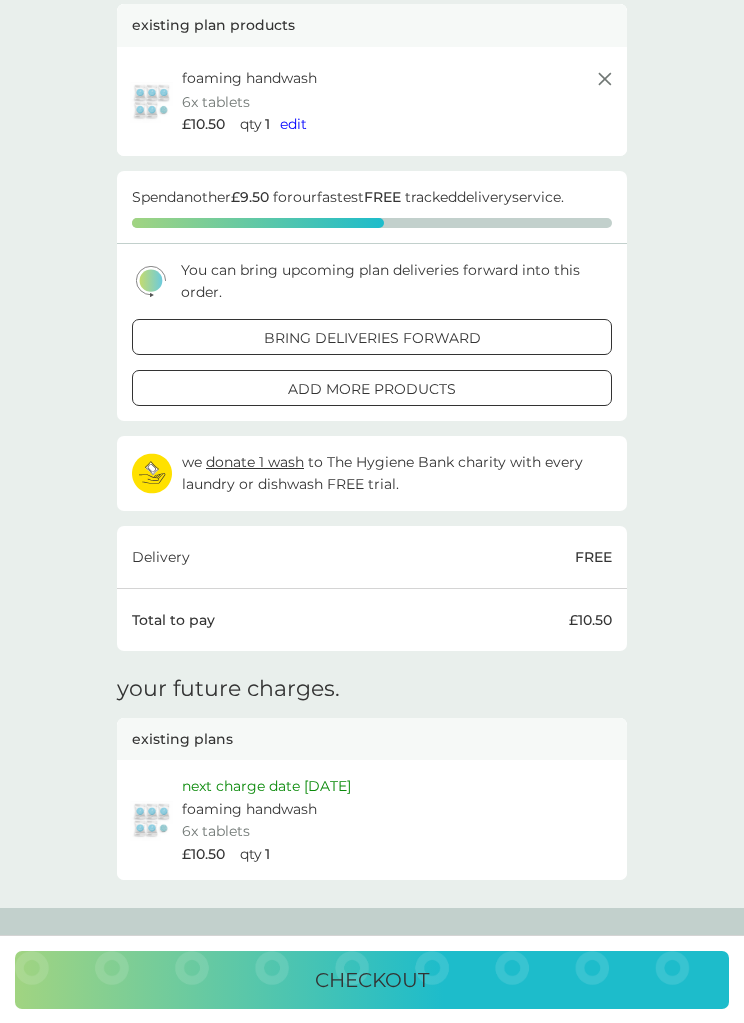 scroll, scrollTop: 0, scrollLeft: 0, axis: both 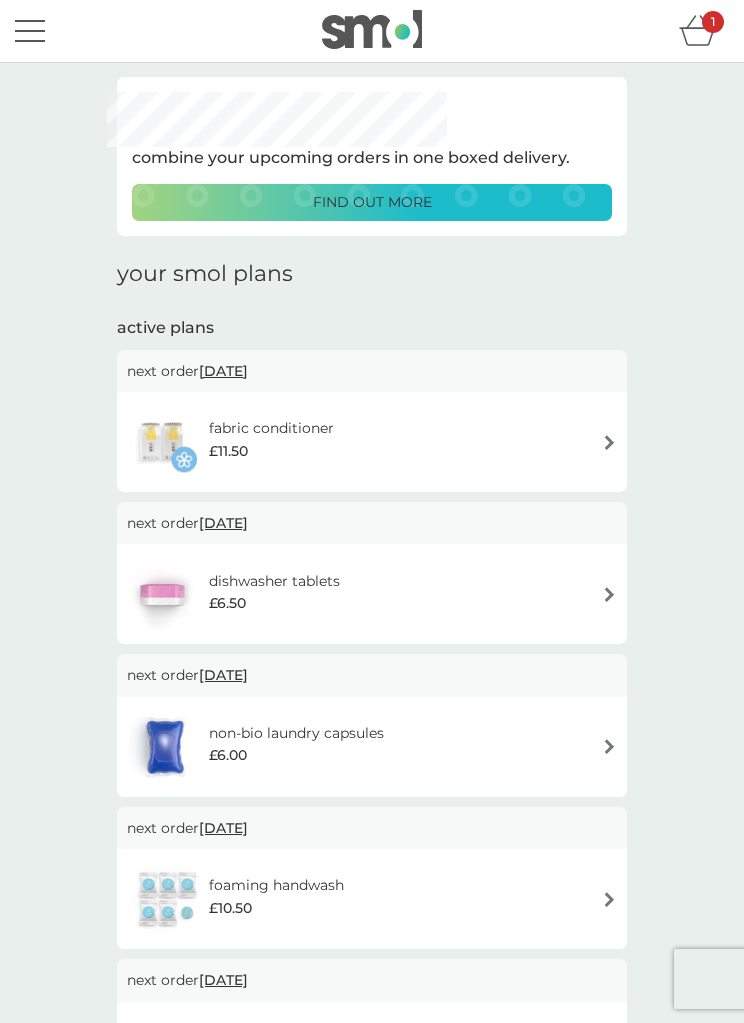 click on "fabric conditioner £11.50" at bounding box center [372, 442] 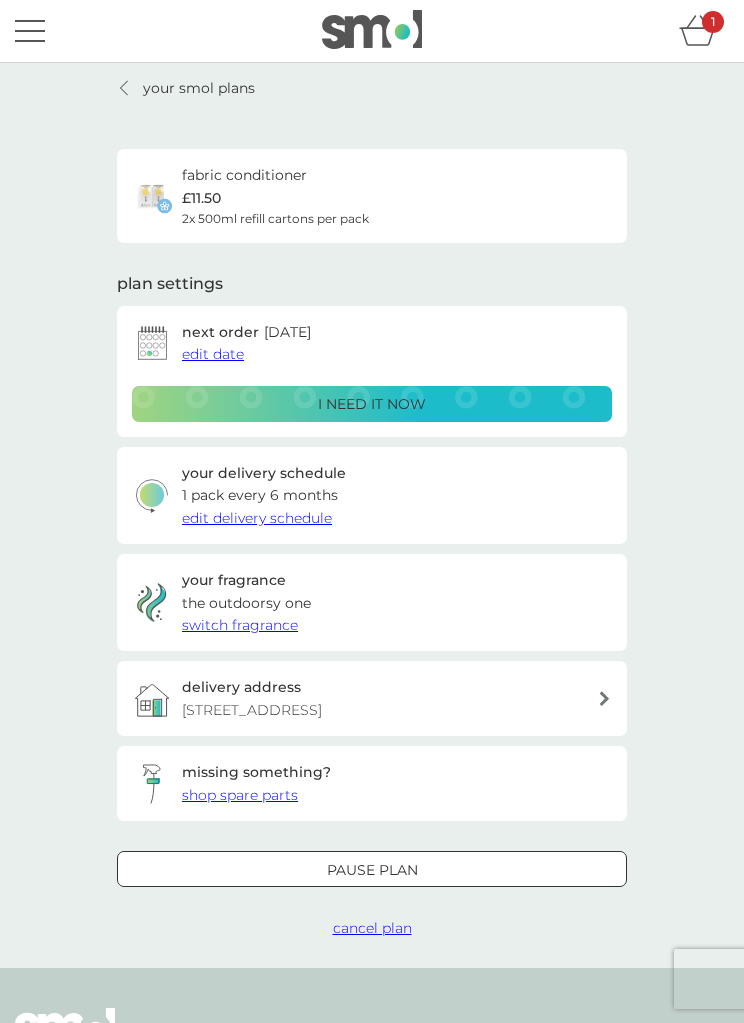 click on "i need it now" at bounding box center (372, 404) 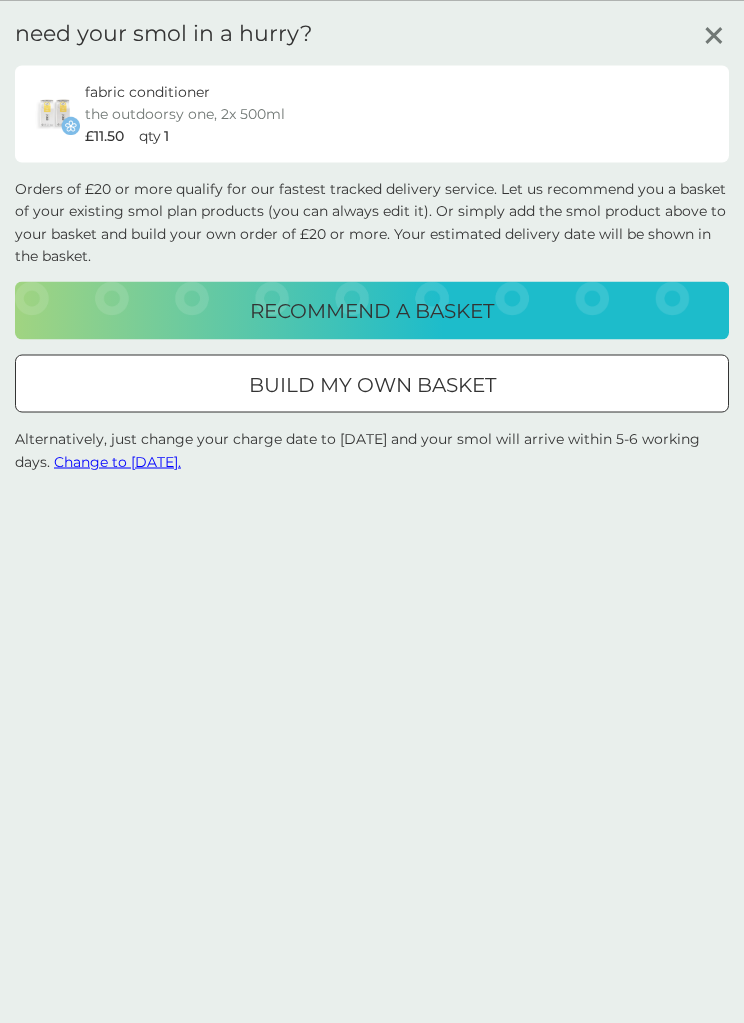 click on "Alternatively, just change your charge date to tomorrow and your smol will arrive within 5-6 working days.   Change to tomorrow." at bounding box center (372, 450) 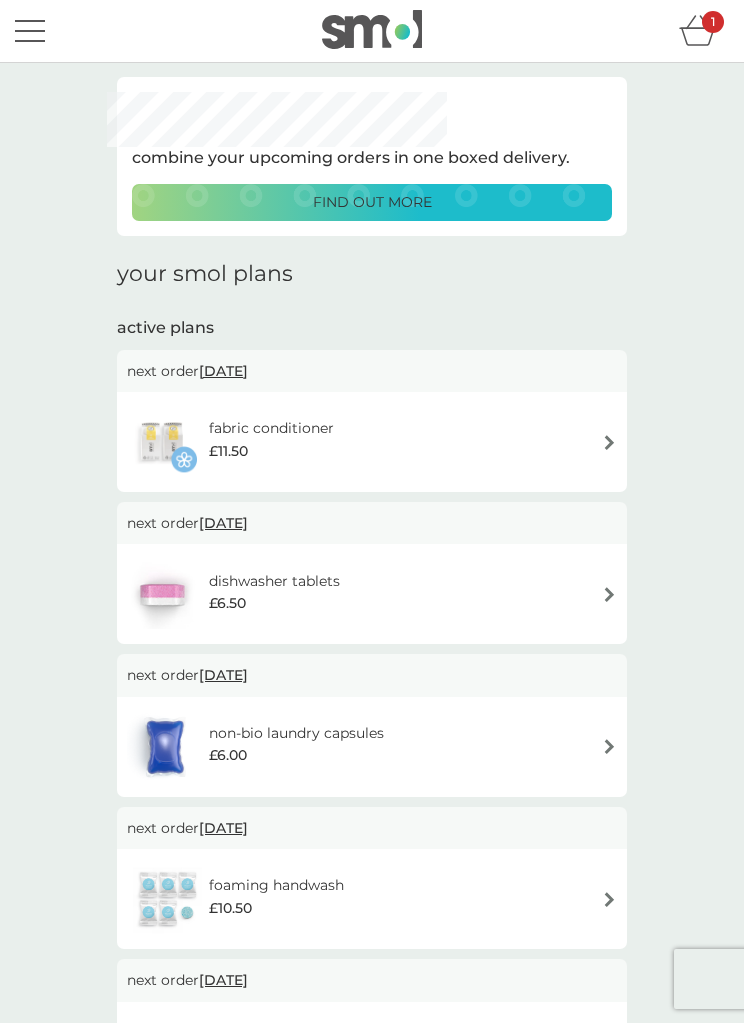 click on "fabric conditioner £11.50" at bounding box center (372, 442) 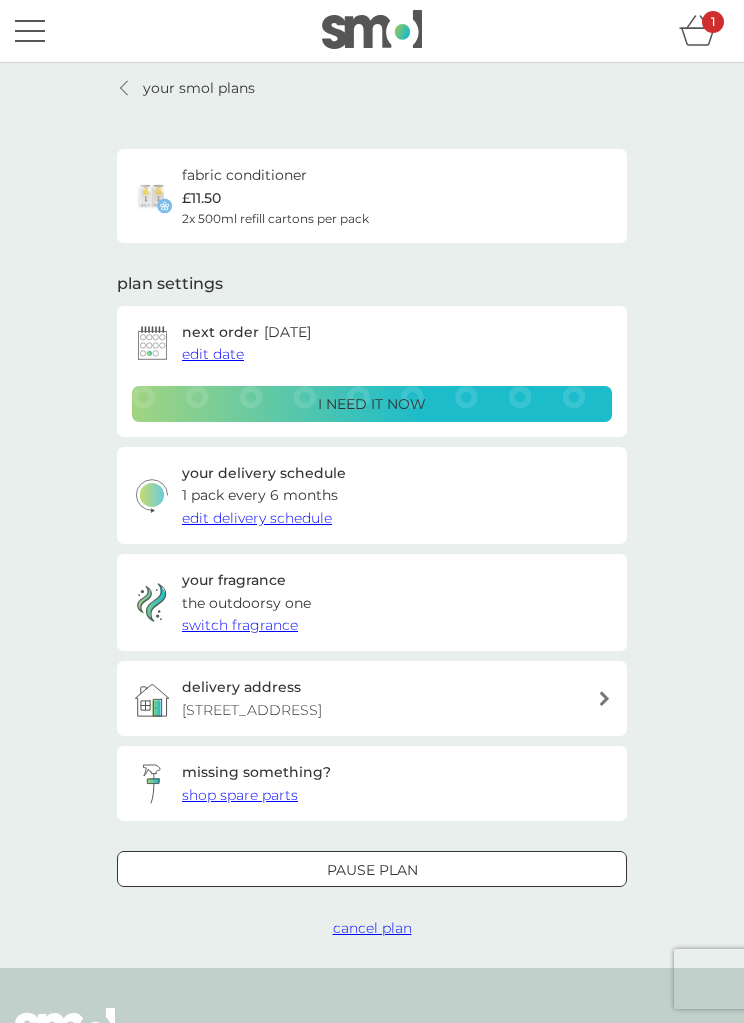 click on "i need it now" at bounding box center [372, 404] 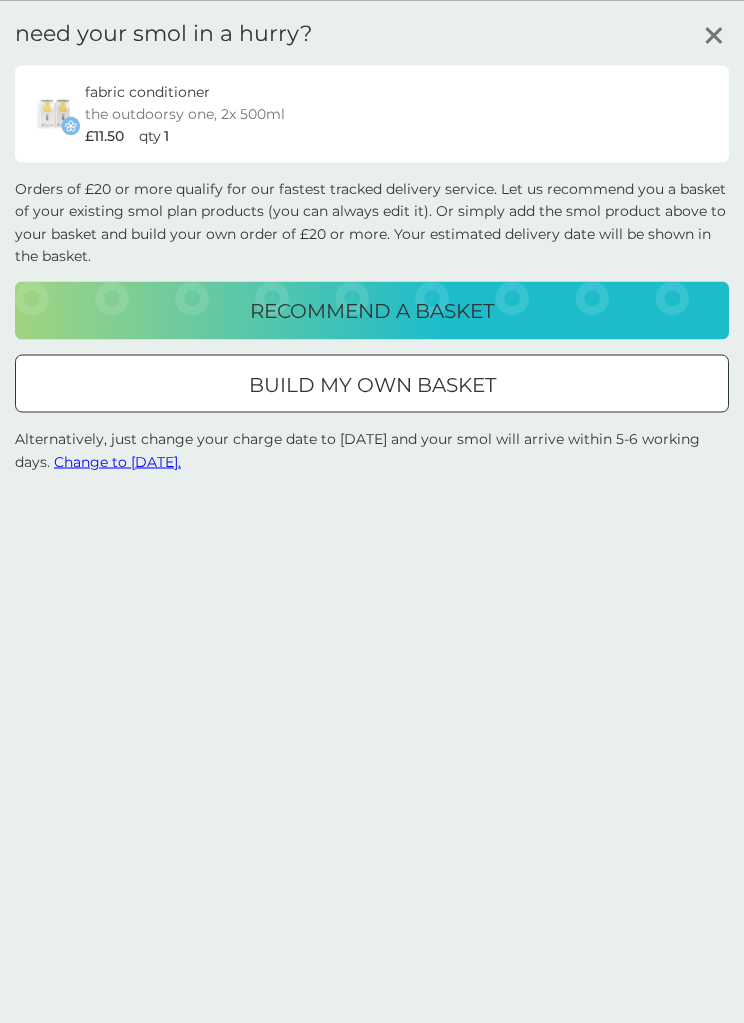 click on "Change to tomorrow." at bounding box center [117, 461] 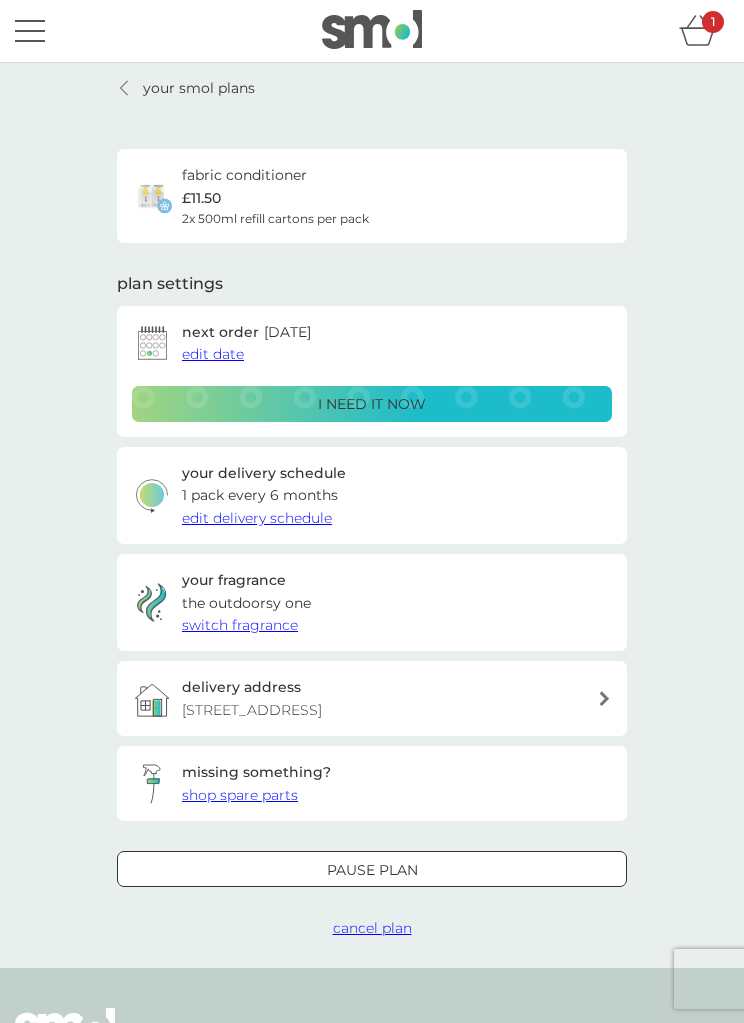 click on "1" at bounding box center [713, 22] 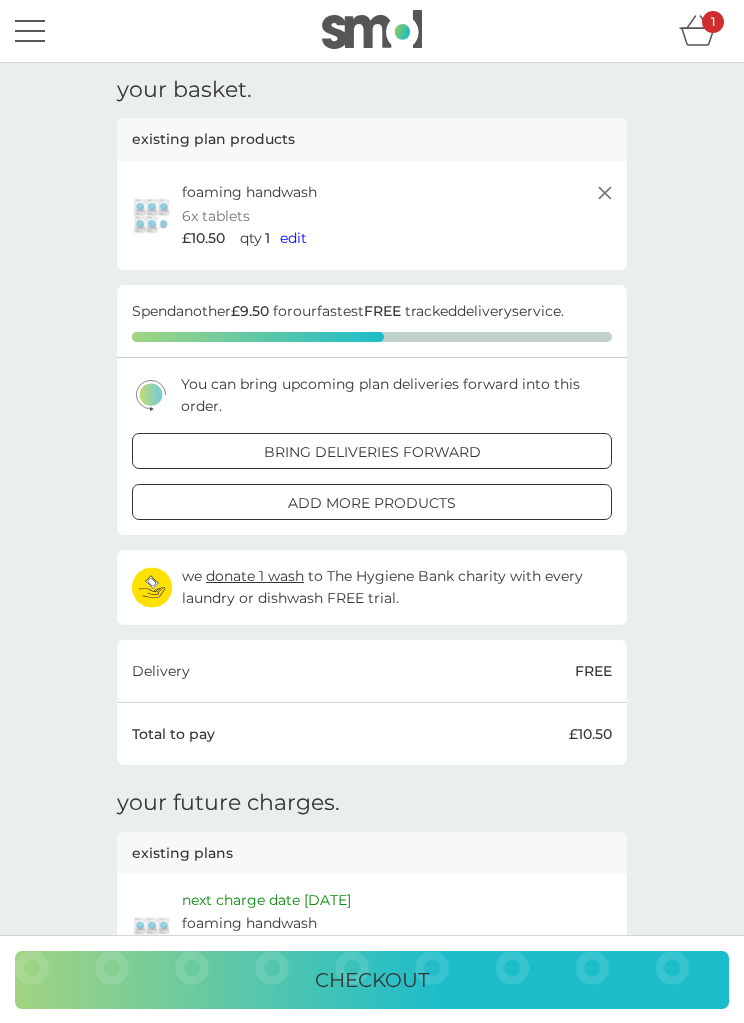 click 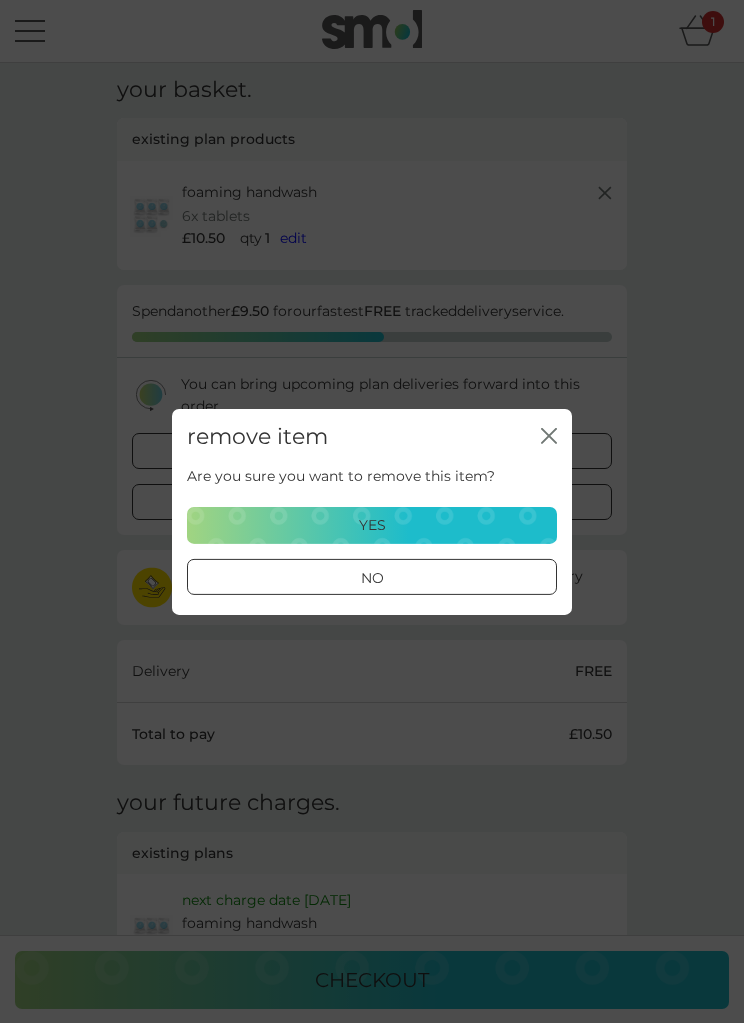 click on "no" at bounding box center (372, 578) 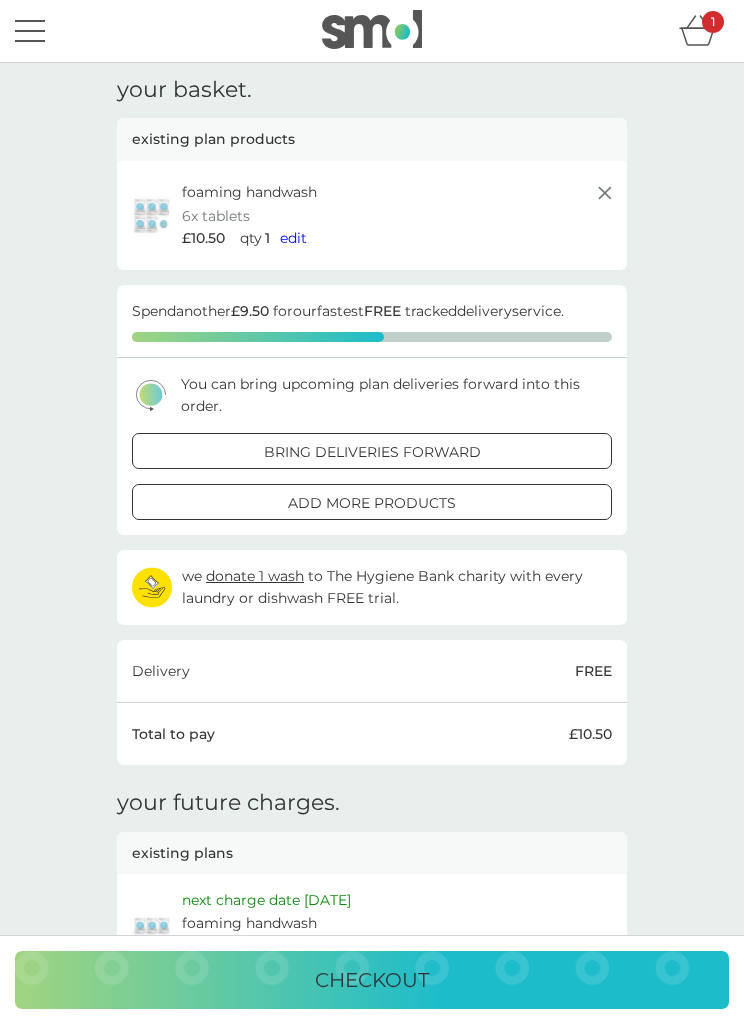 click on "foaming handwash 6x tablets £10.50 qty 1 edit" at bounding box center [372, 215] 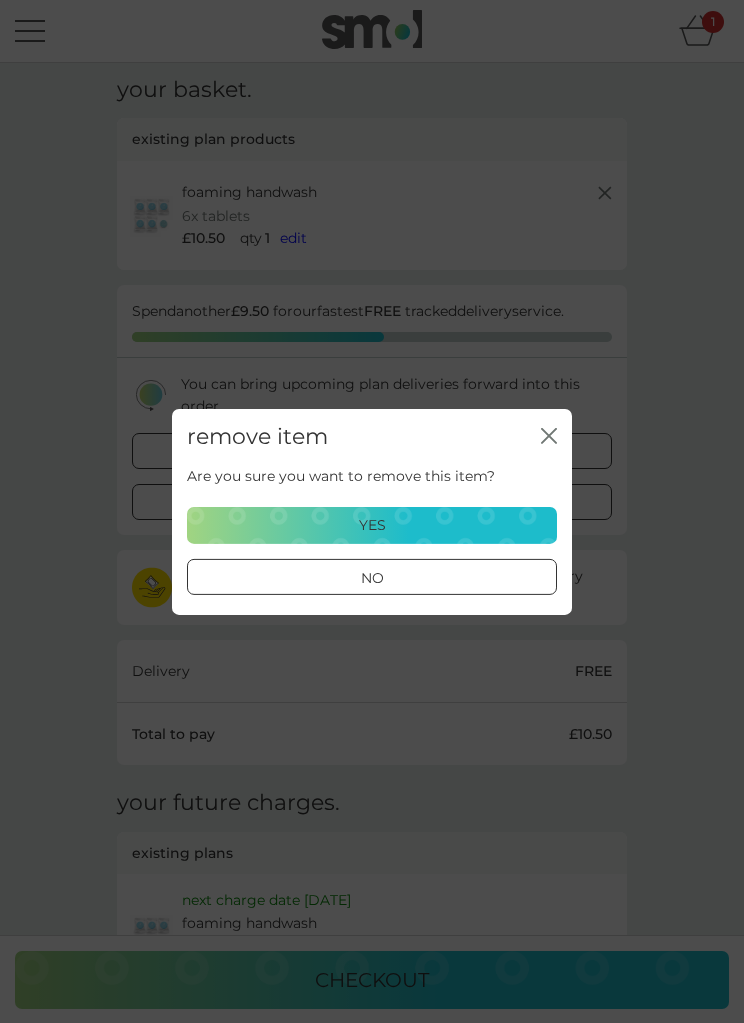 click on "yes" at bounding box center [372, 525] 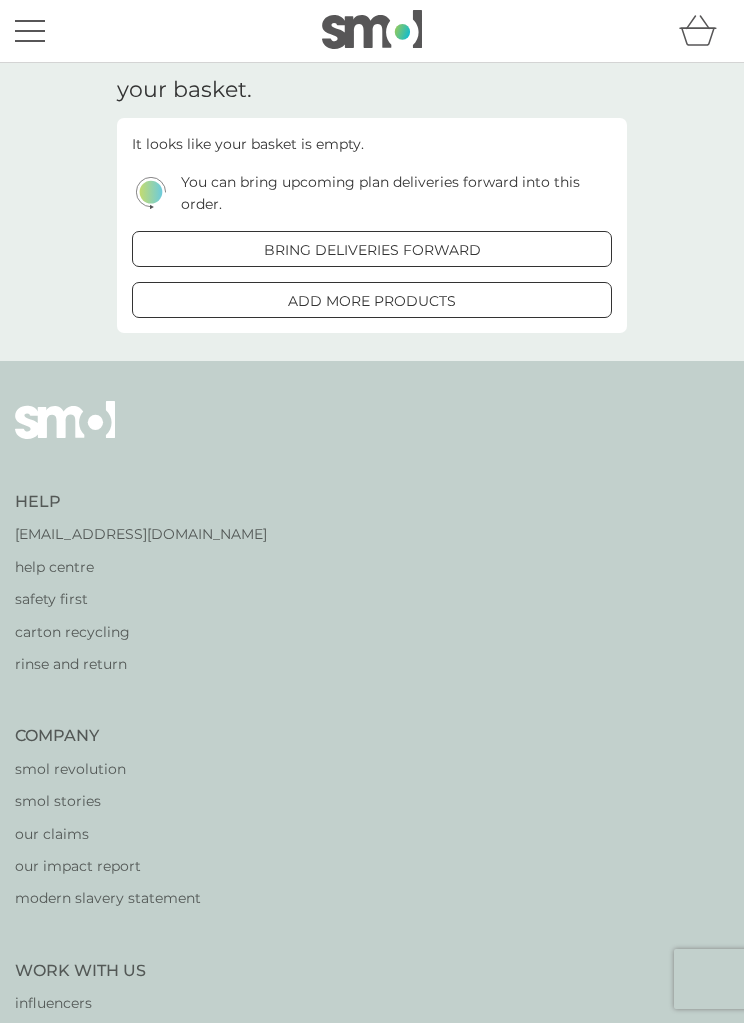 click on "bring deliveries forward" at bounding box center [372, 250] 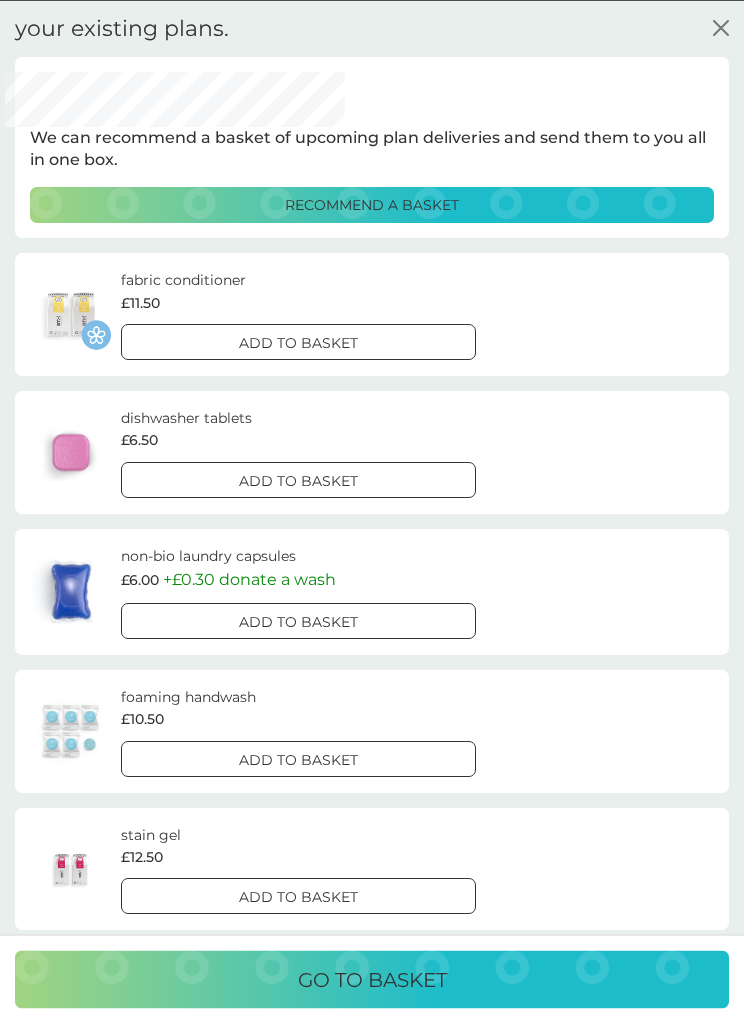 click on "add to basket" at bounding box center (298, 342) 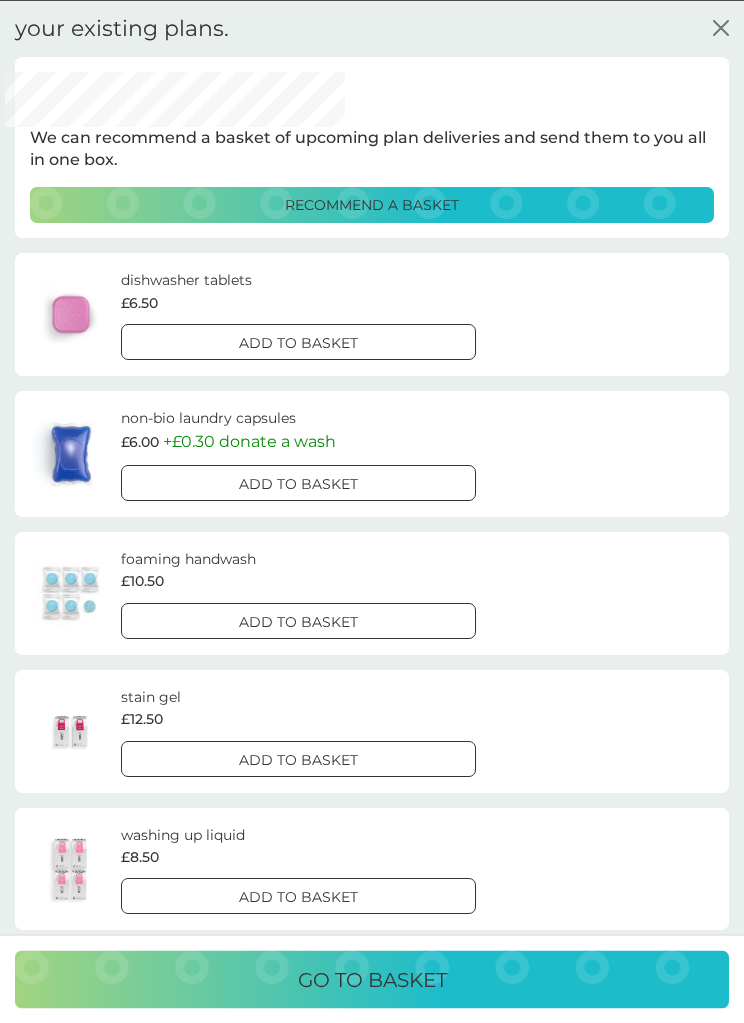 click on "add to basket" at bounding box center [298, 342] 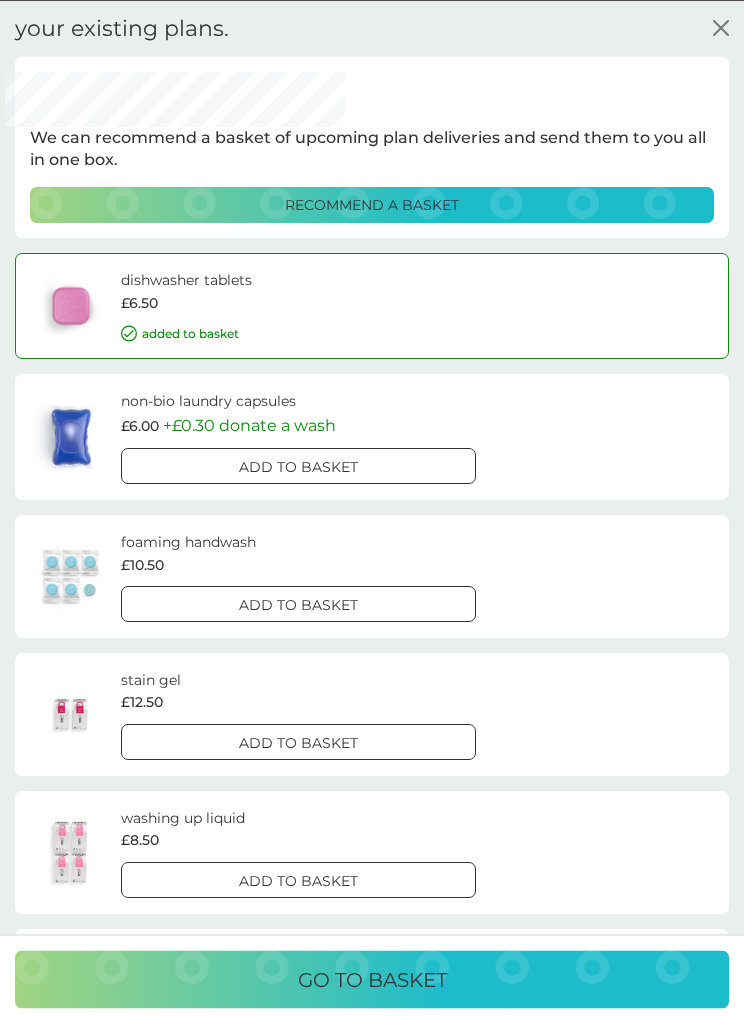 click on "add to basket" at bounding box center (298, 467) 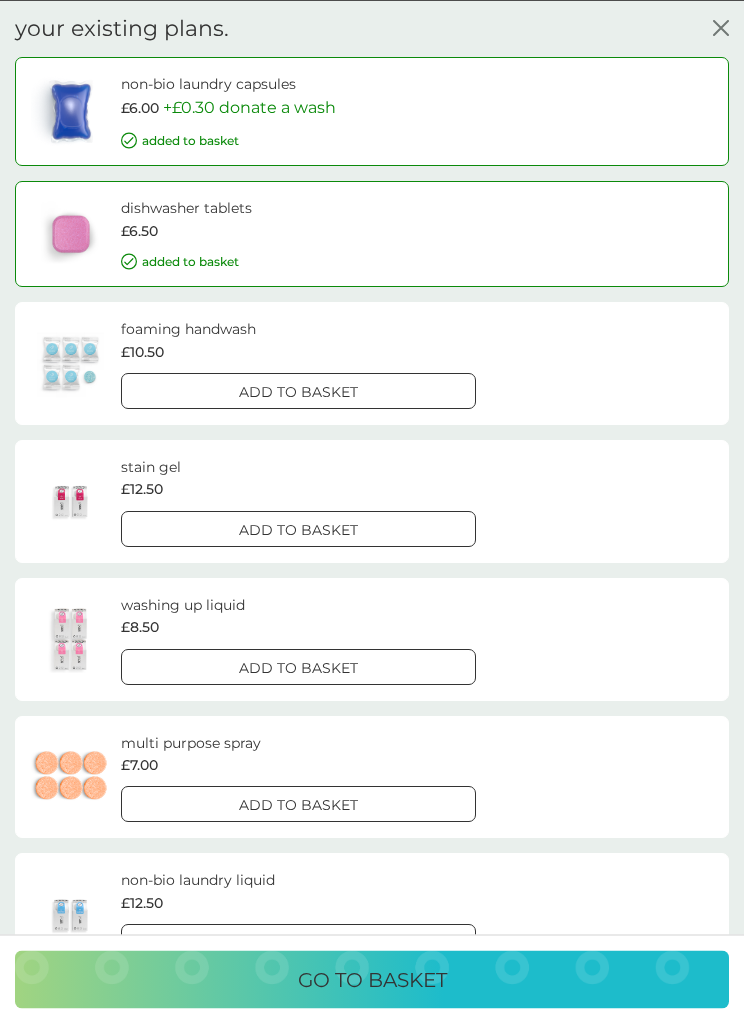 click on "add to basket" at bounding box center [298, 391] 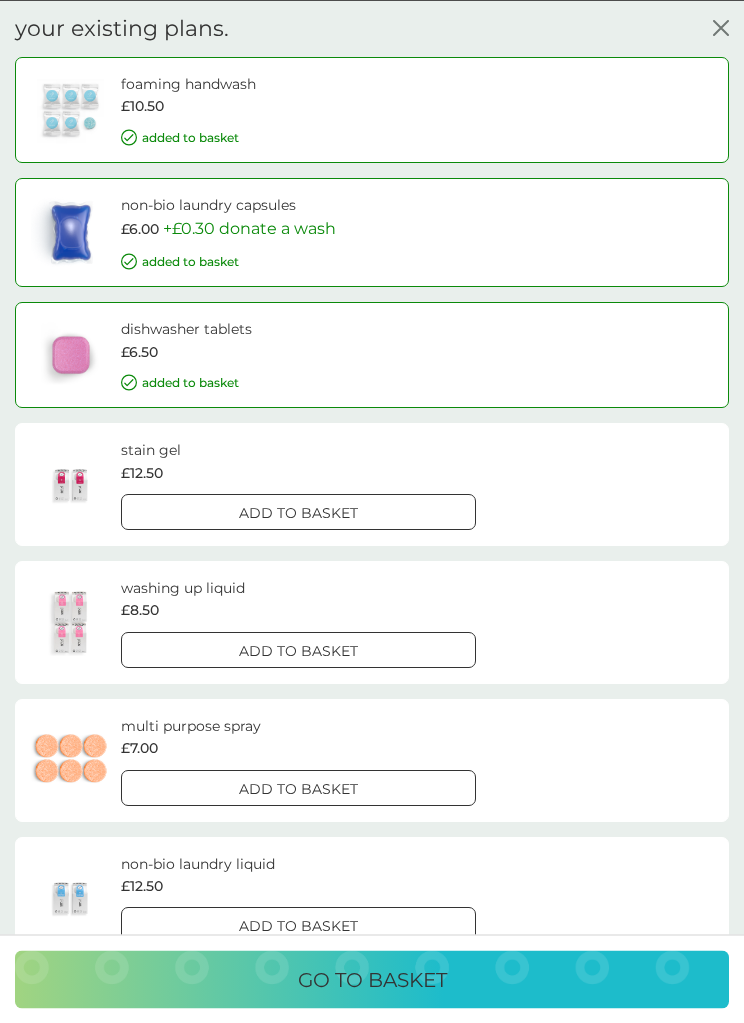 scroll, scrollTop: 0, scrollLeft: 0, axis: both 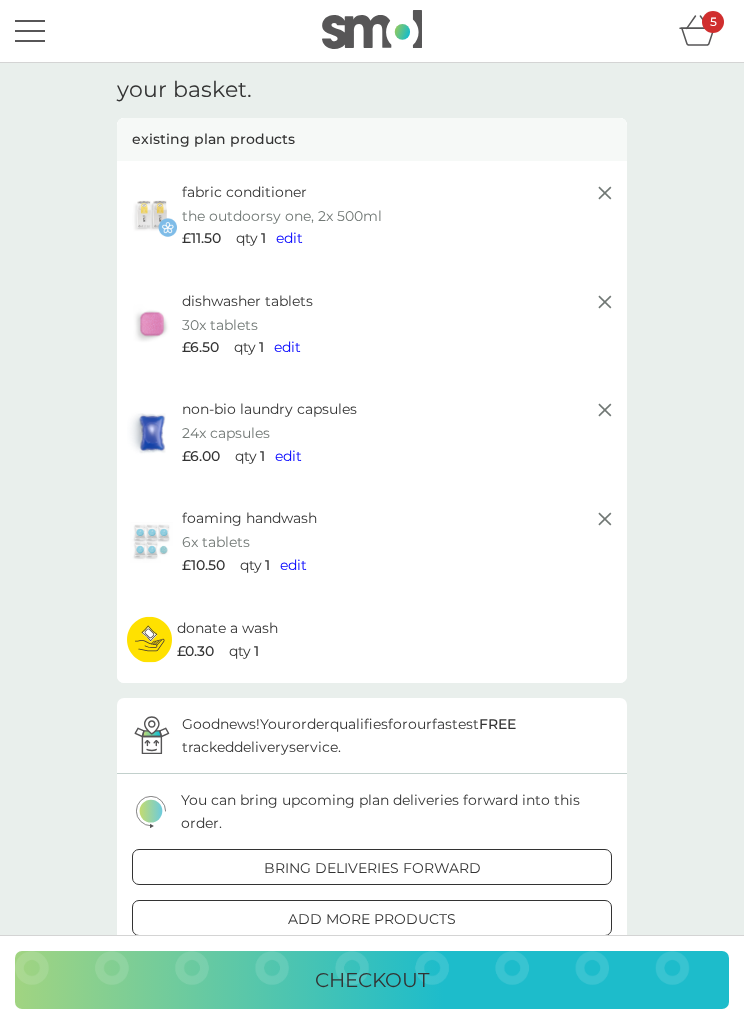 click on "edit" at bounding box center (288, 456) 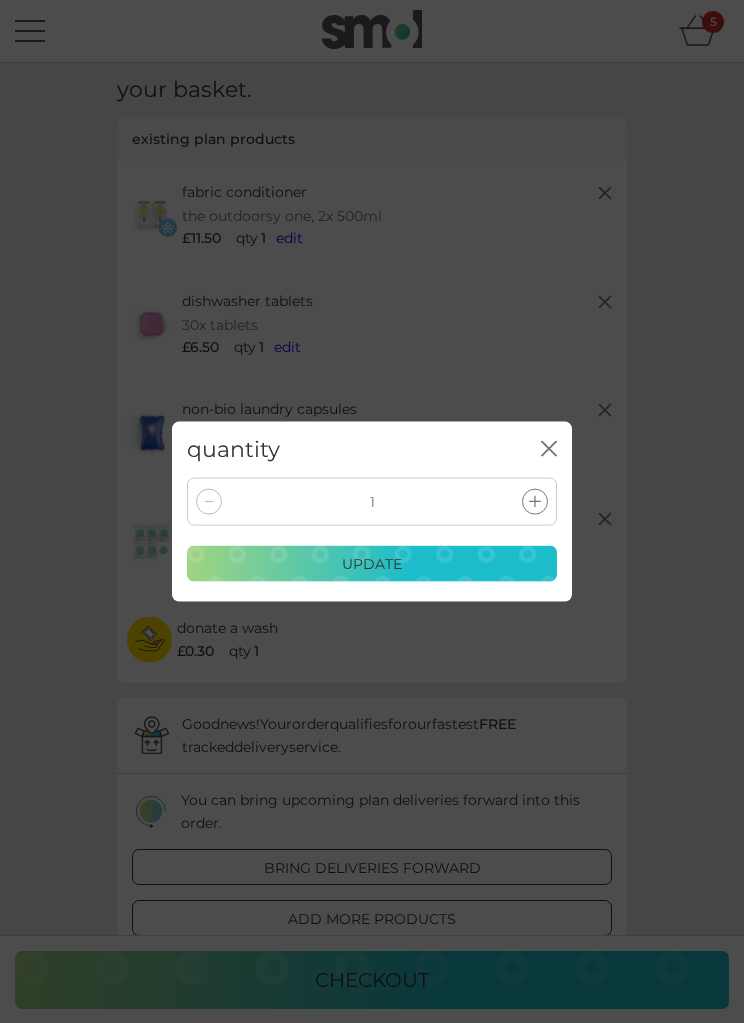 click at bounding box center (535, 502) 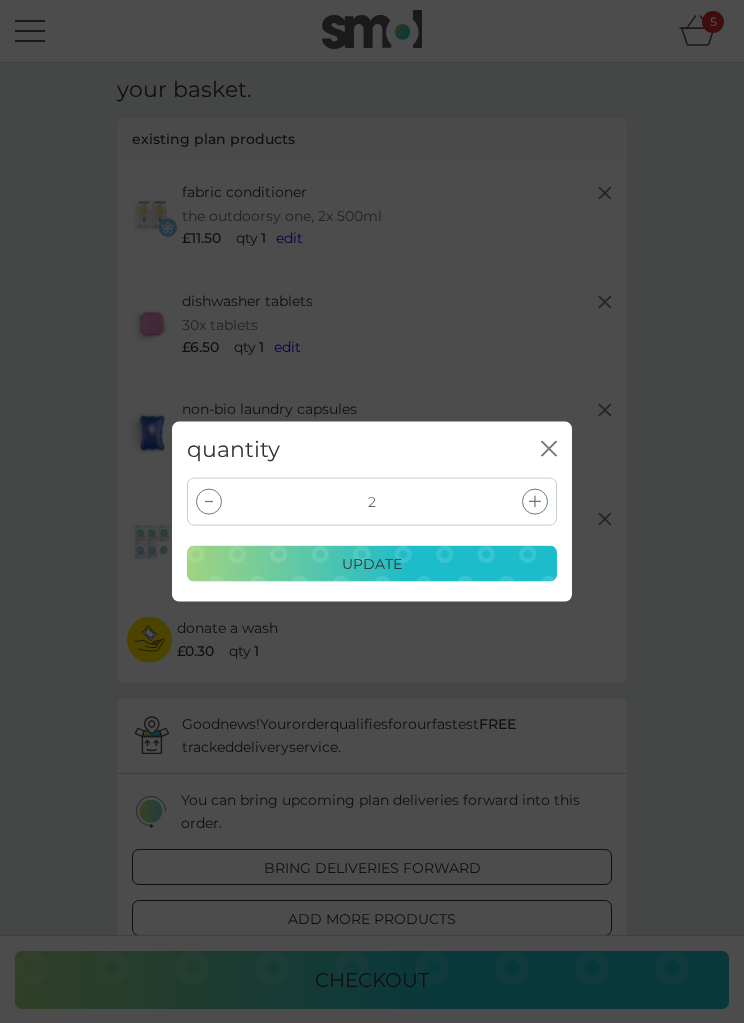 click on "update" at bounding box center (372, 564) 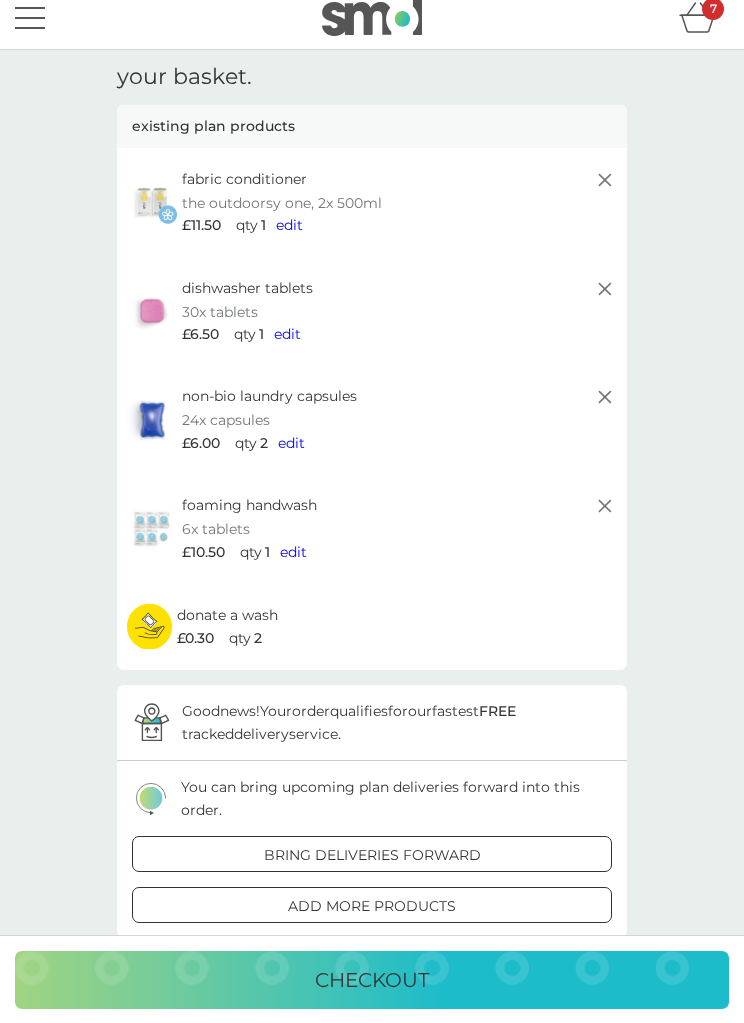 scroll, scrollTop: 0, scrollLeft: 0, axis: both 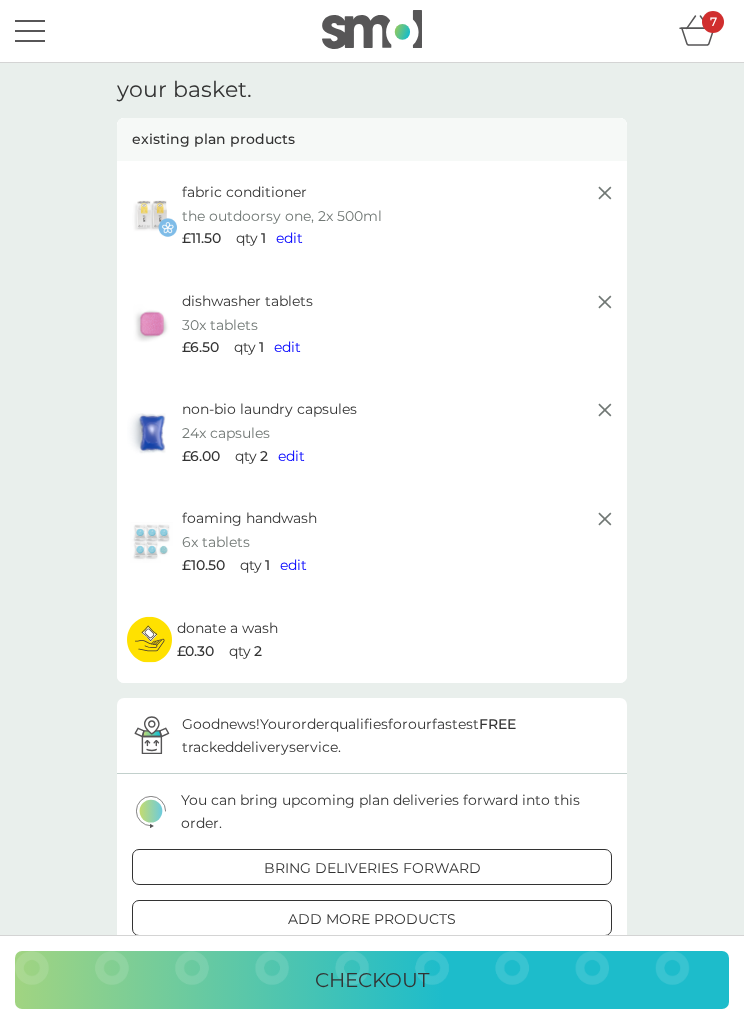 click on "edit" at bounding box center [287, 347] 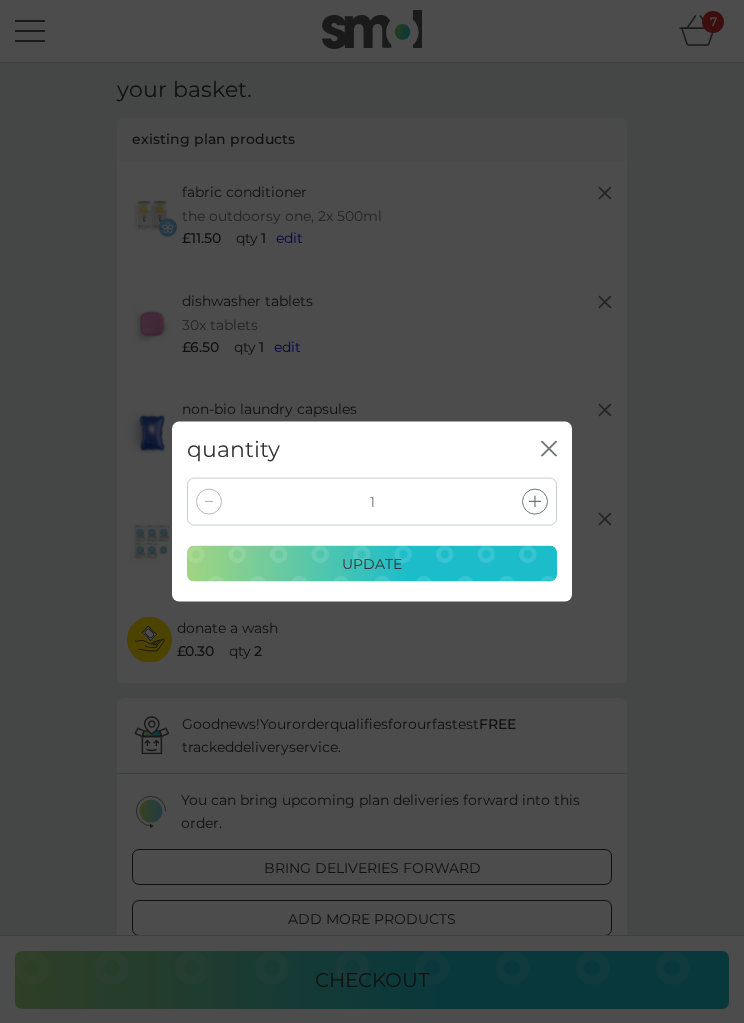 click 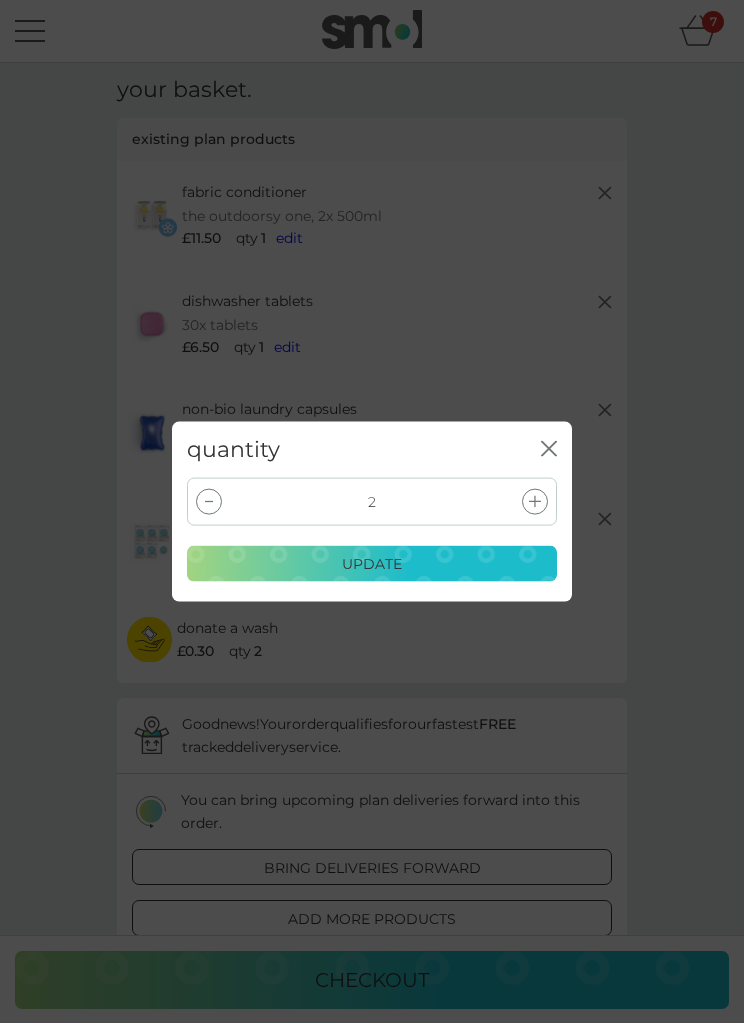 click on "update" at bounding box center (372, 564) 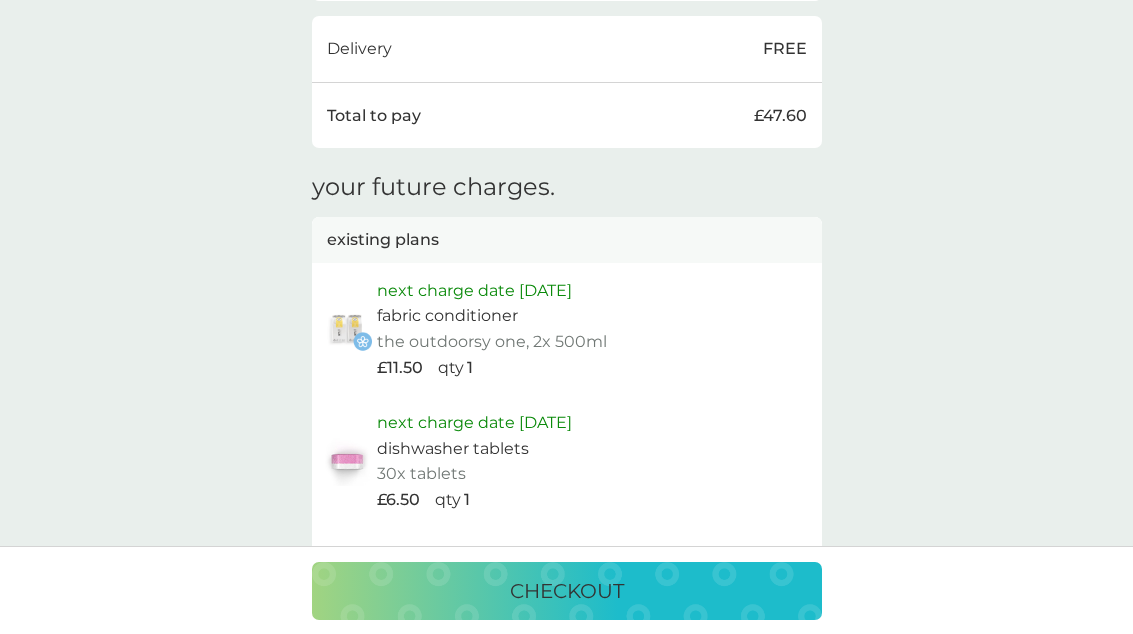 scroll, scrollTop: 1115, scrollLeft: 0, axis: vertical 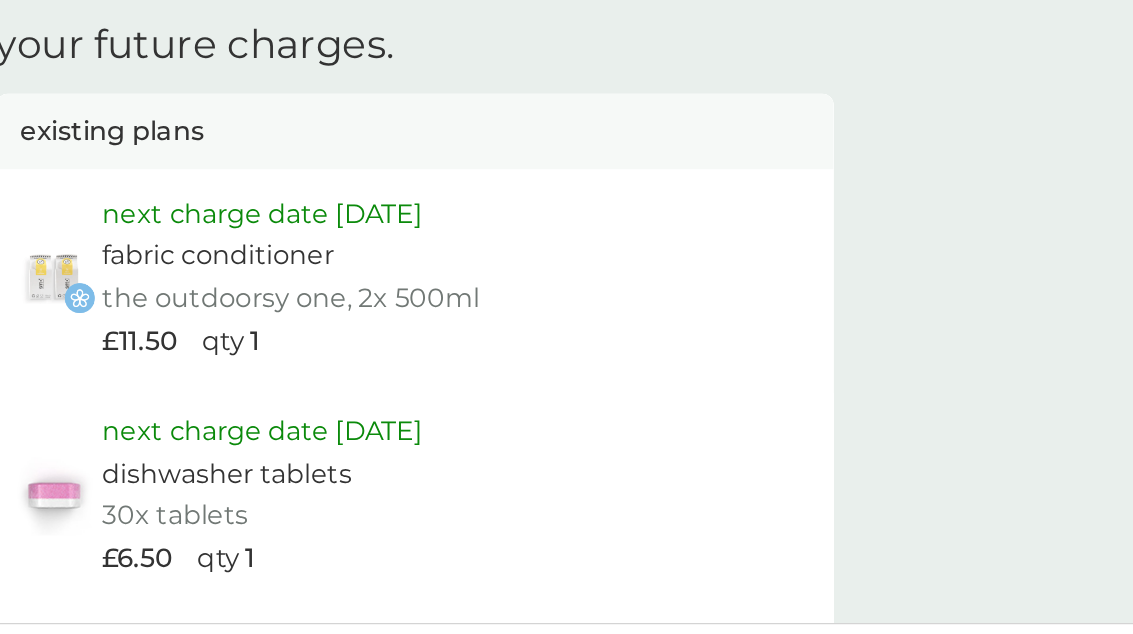 click on "your basket. existing plan products fabric conditioner the outdoorsy one, 2x 500ml £11.50 qty 1 edit dishwasher tablets 30x tablets £6.50 qty 2 edit non-bio laundry capsules 24x capsules £6.00 qty 2 edit foaming handwash 6x tablets £10.50 qty 1 edit donate a wash £0.30 qty 2 proceed to checkout Good  news!  Your  order  qualifies  for  our  fastest  FREE   tracked  delivery  service.  You can bring upcoming plan deliveries forward into this order. bring deliveries forward add more products we   donate 1 wash   to The Hygiene Bank charity with every laundry or dishwash FREE trial. Delivery FREE Total to pay £47.60 your future charges. existing plans next charge date 12th Jan 2026 fabric conditioner the outdoorsy one, 2x 500ml   £11.50 qty 1 next charge date 27th Jan 2026 dishwasher tablets 30x tablets   £6.50 qty 1 next charge date 27th Jan 2026 non-bio laundry capsules 24x capsules   £6.00 qty 1 next charge date 30th Jan 2026 foaming handwash 6x tablets   £10.50 qty 1 checkout" at bounding box center (566, -113) 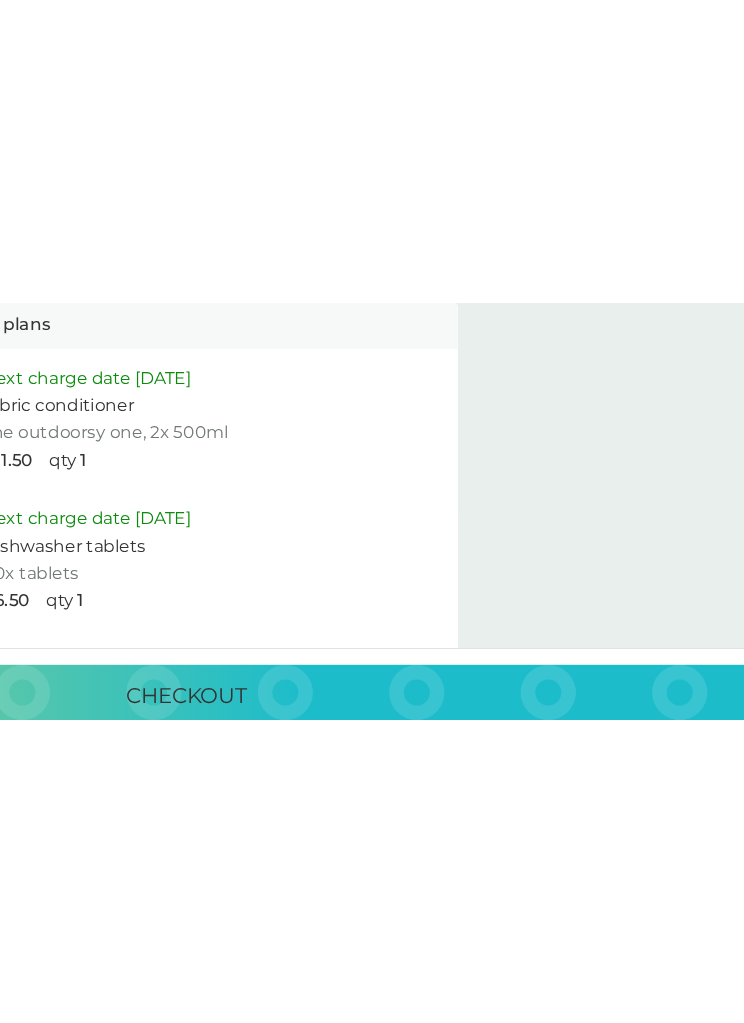 scroll, scrollTop: 0, scrollLeft: 0, axis: both 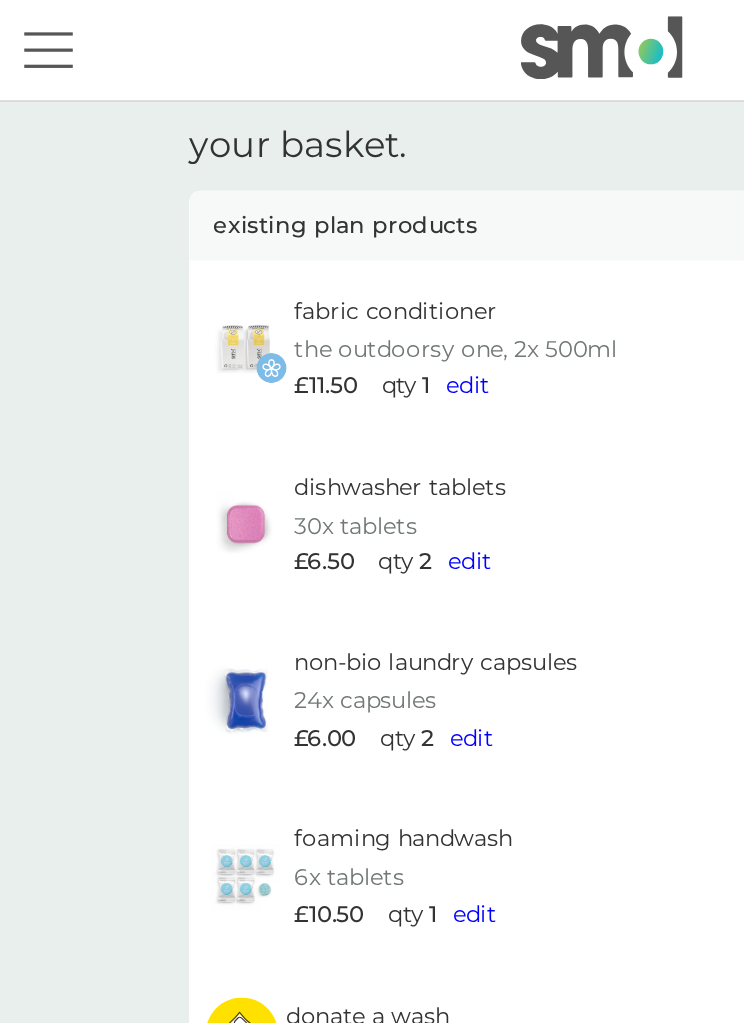 click on "edit" at bounding box center [290, 347] 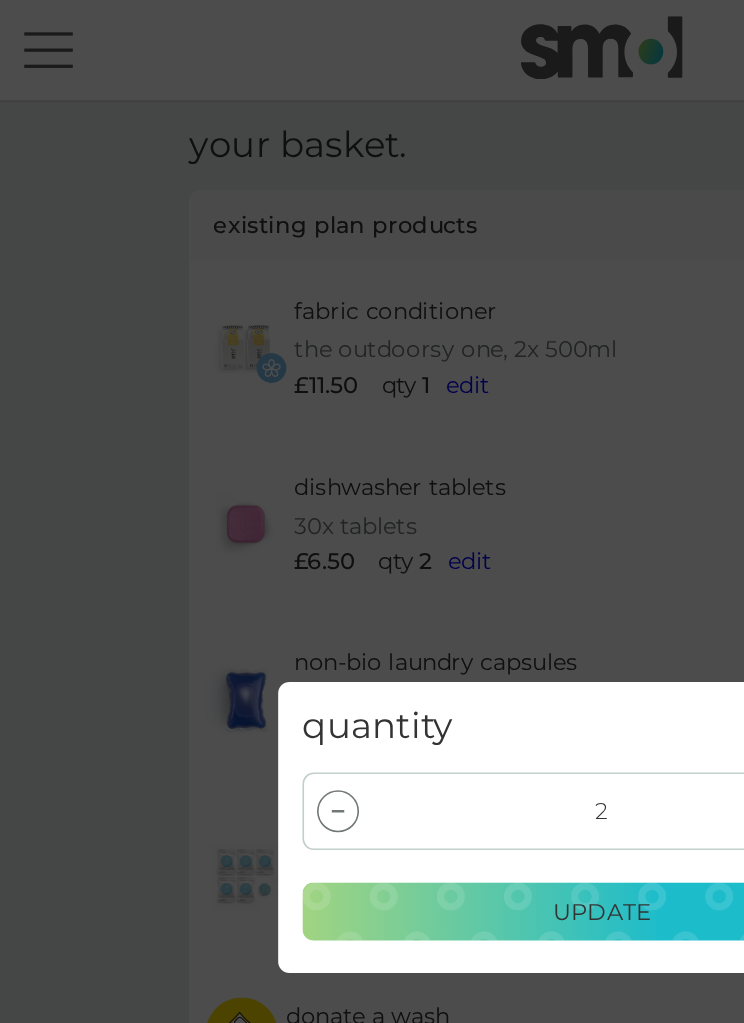 click at bounding box center [209, 502] 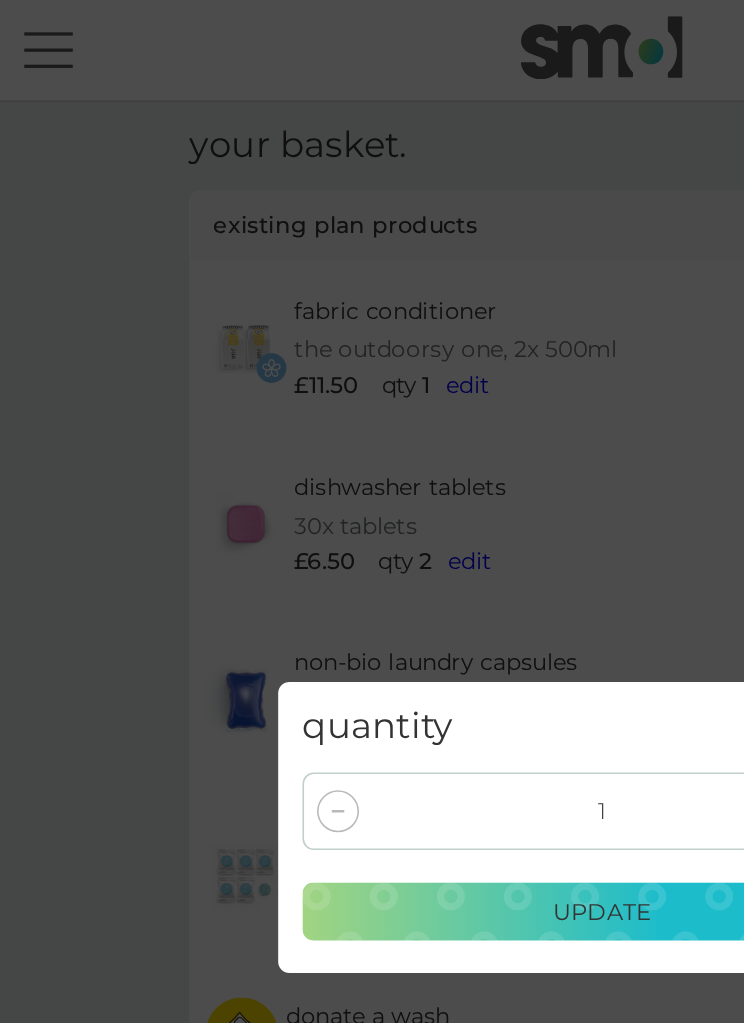 click on "update" at bounding box center [372, 564] 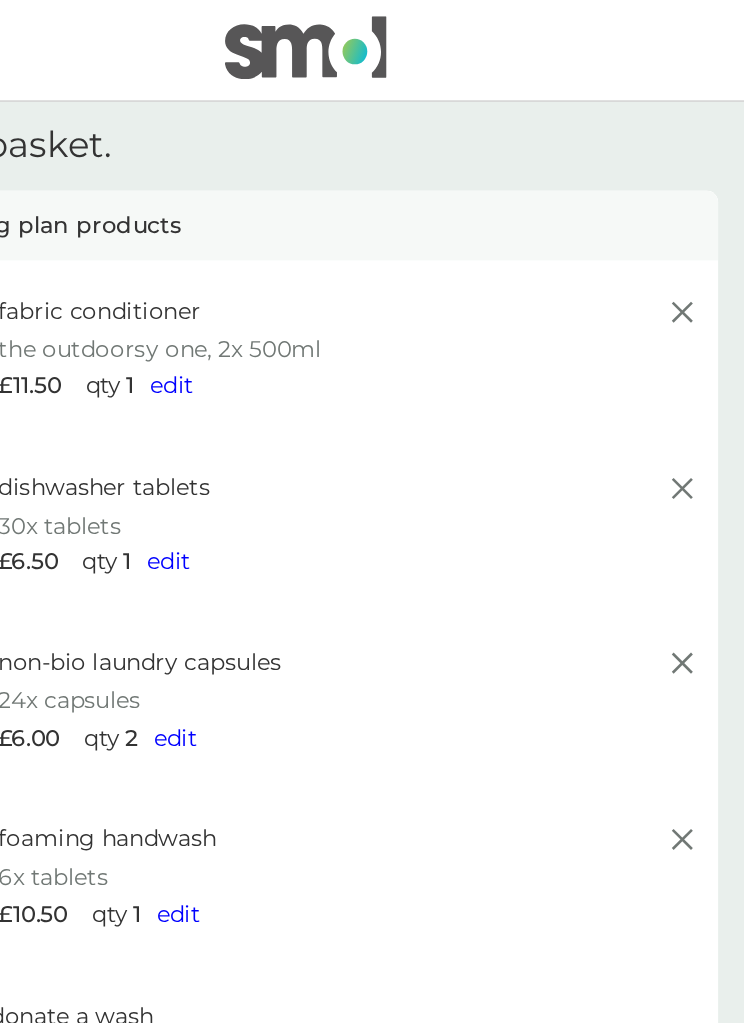click 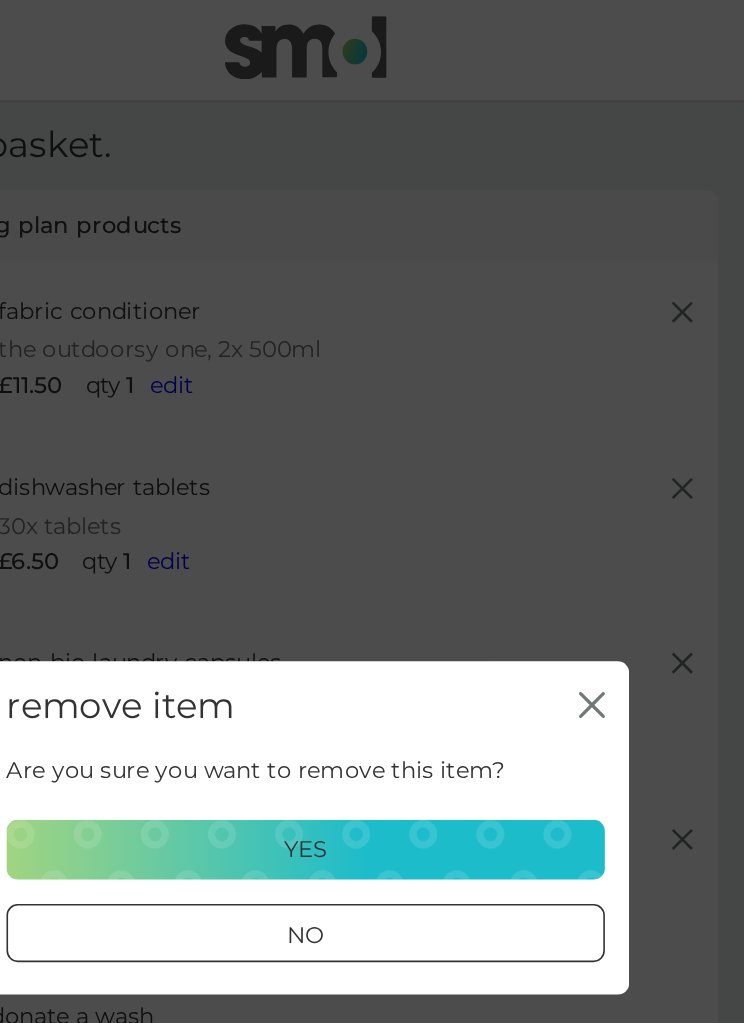 click on "yes" at bounding box center [372, 525] 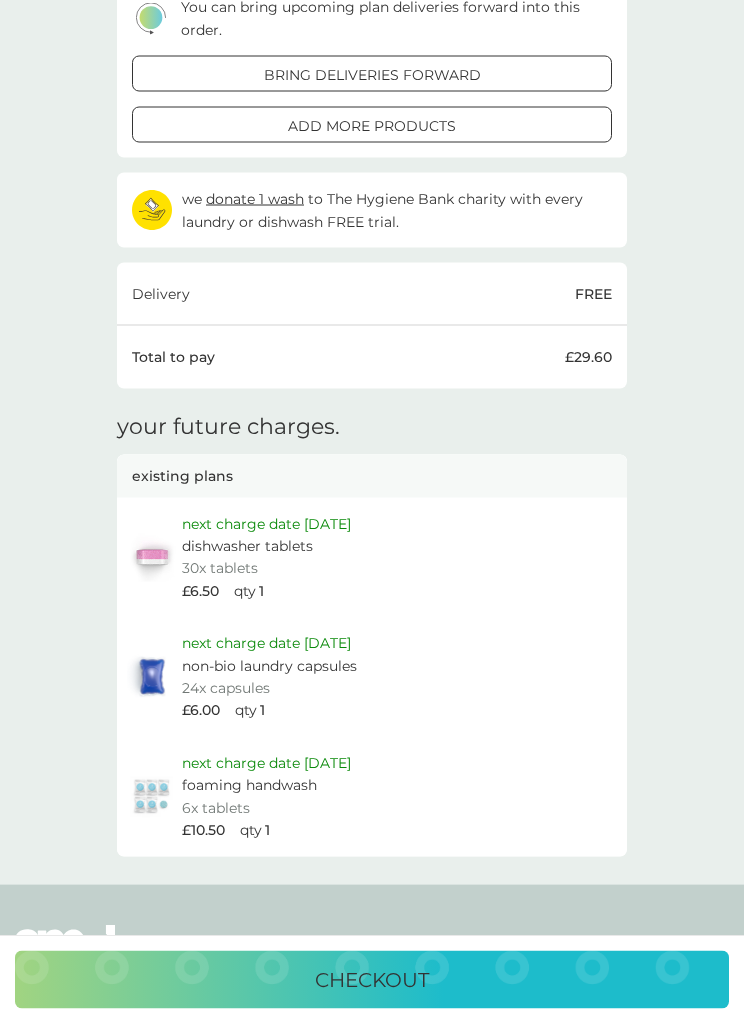 scroll, scrollTop: 685, scrollLeft: 0, axis: vertical 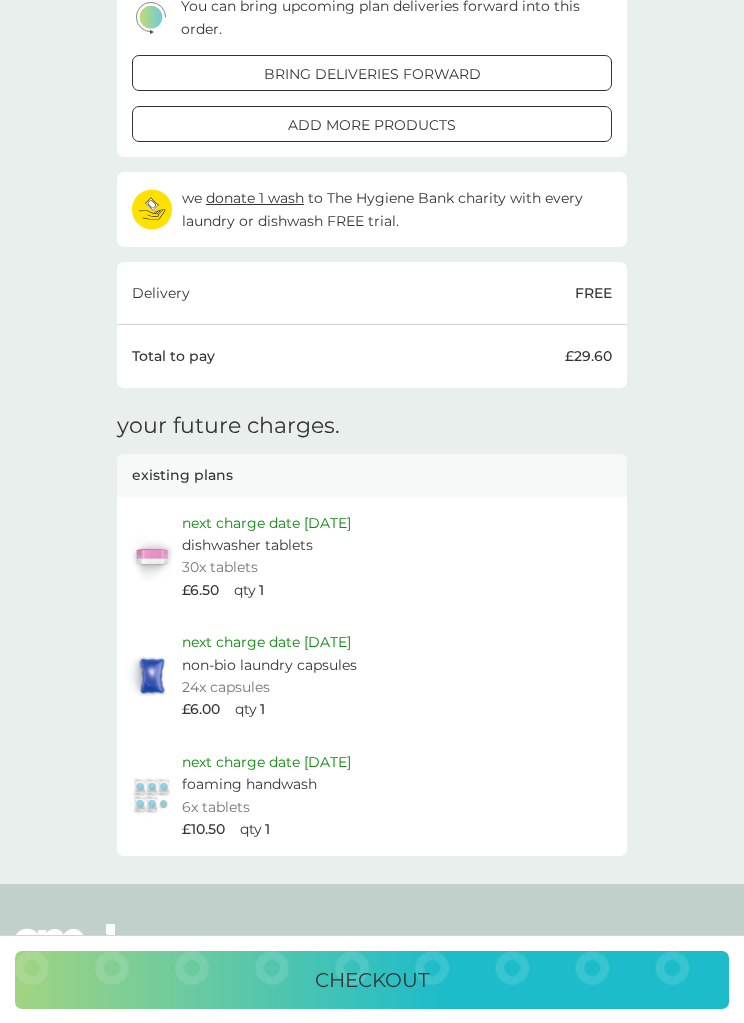 click on "next charge date 29th Oct 2025" at bounding box center (266, 523) 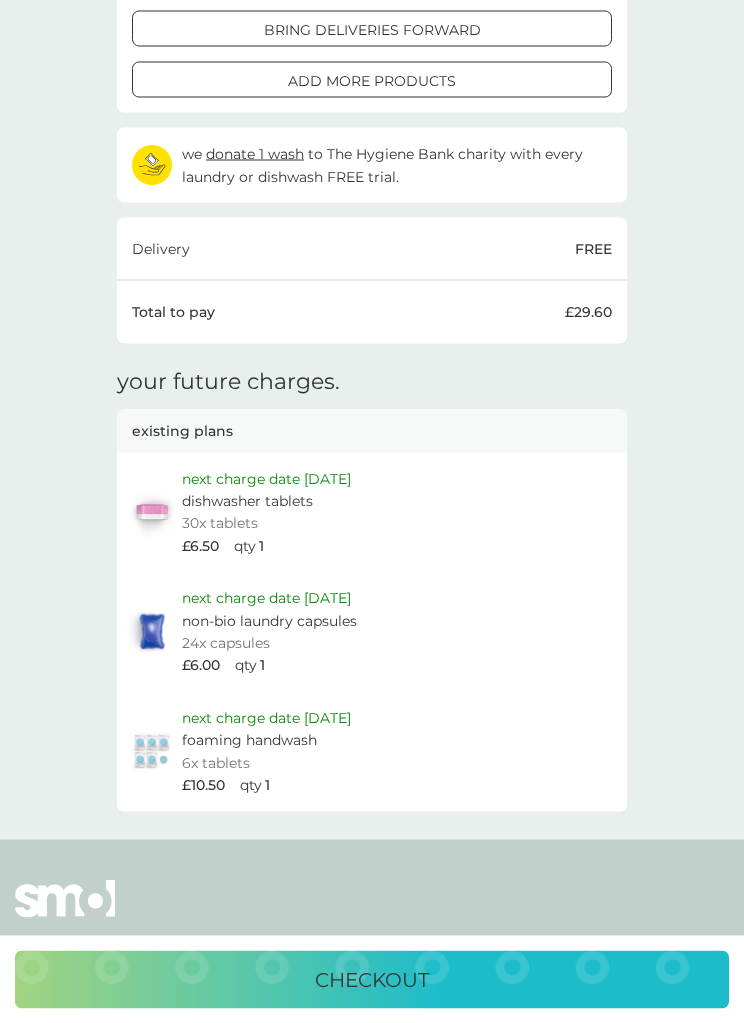 scroll, scrollTop: 745, scrollLeft: 0, axis: vertical 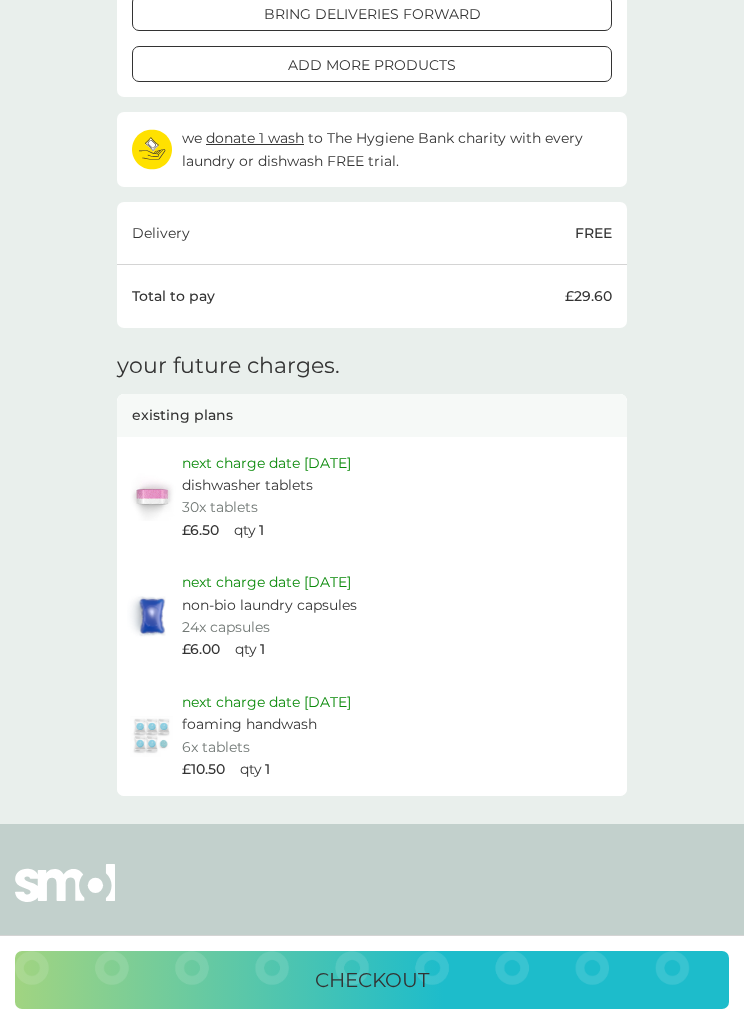 click on "checkout" at bounding box center (372, 980) 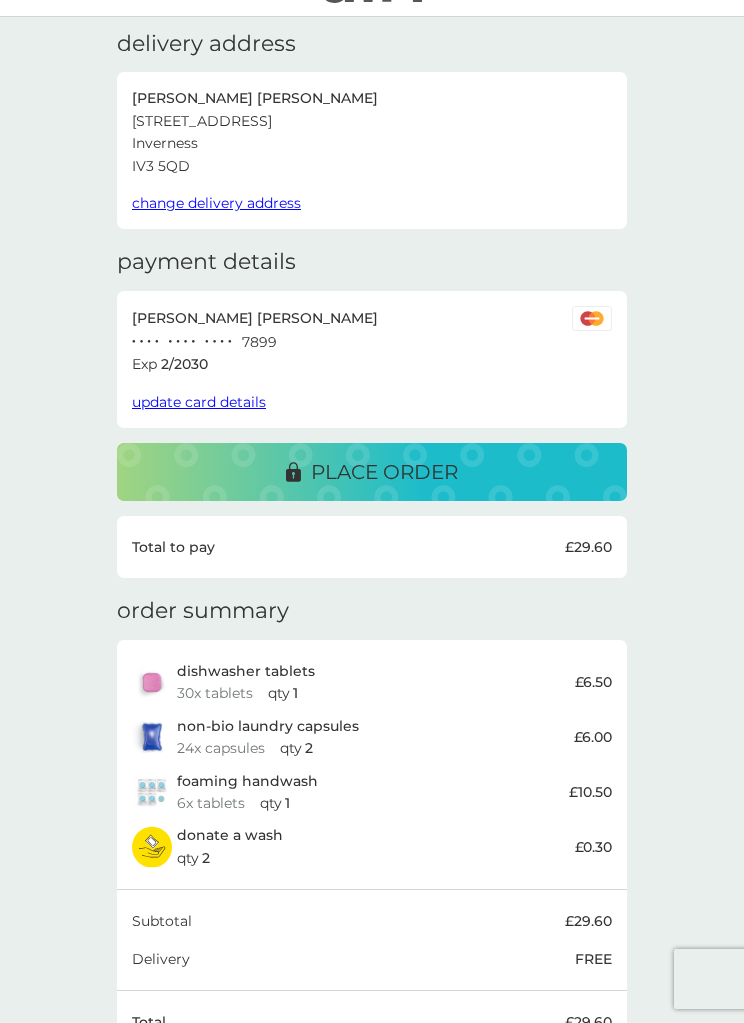 scroll, scrollTop: 50, scrollLeft: 0, axis: vertical 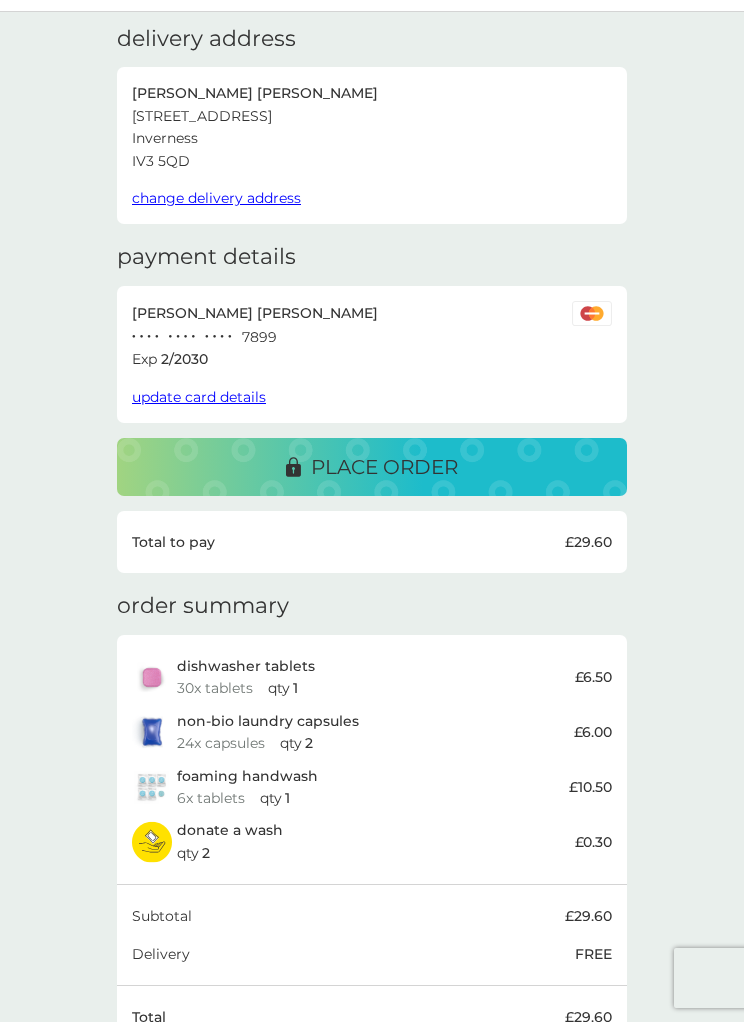 click on "place order" at bounding box center (372, 468) 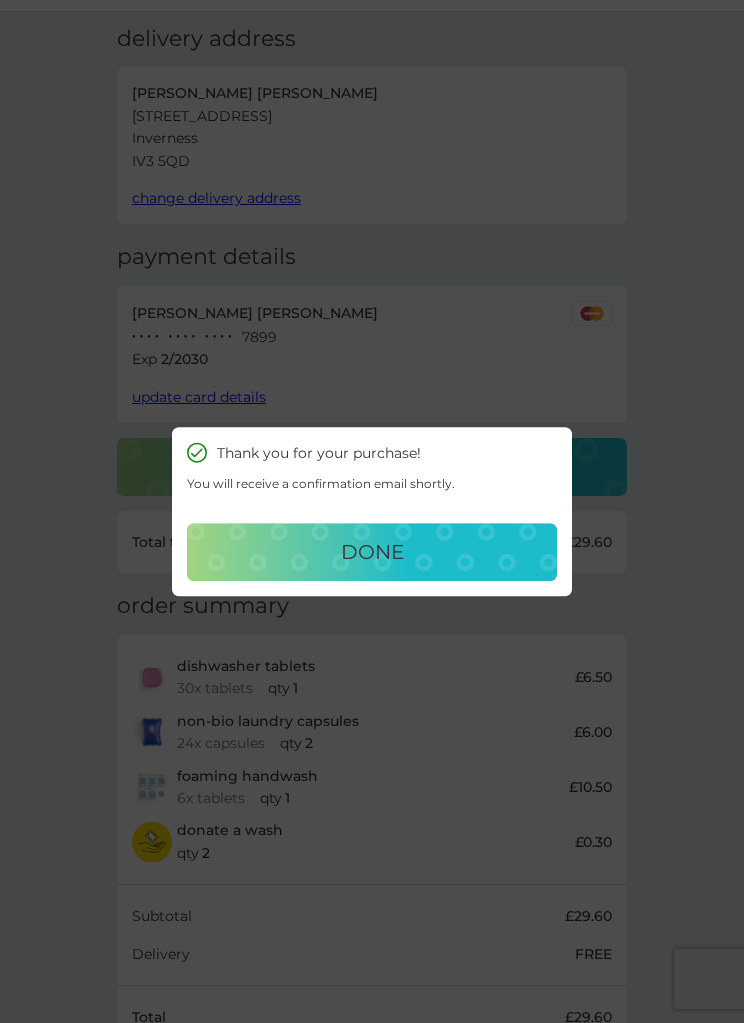 click on "done" at bounding box center (372, 552) 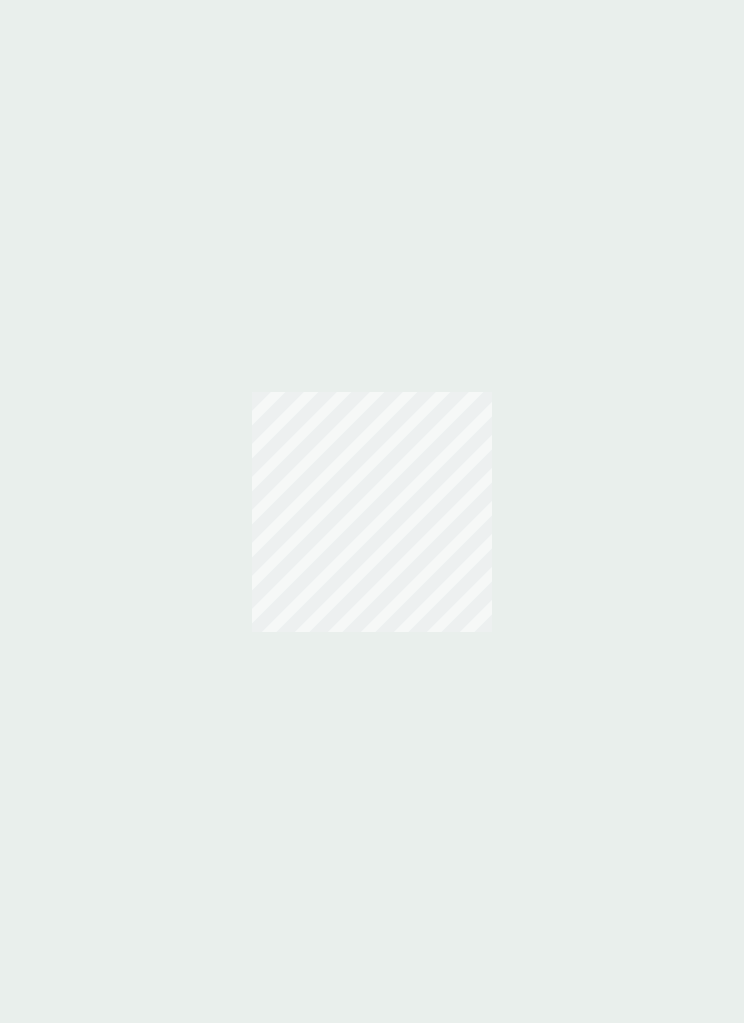 scroll, scrollTop: 0, scrollLeft: 0, axis: both 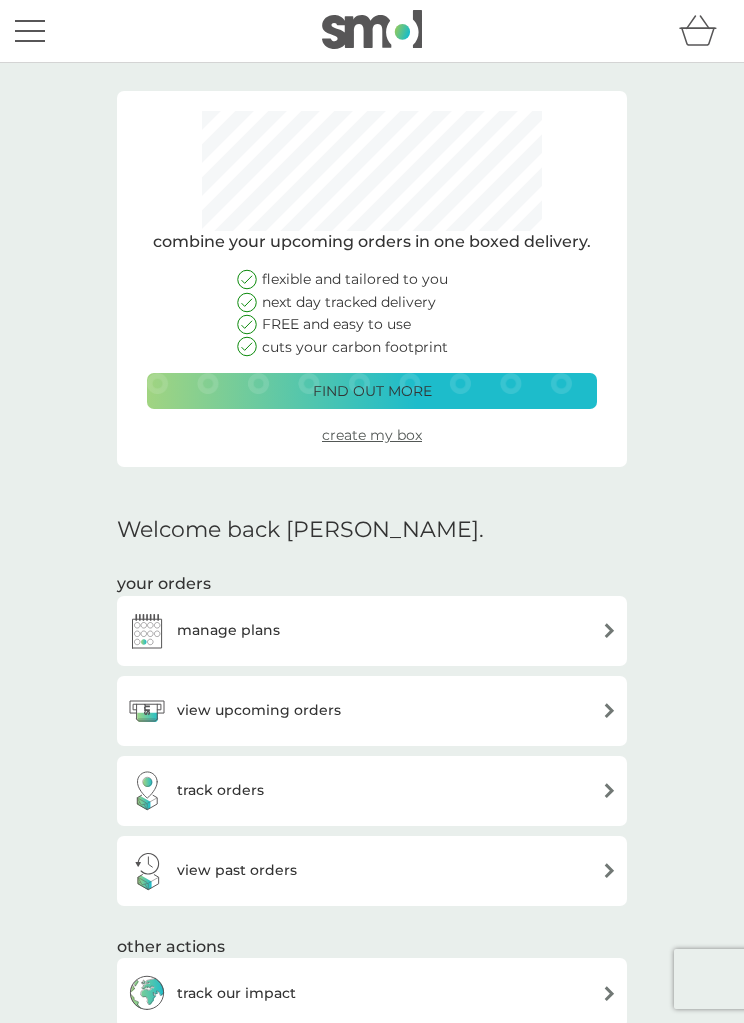 click at bounding box center (609, 630) 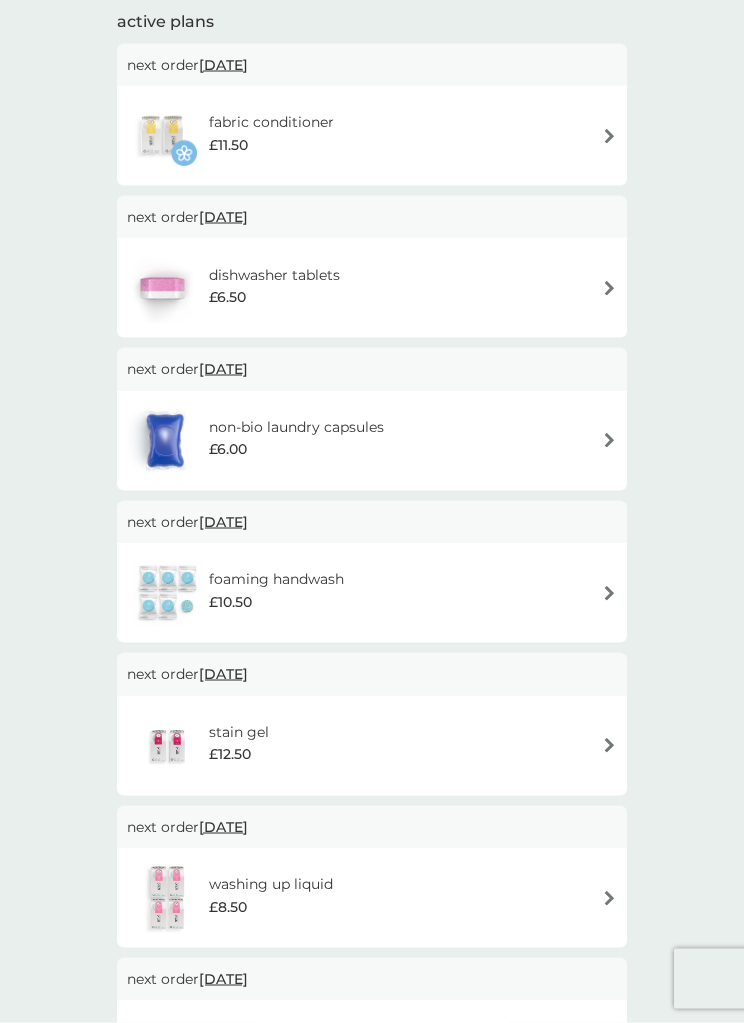 scroll, scrollTop: 306, scrollLeft: 0, axis: vertical 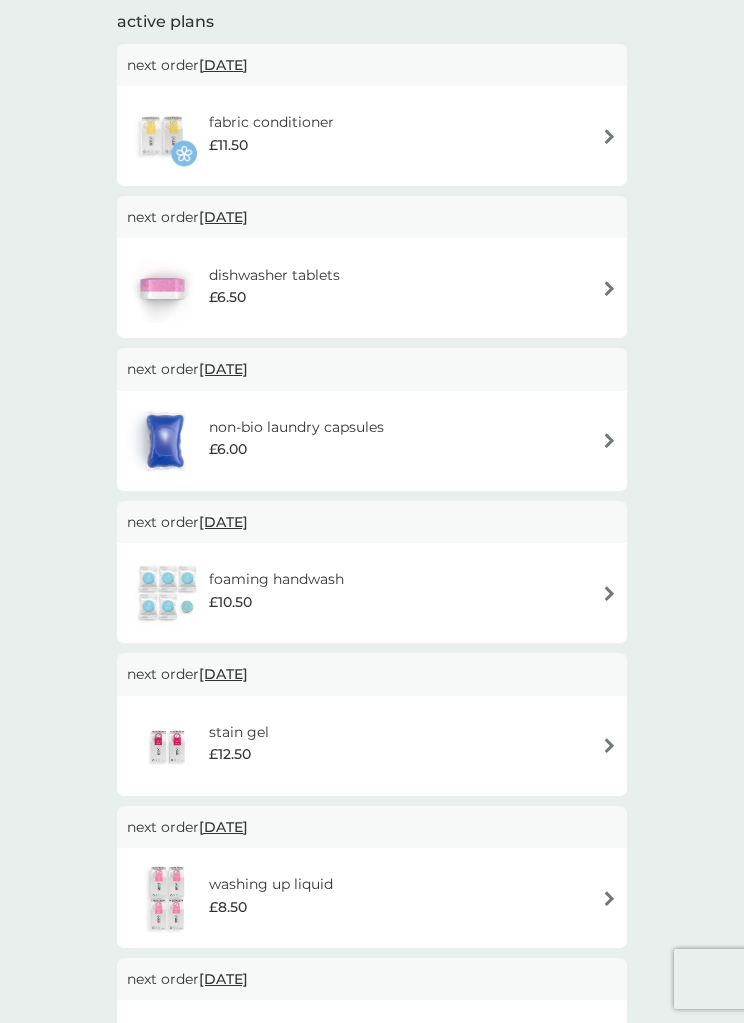 click on "[DATE]" at bounding box center (223, 522) 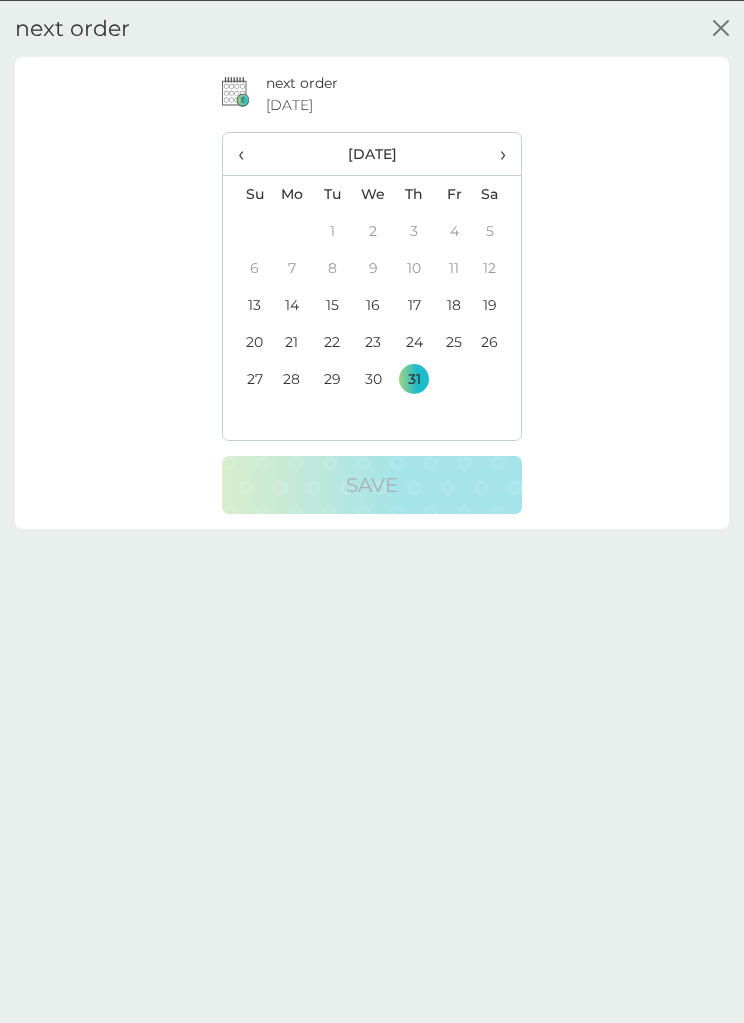 click on "›" at bounding box center (497, 153) 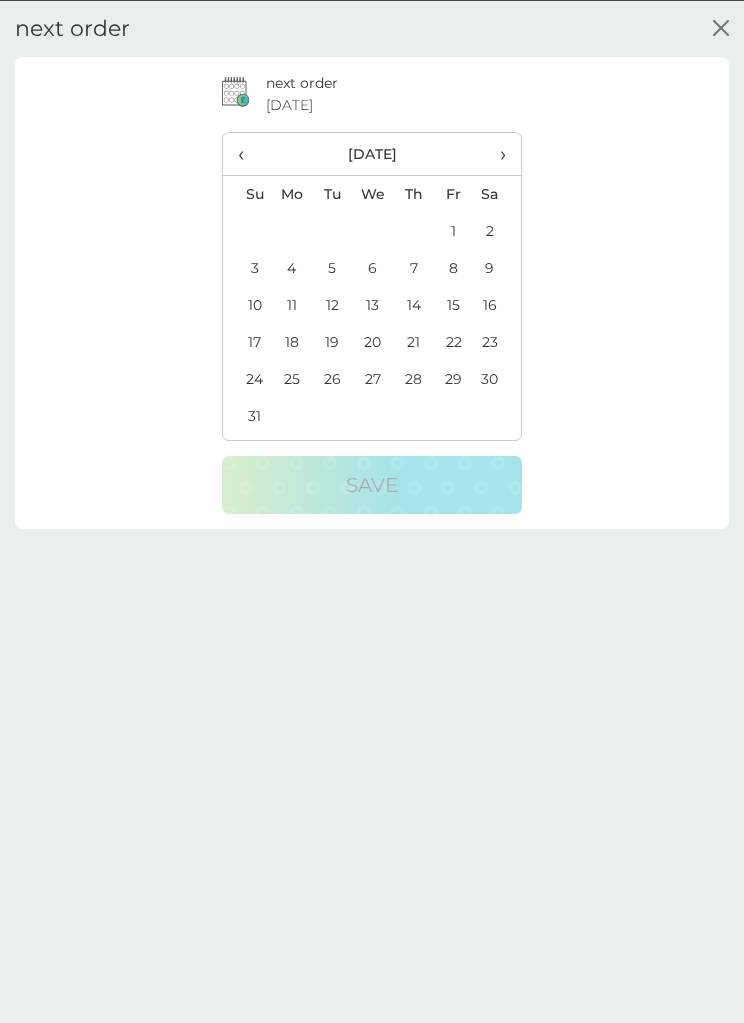 click on "›" at bounding box center [497, 153] 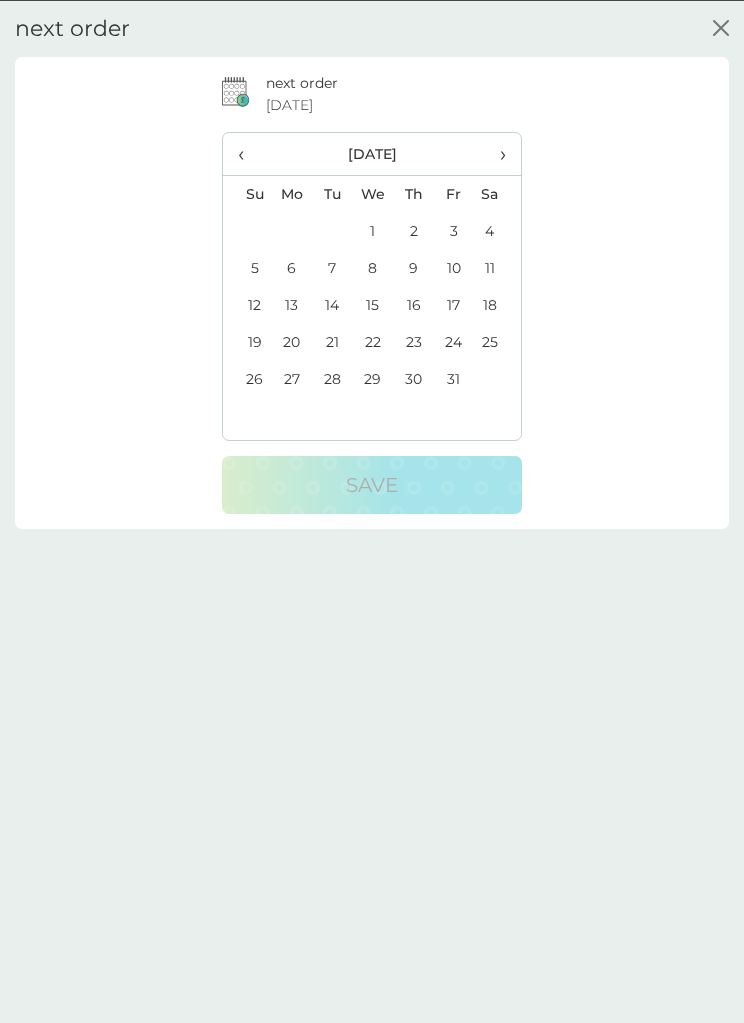 click on "›" at bounding box center (497, 153) 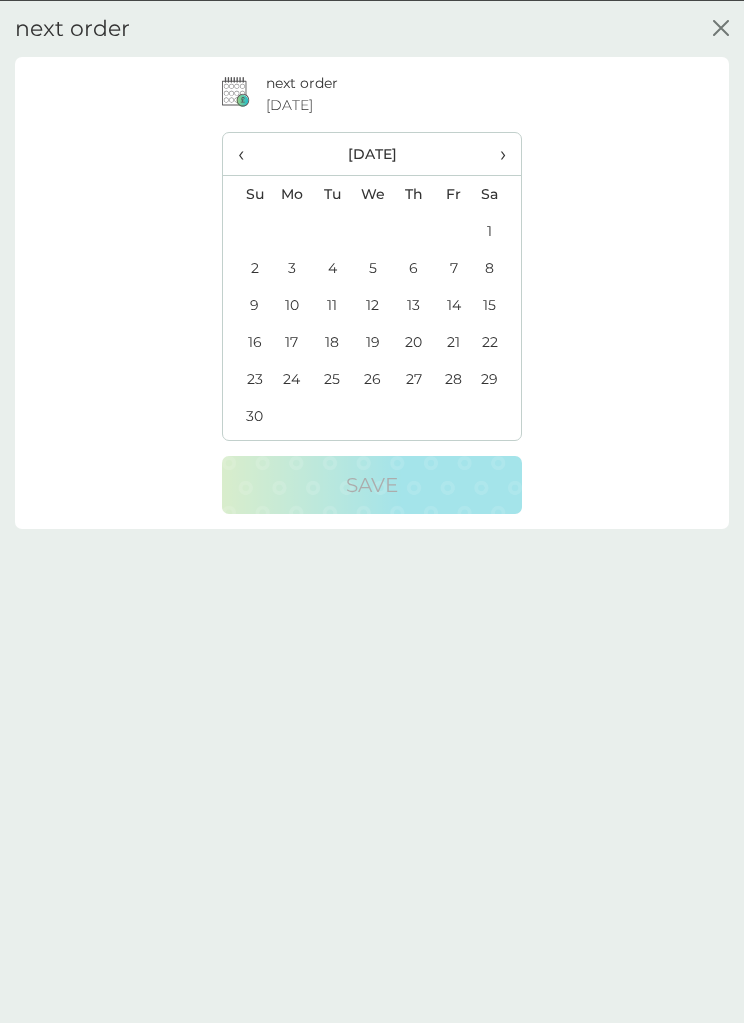 click on "30" at bounding box center (247, 415) 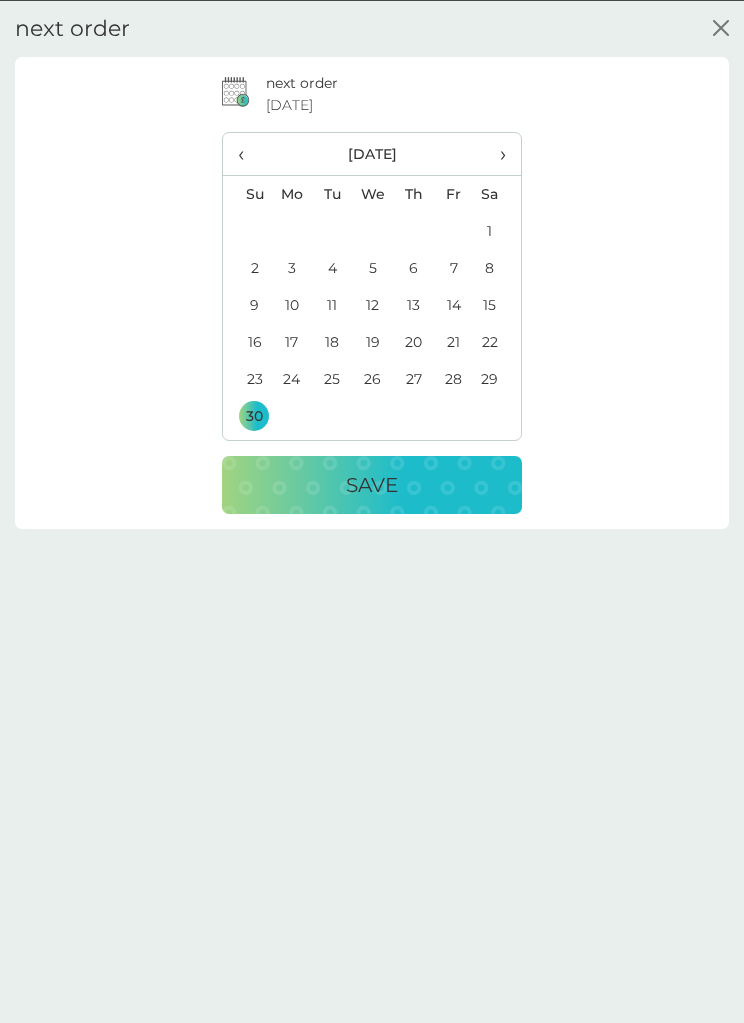 click on "Save" at bounding box center (372, 484) 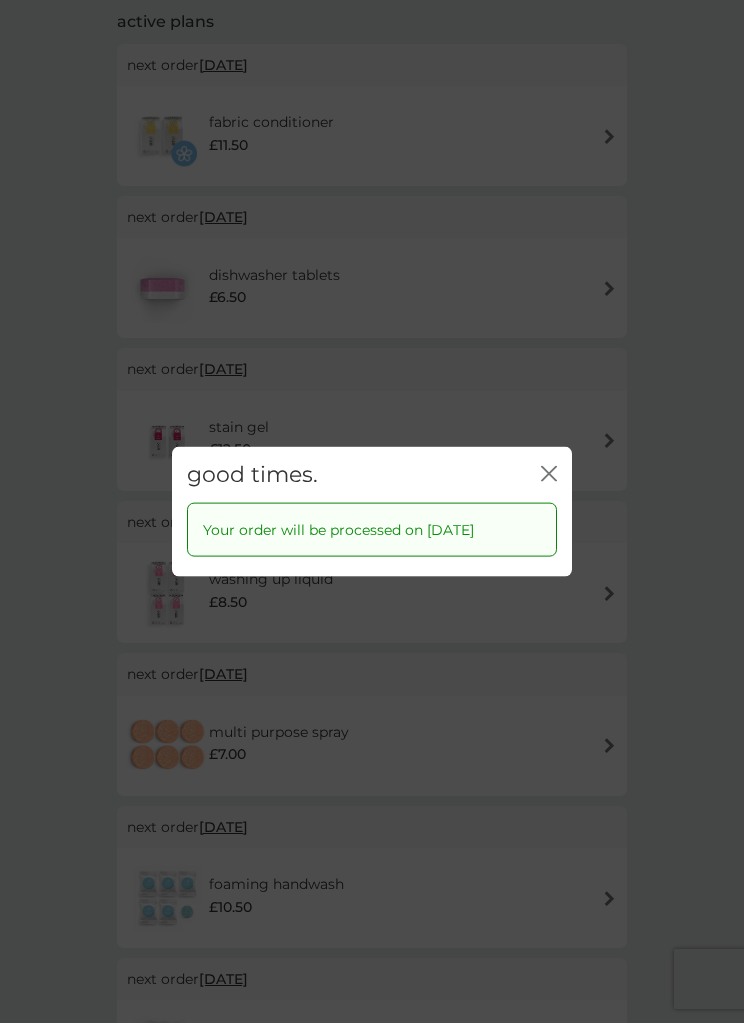 click on "close" at bounding box center (549, 474) 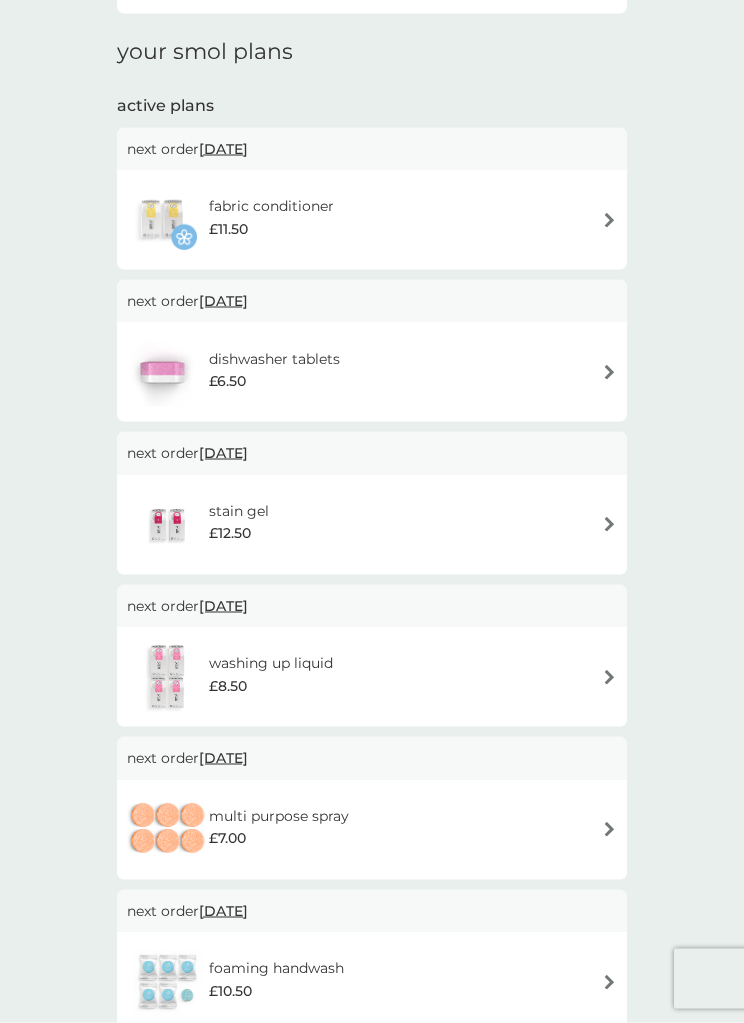 scroll, scrollTop: 221, scrollLeft: 0, axis: vertical 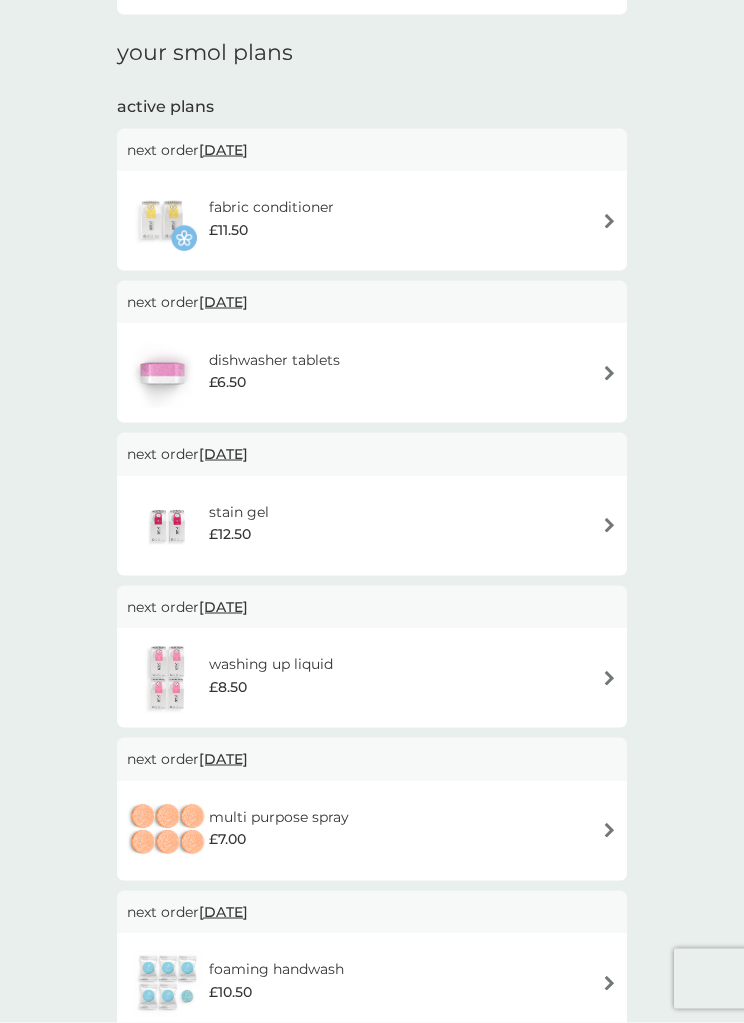 click on "[DATE]" at bounding box center [223, 302] 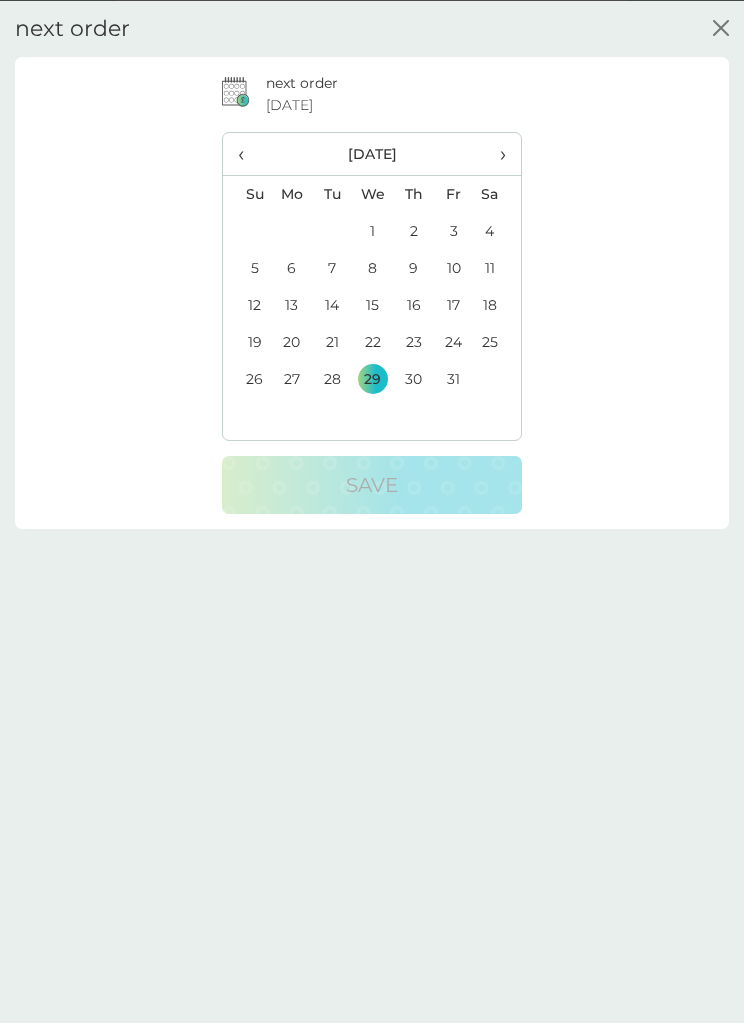 click on "›" at bounding box center (497, 153) 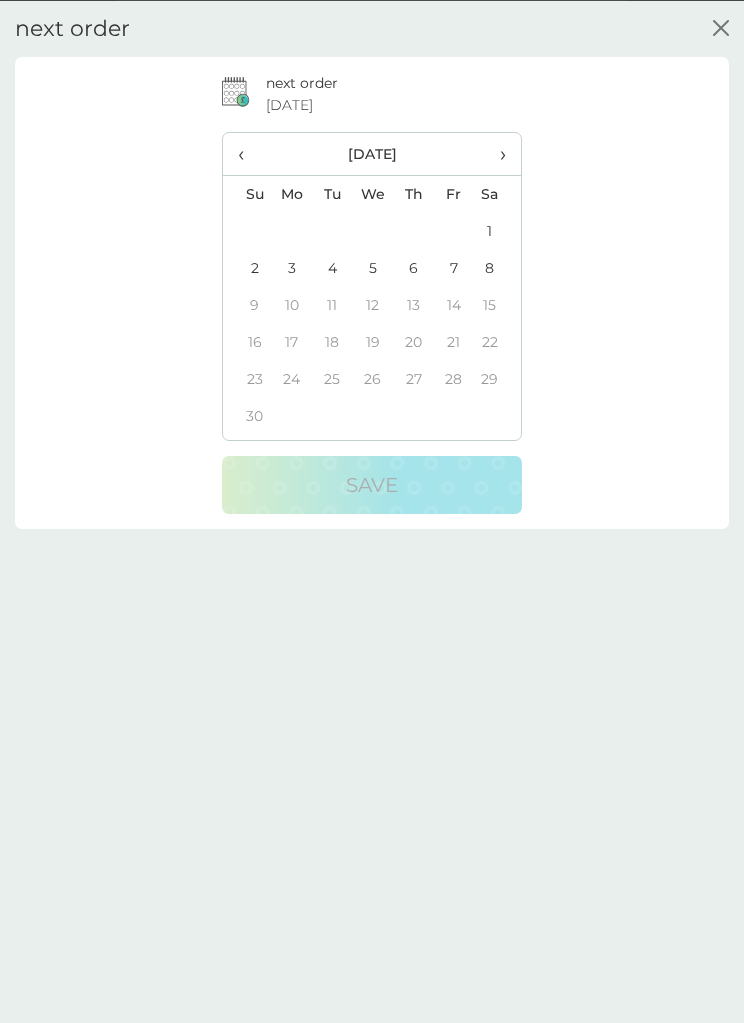 click on "›" at bounding box center (497, 153) 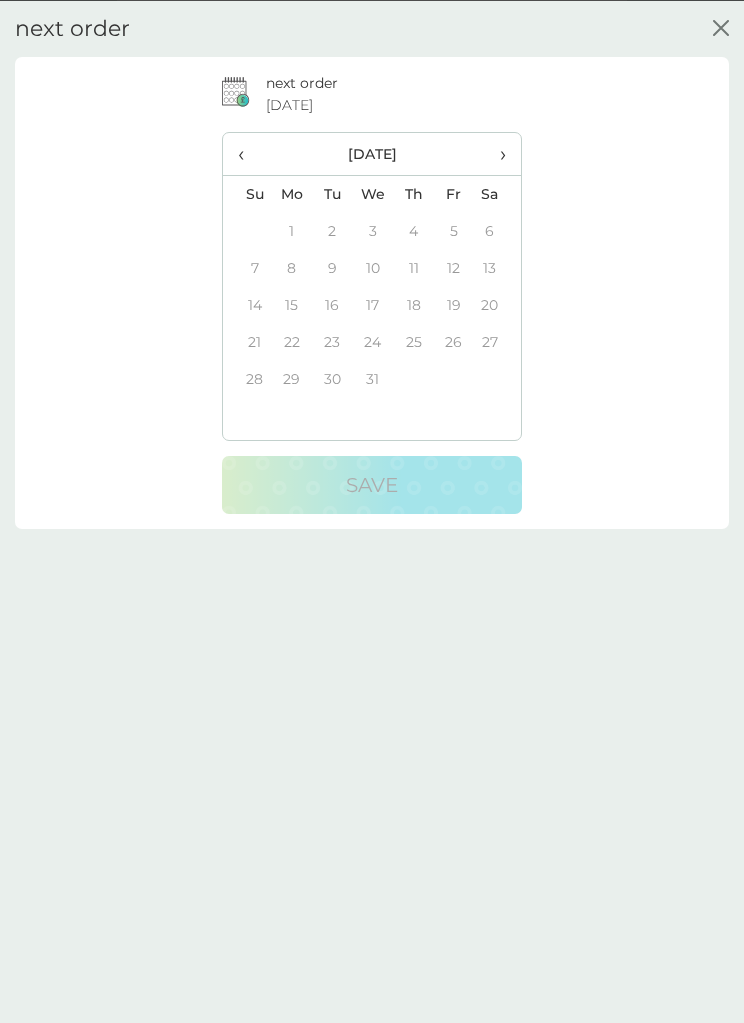 click on "‹" at bounding box center (247, 153) 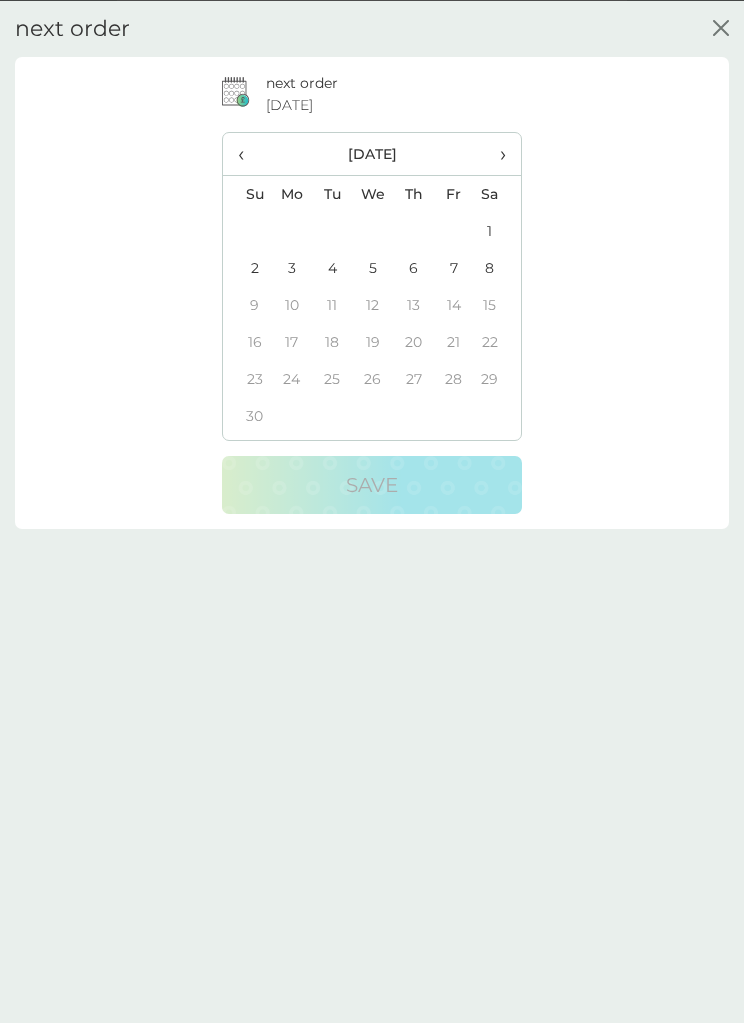 click on "30" at bounding box center (247, 415) 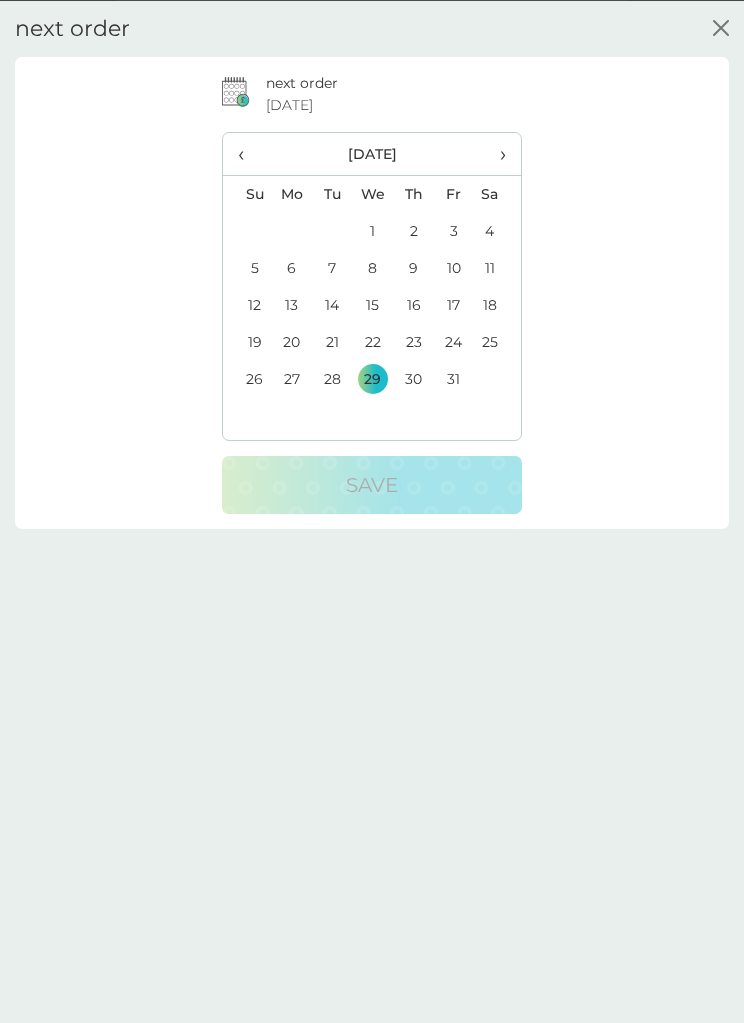click on "›" at bounding box center [497, 153] 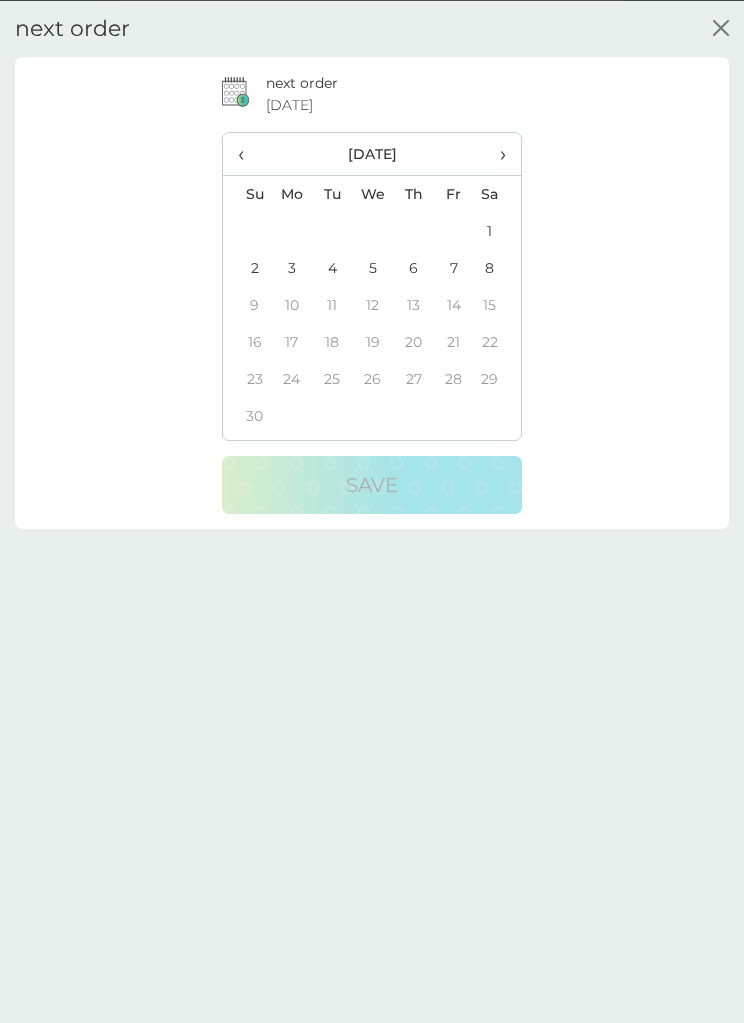 click on "8" at bounding box center [497, 267] 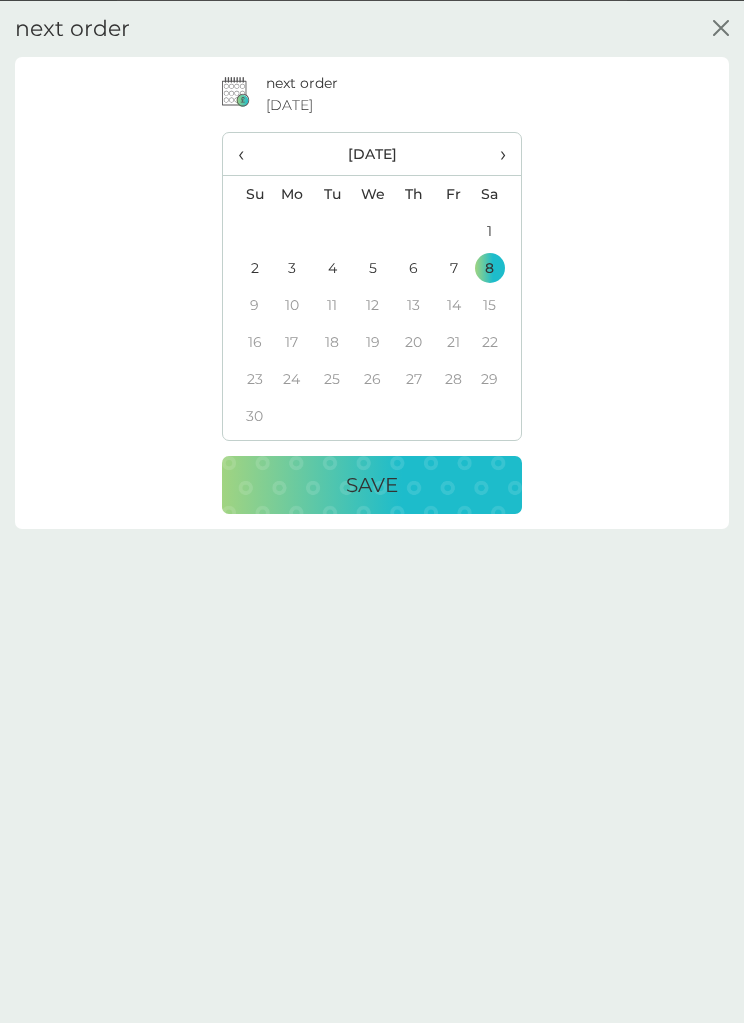 click on "Save" at bounding box center (372, 484) 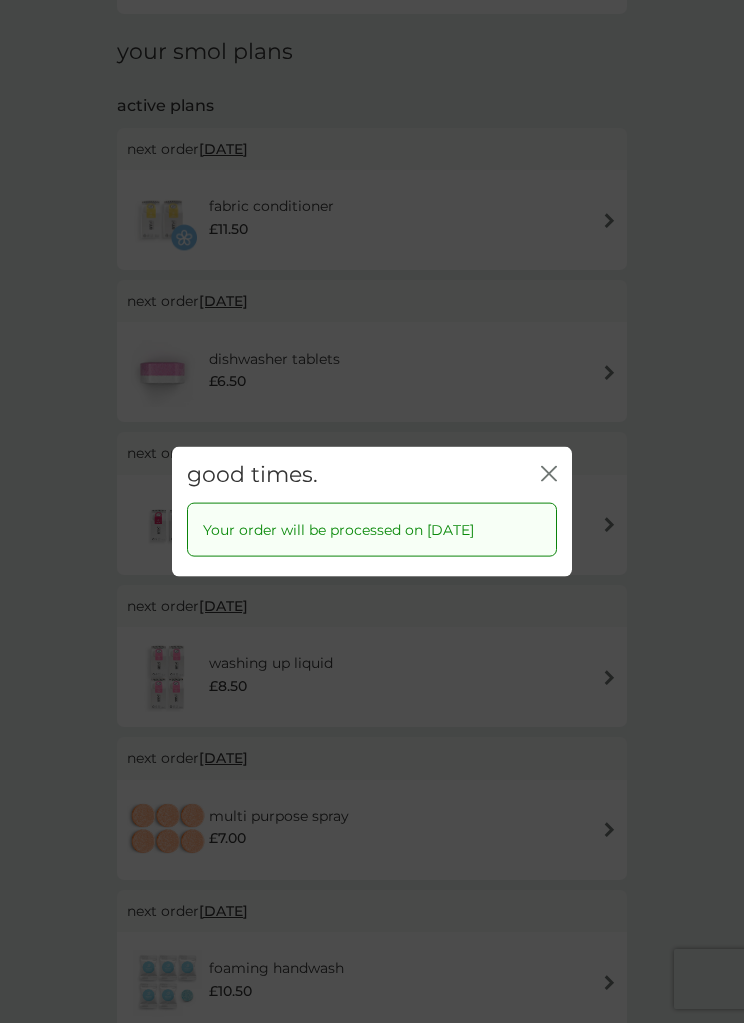 click on "good times. close" at bounding box center [372, 474] 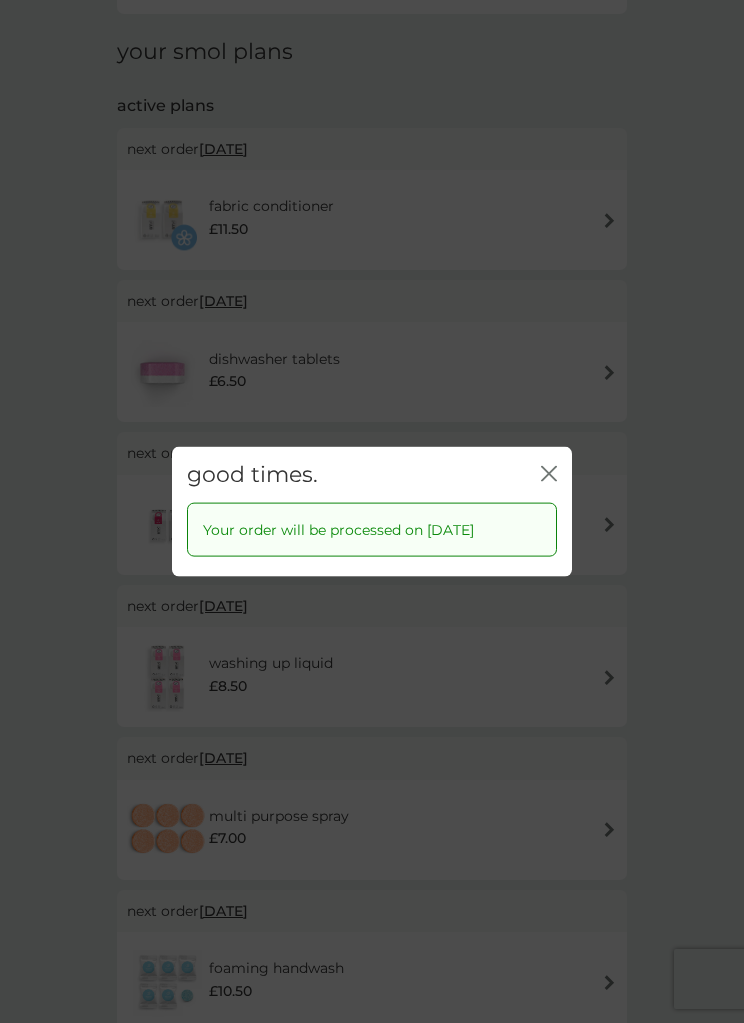 click 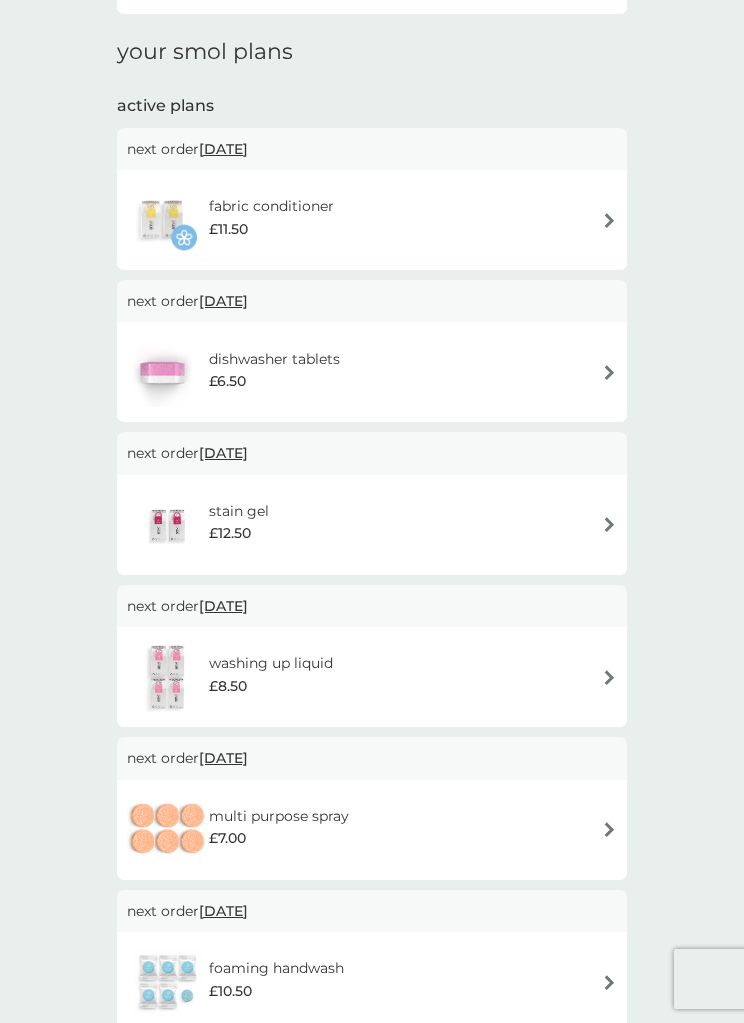 click on "[DATE]" at bounding box center [223, 149] 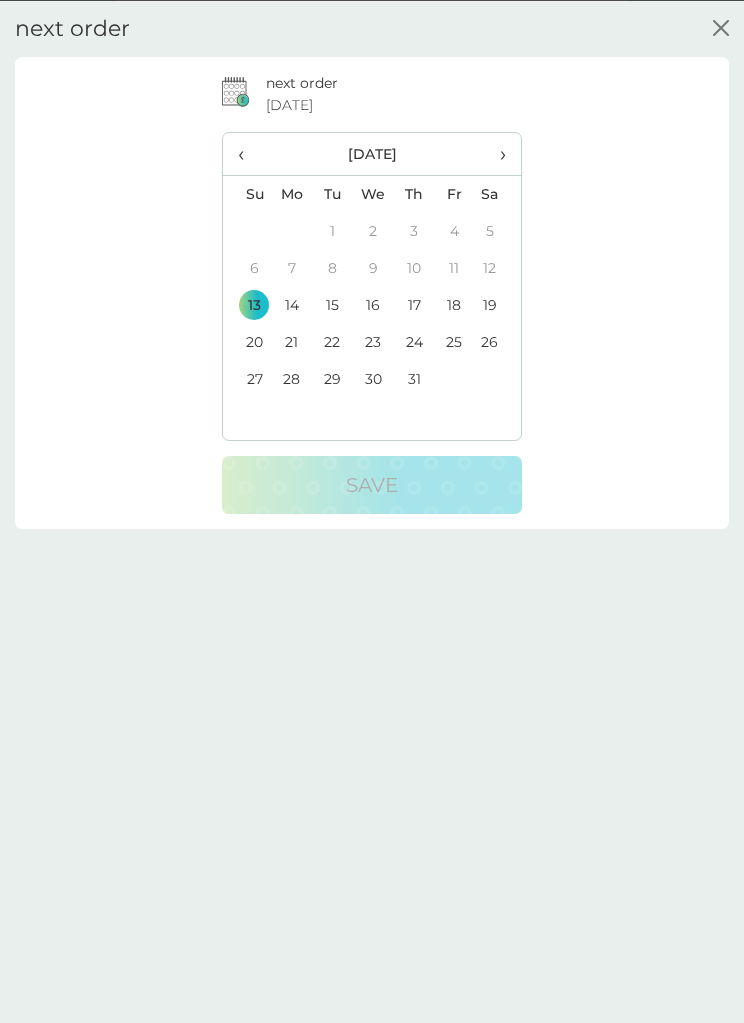 click on "›" at bounding box center [497, 153] 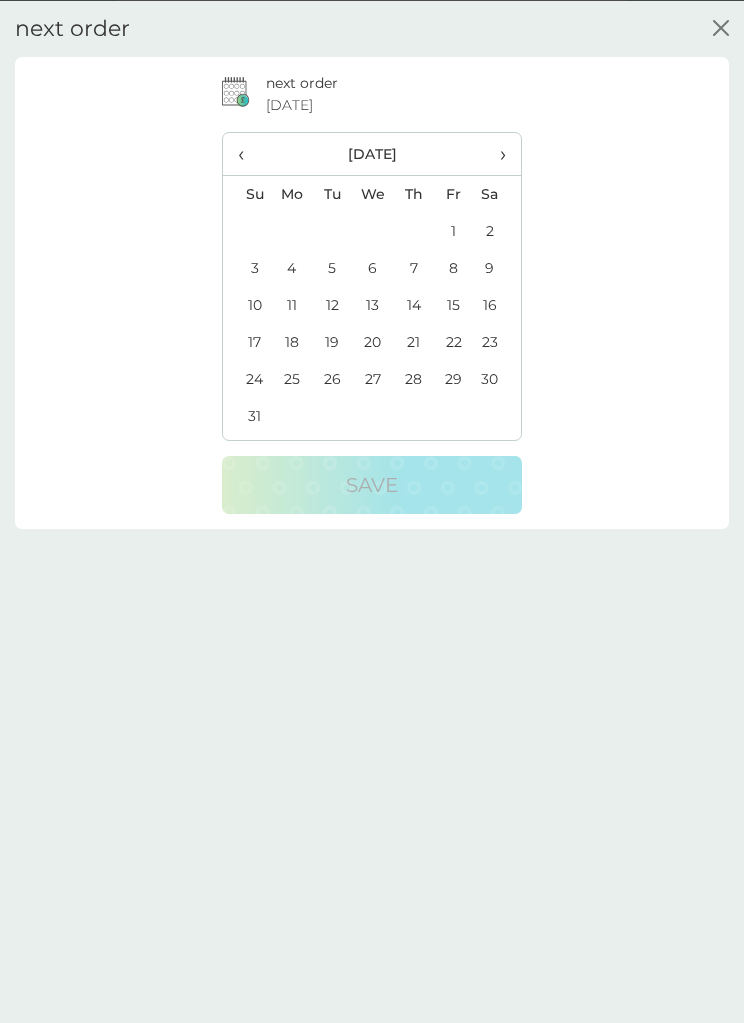 click on "›" at bounding box center (497, 153) 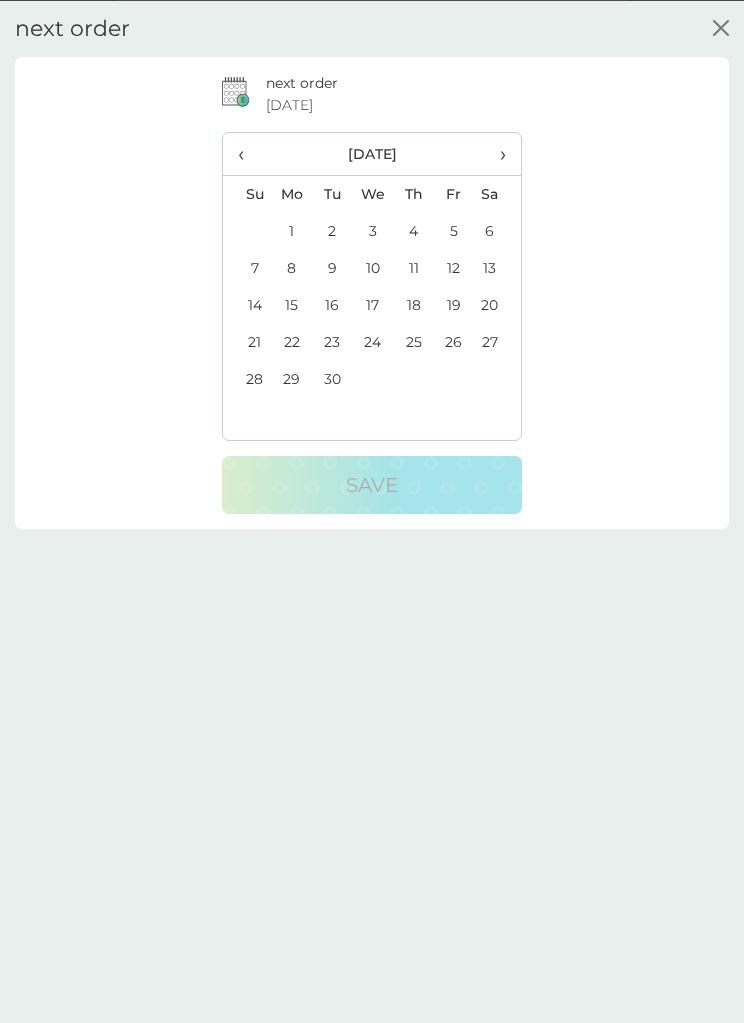 click on "›" at bounding box center [497, 153] 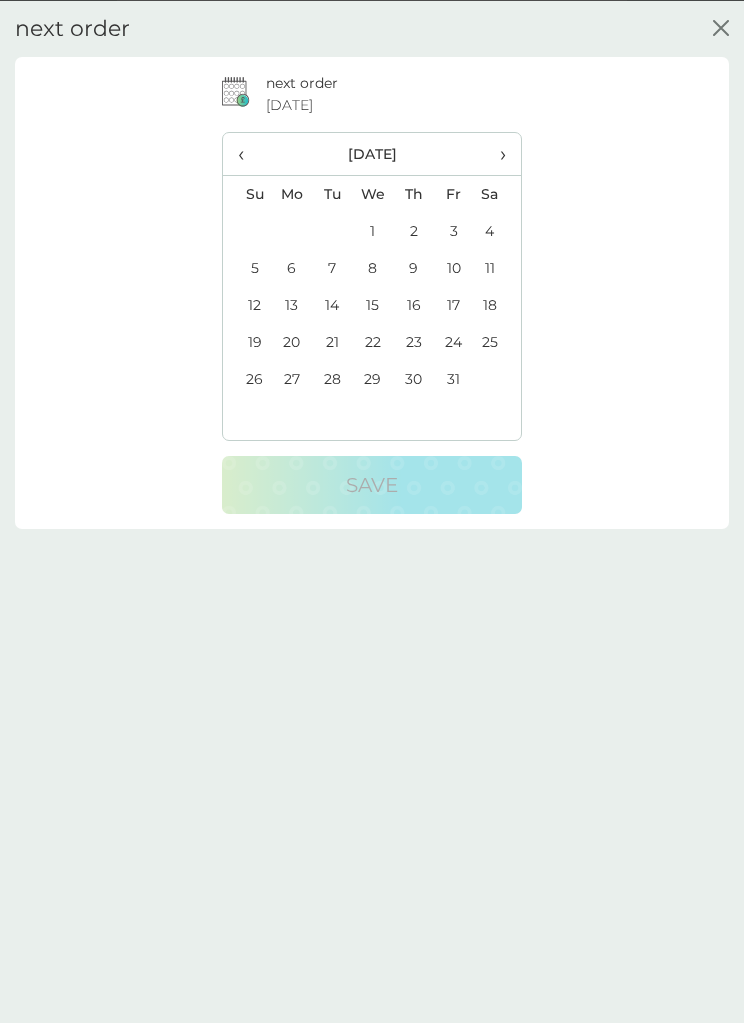 click on "›" at bounding box center (497, 153) 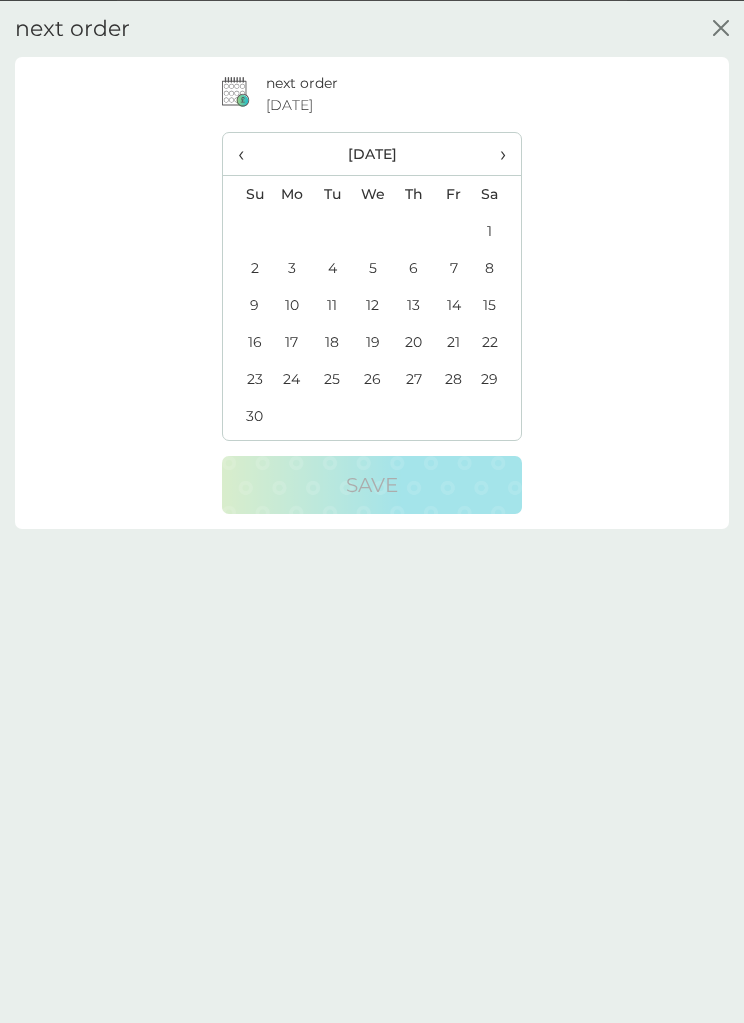 click on "8" at bounding box center (497, 267) 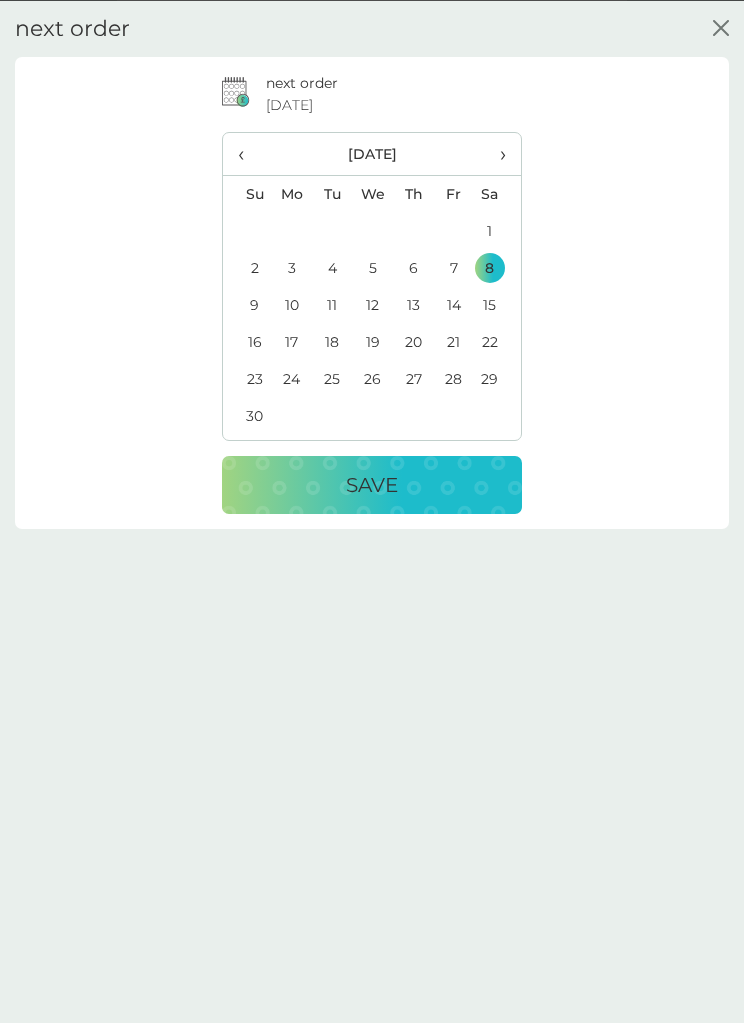 click on "Save" at bounding box center [372, 484] 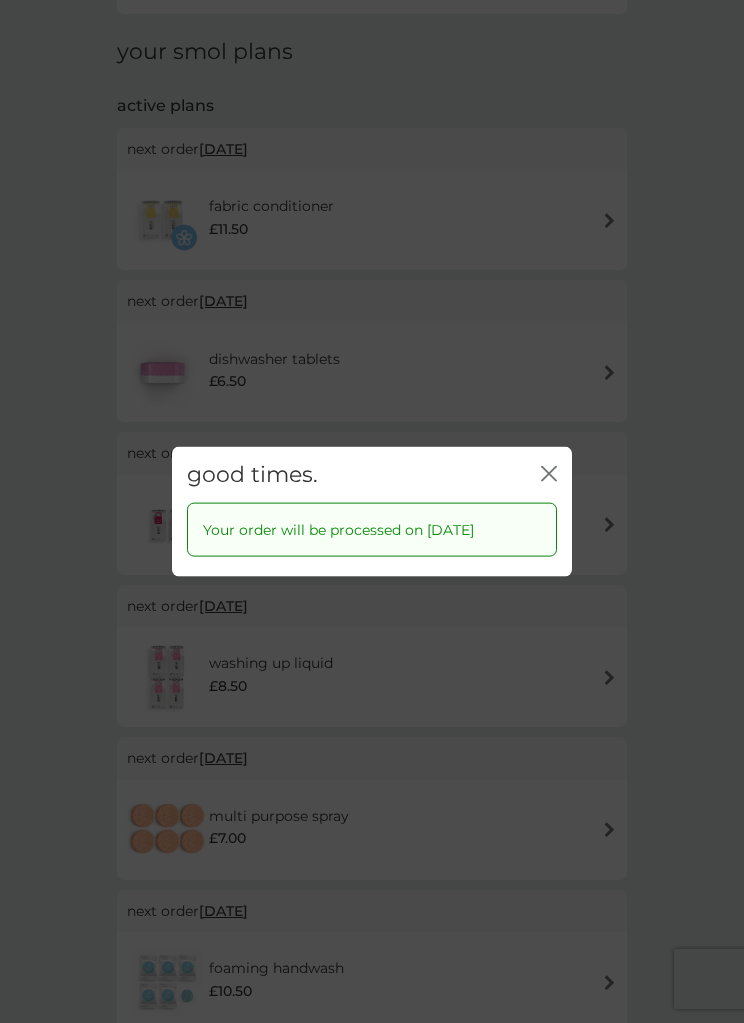 click on "close" 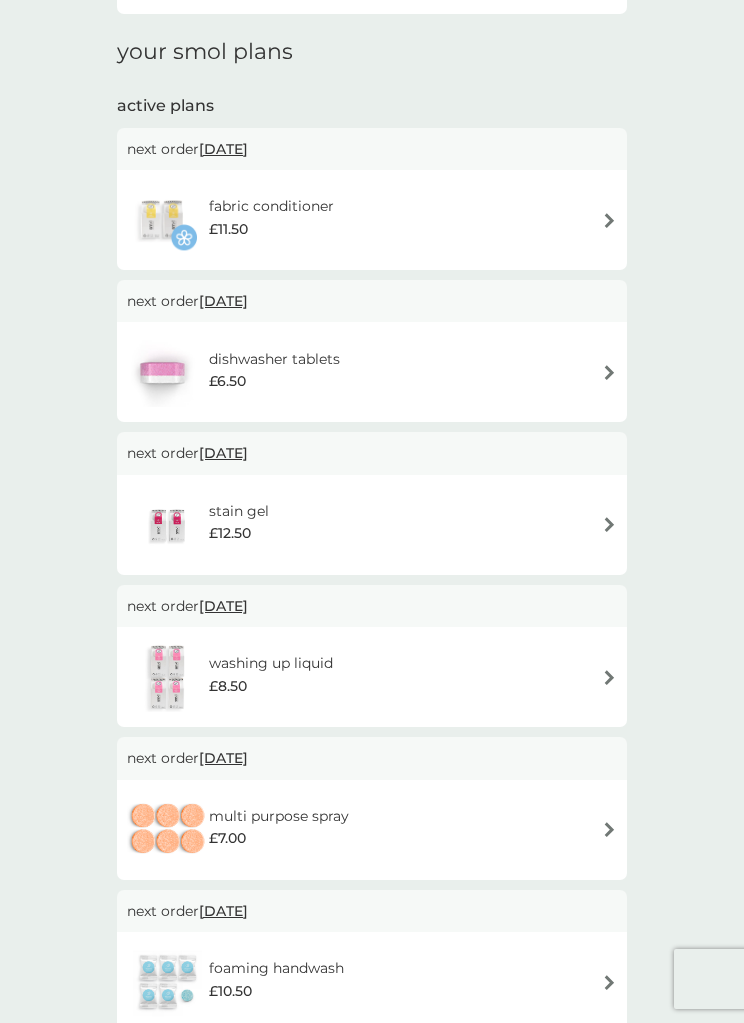 click on "[DATE]" at bounding box center (223, 453) 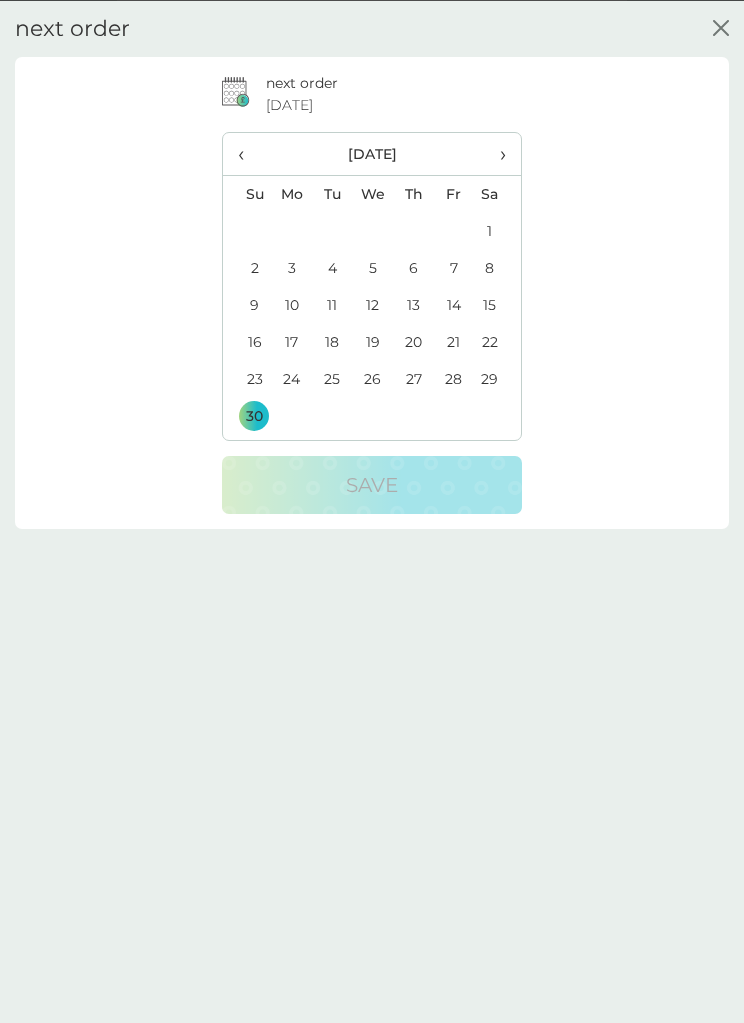 click on "8" at bounding box center [497, 267] 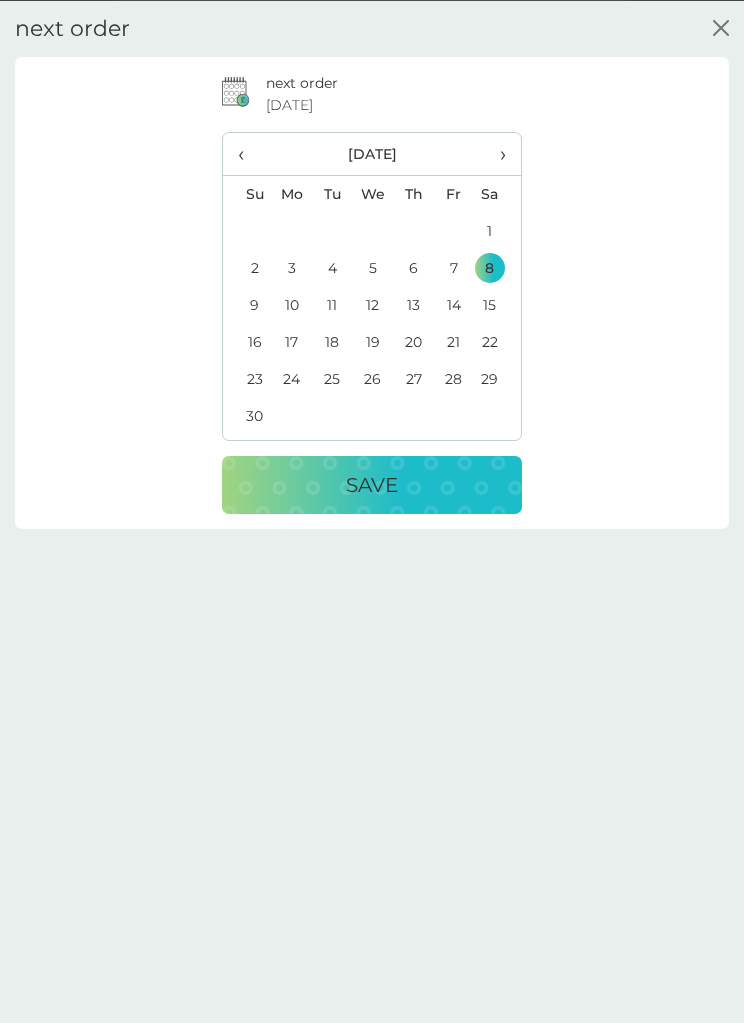 click on "Save" at bounding box center (372, 484) 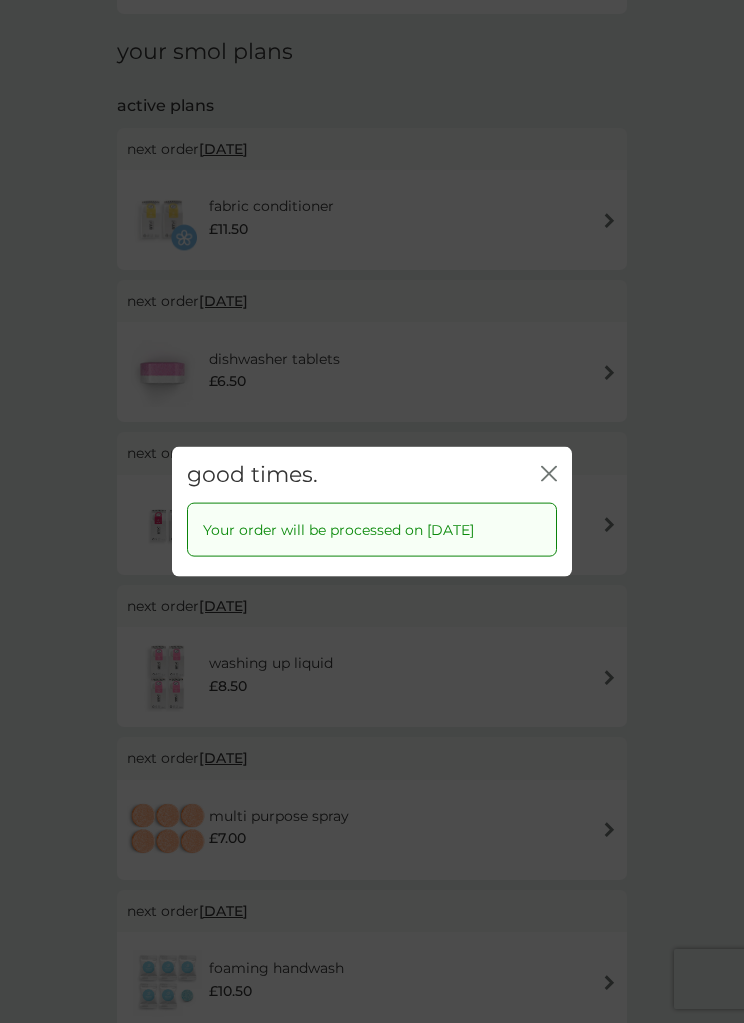 click on "good times. close" at bounding box center [372, 474] 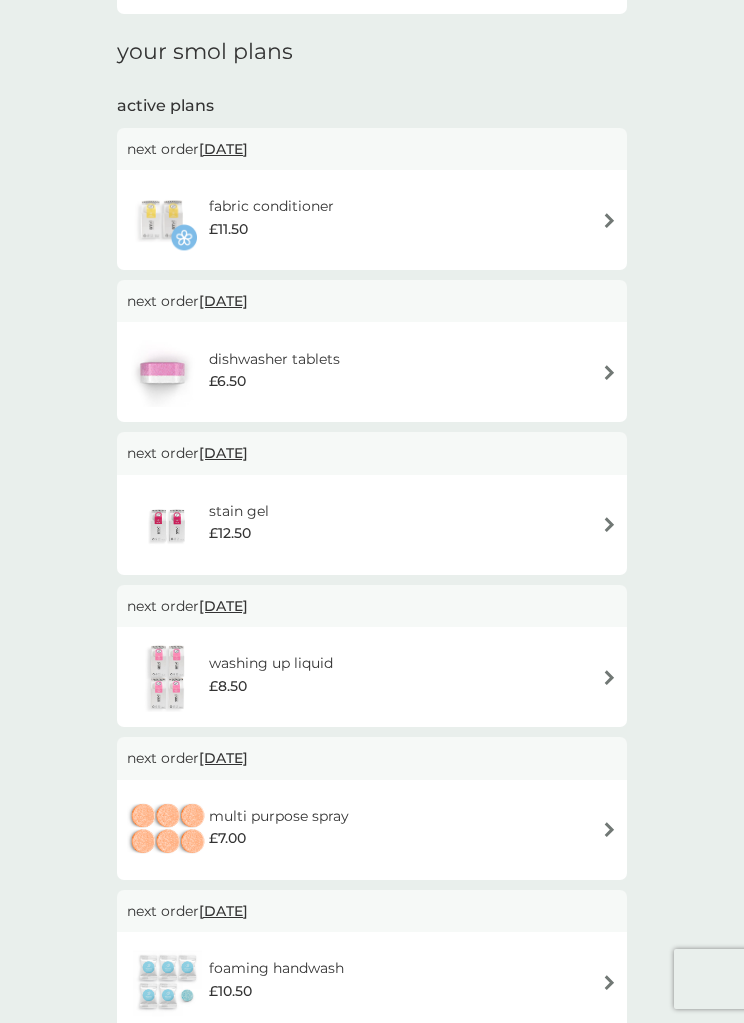 click on "[DATE]" at bounding box center (223, 606) 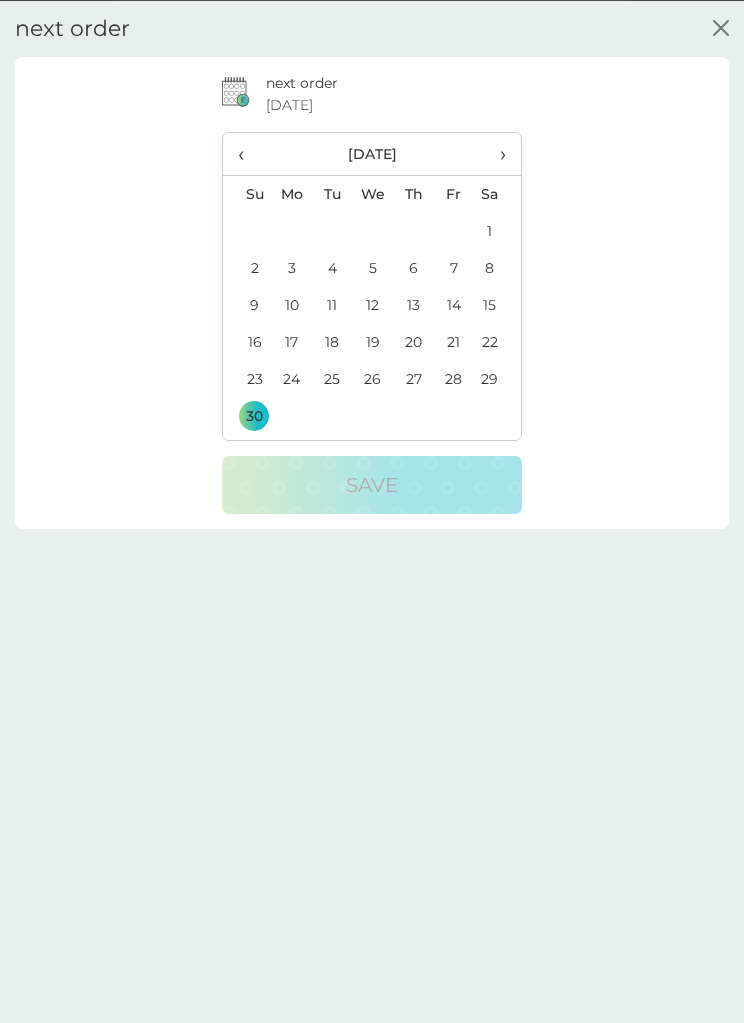 click on "›" at bounding box center (497, 153) 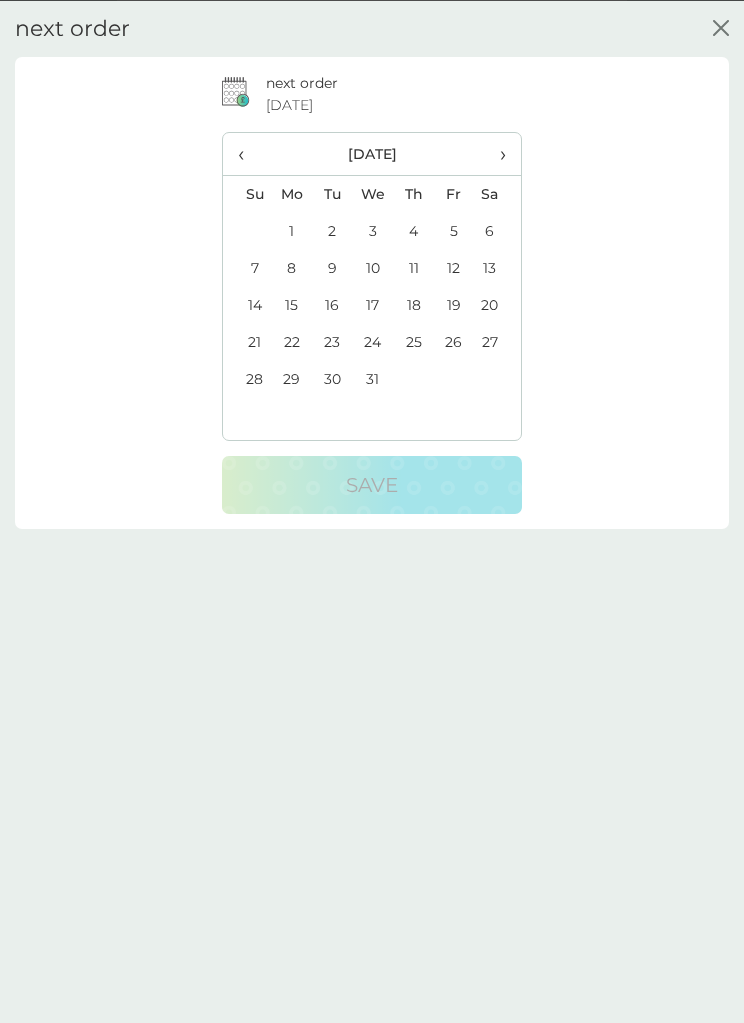 click on "‹" at bounding box center [247, 153] 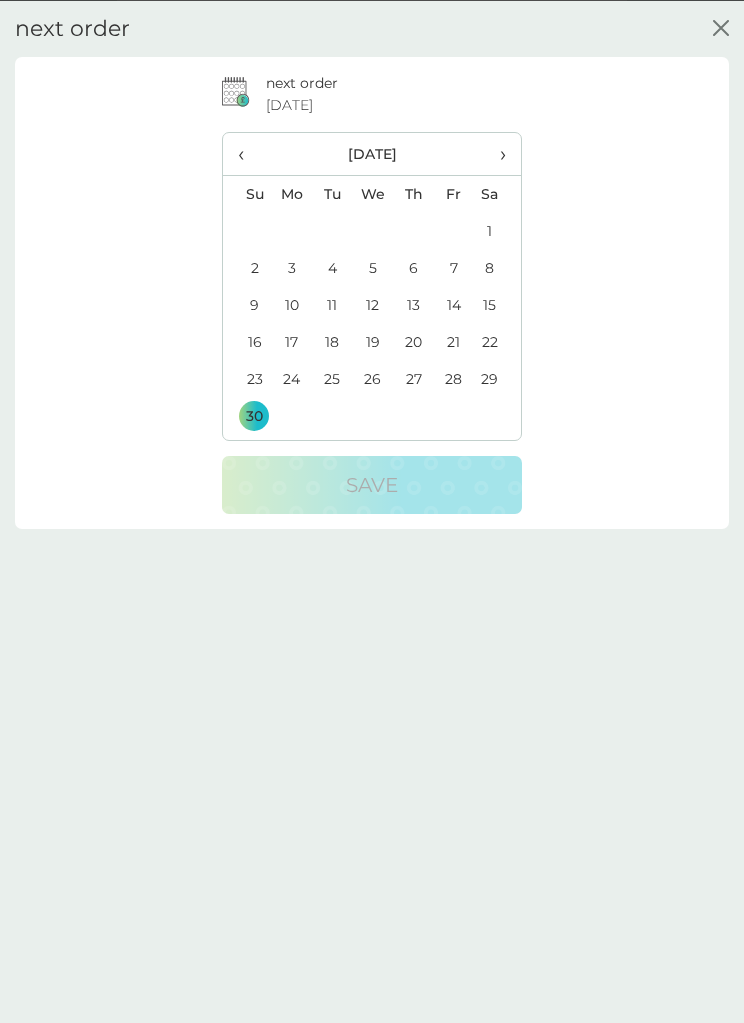 click on "8" at bounding box center (497, 267) 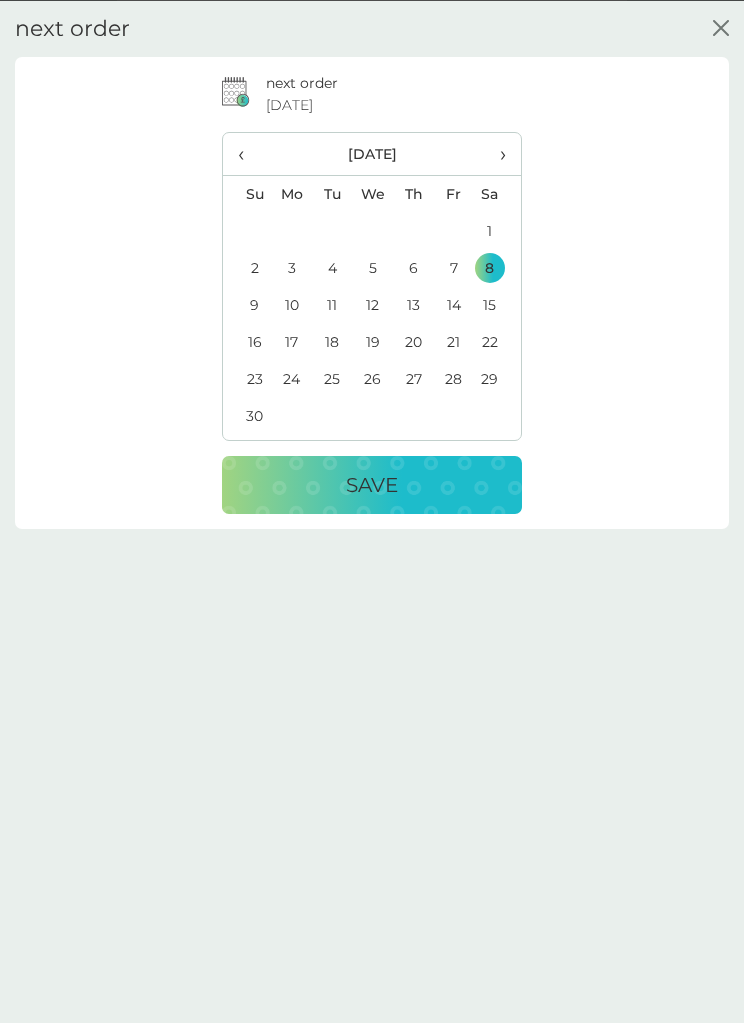 click on "Save" at bounding box center [372, 484] 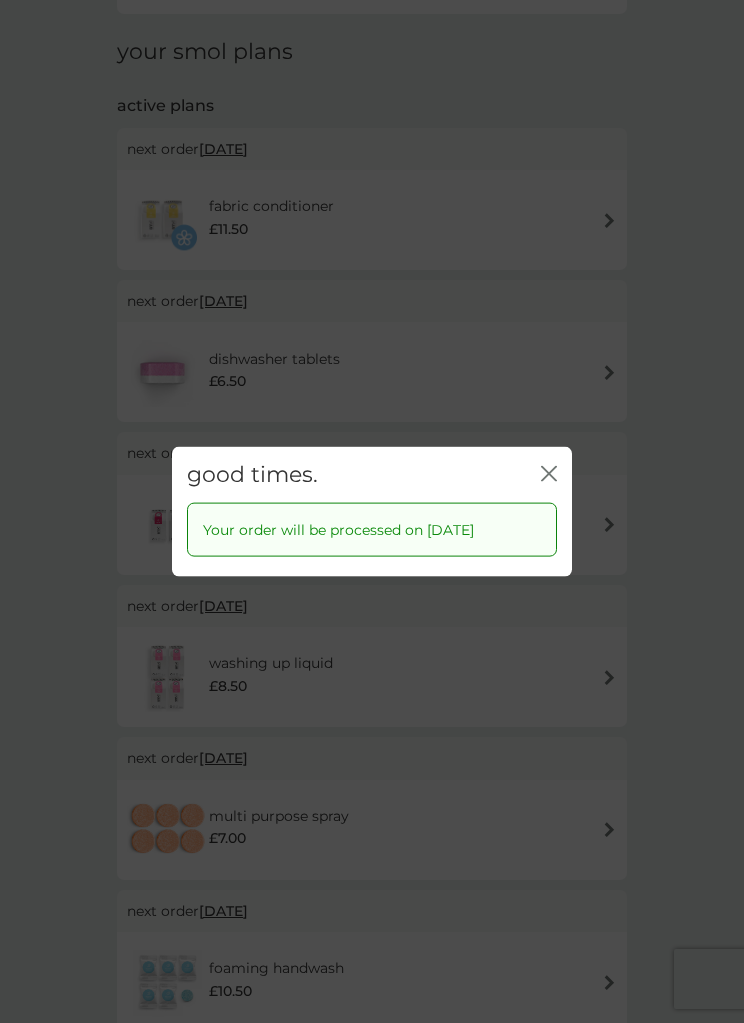 click 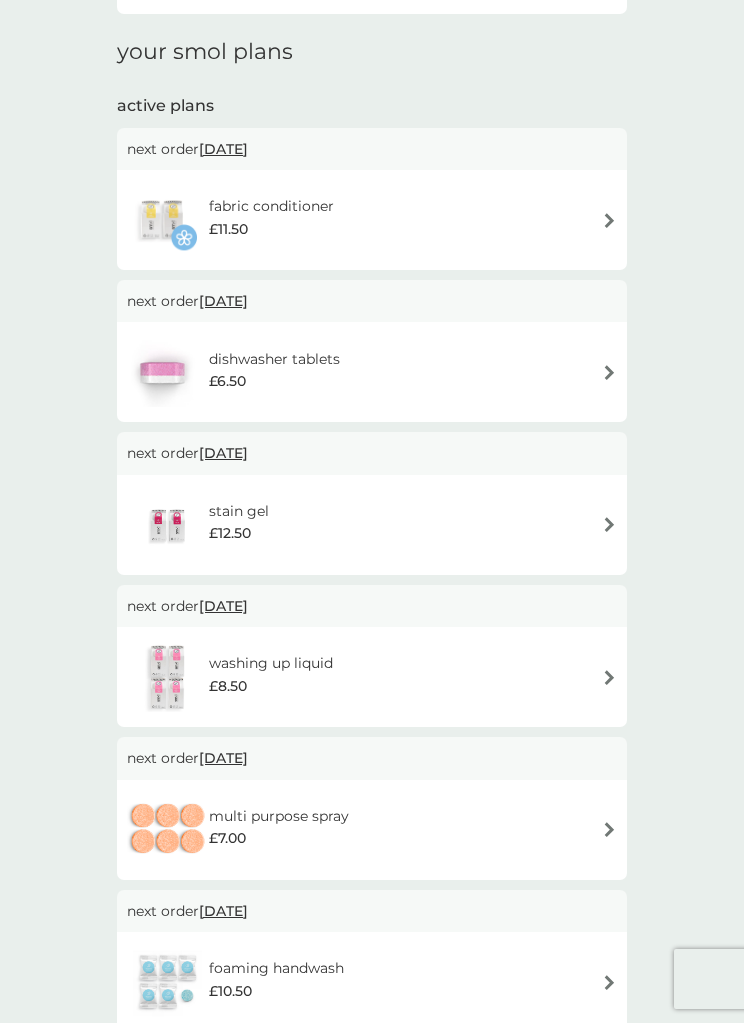 click on "[DATE]" at bounding box center [223, 758] 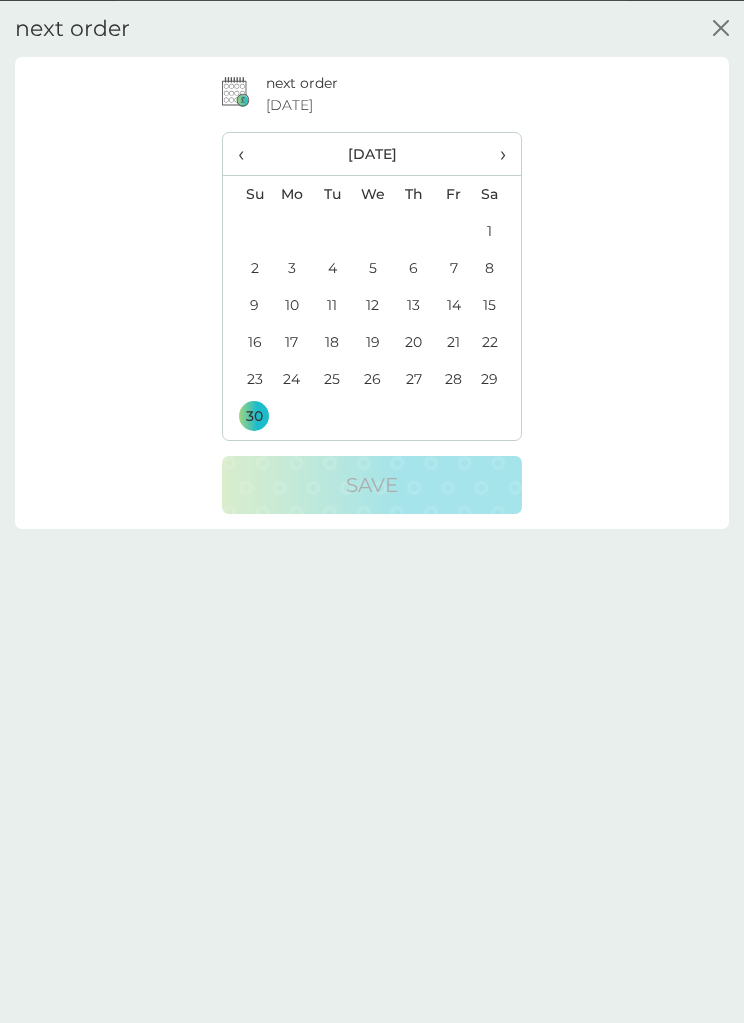 click on "›" at bounding box center [497, 153] 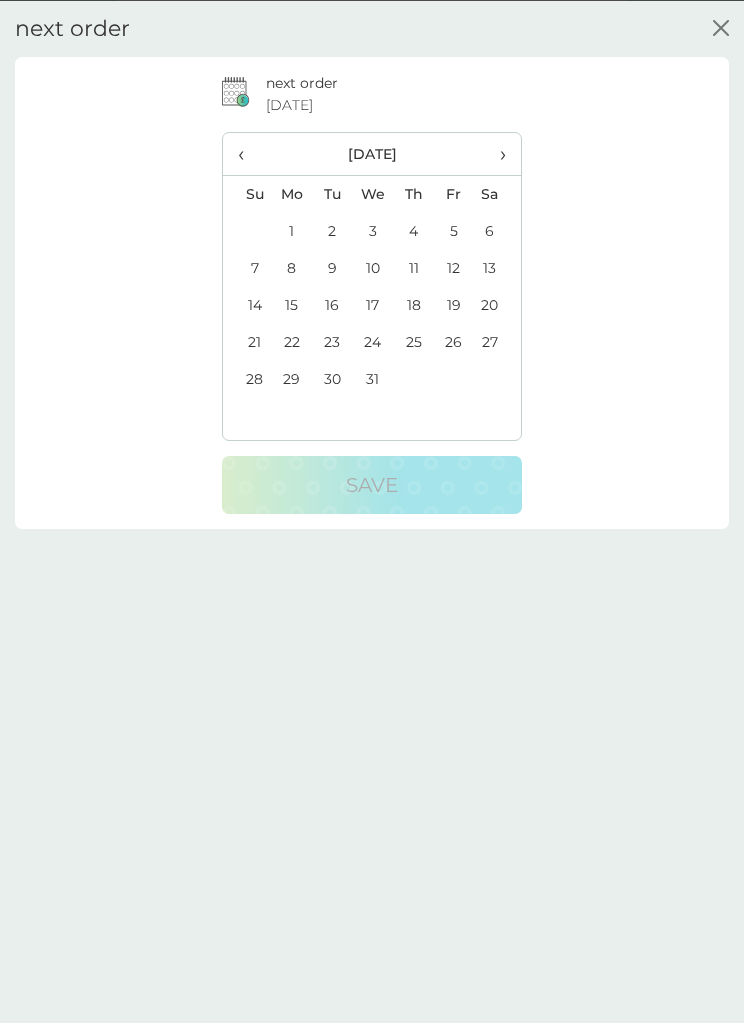 click on "›" at bounding box center (497, 153) 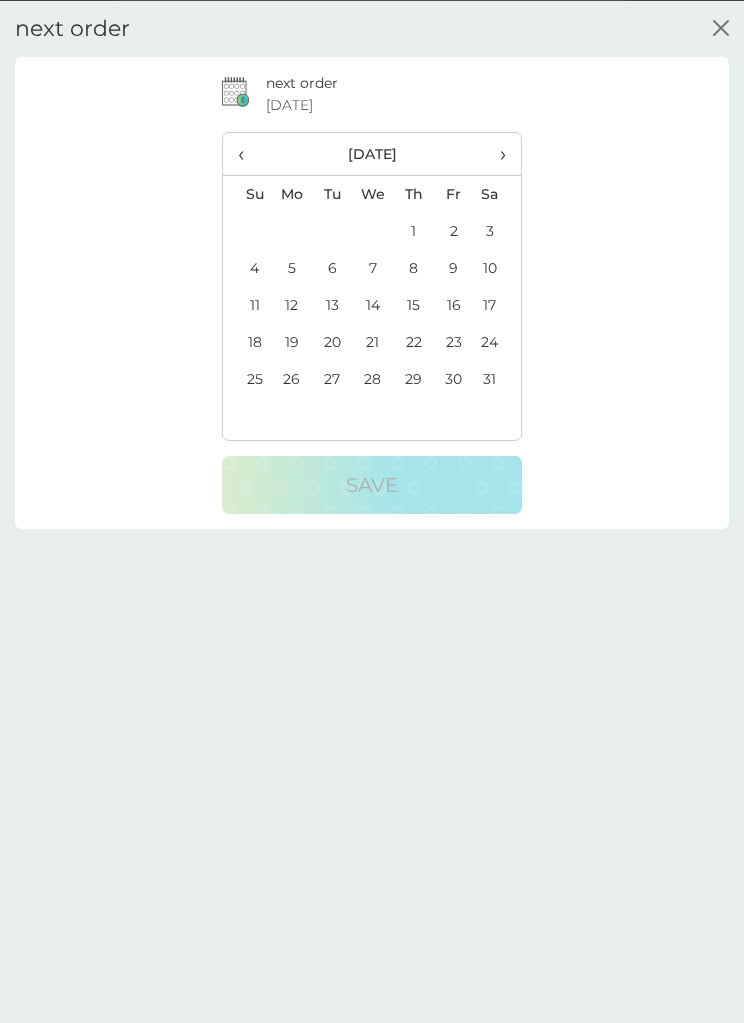 click on "›" at bounding box center (497, 153) 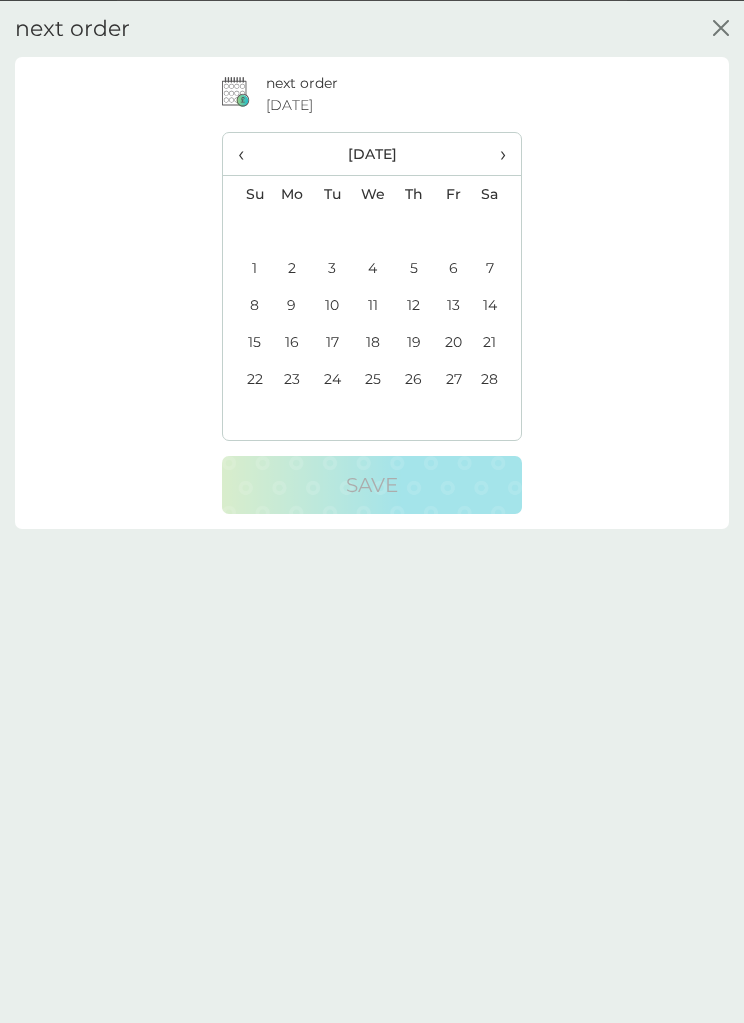 click on "›" at bounding box center [497, 153] 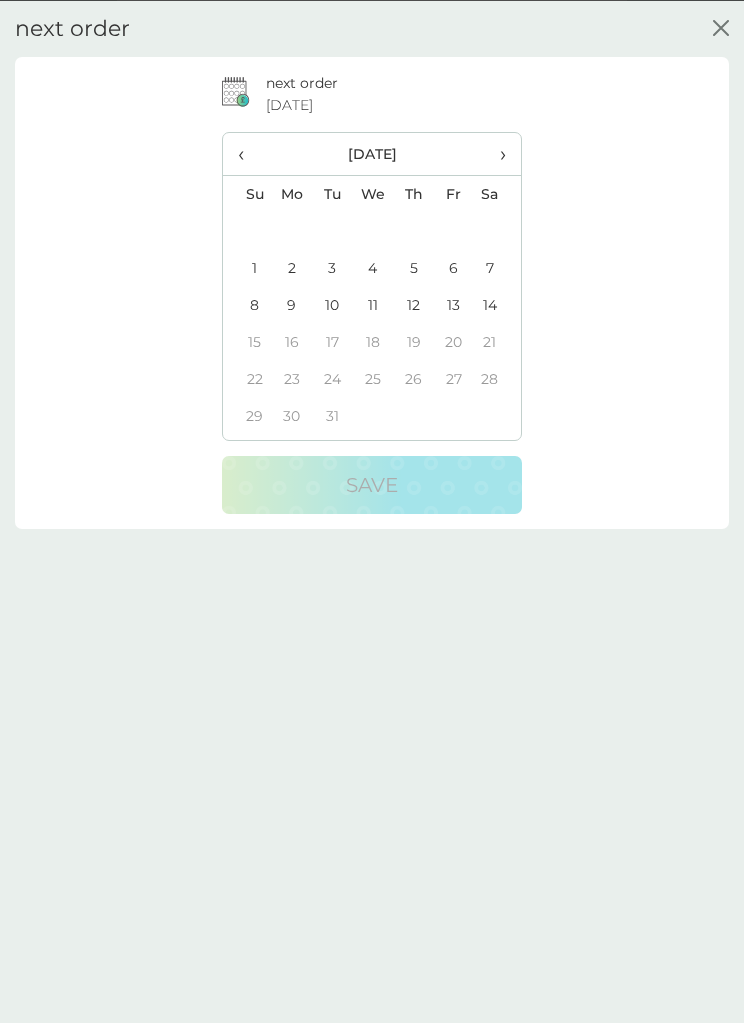 click on "‹" at bounding box center [247, 153] 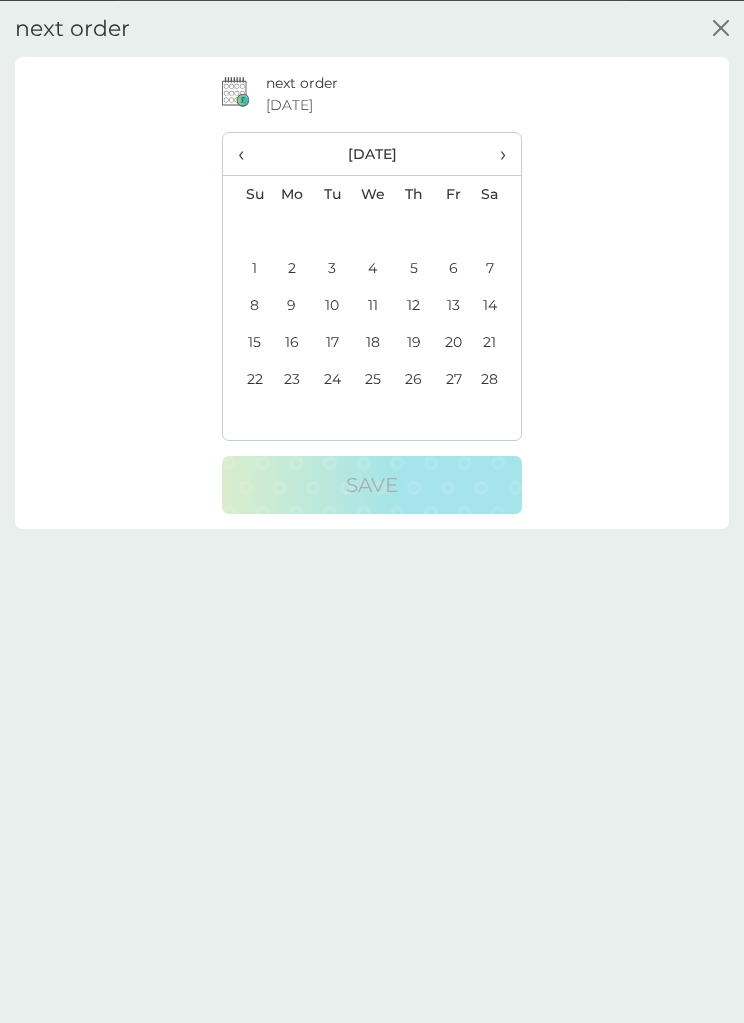 click on "‹" at bounding box center [247, 153] 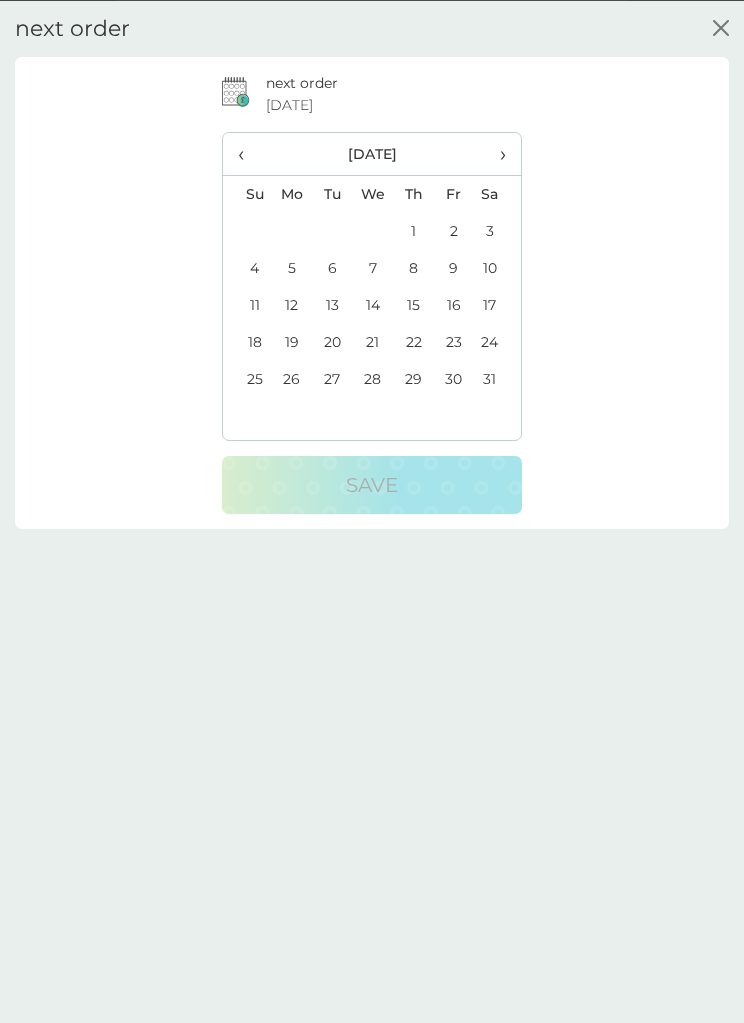 click on "‹" at bounding box center [247, 153] 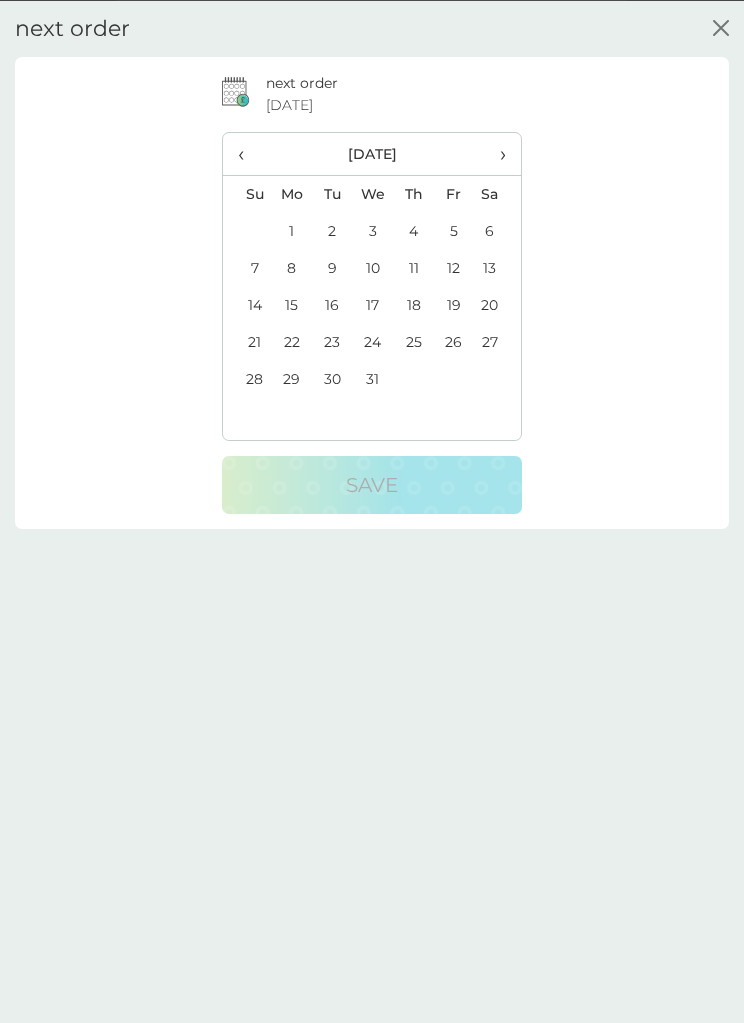 click on "‹" at bounding box center (247, 153) 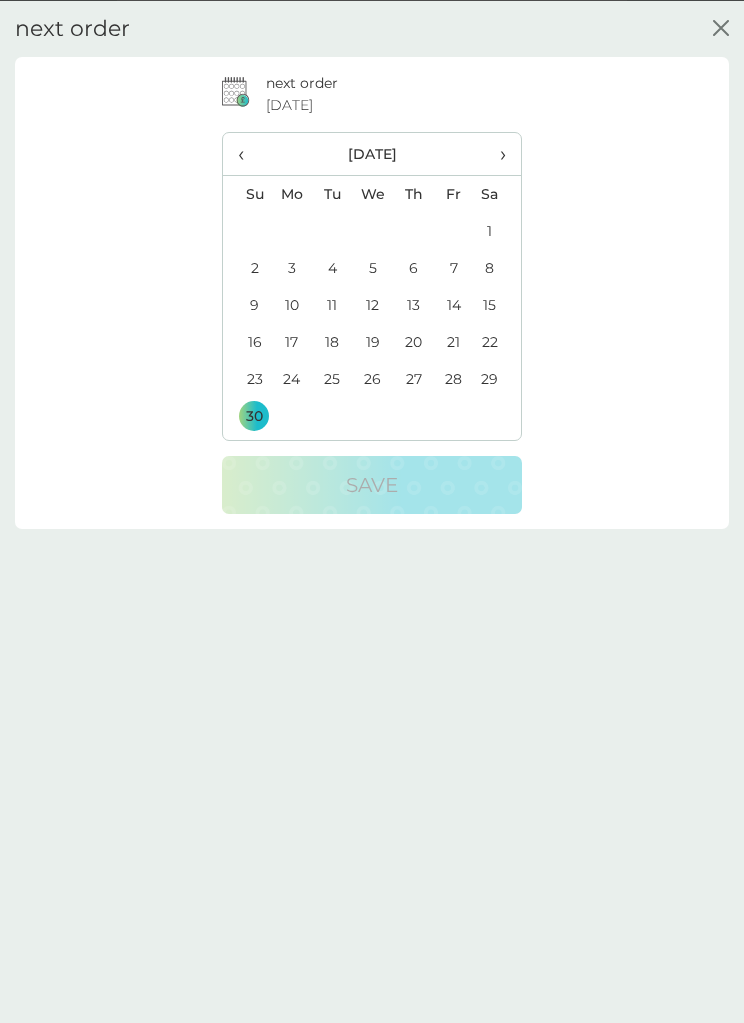 click on "8" at bounding box center [497, 267] 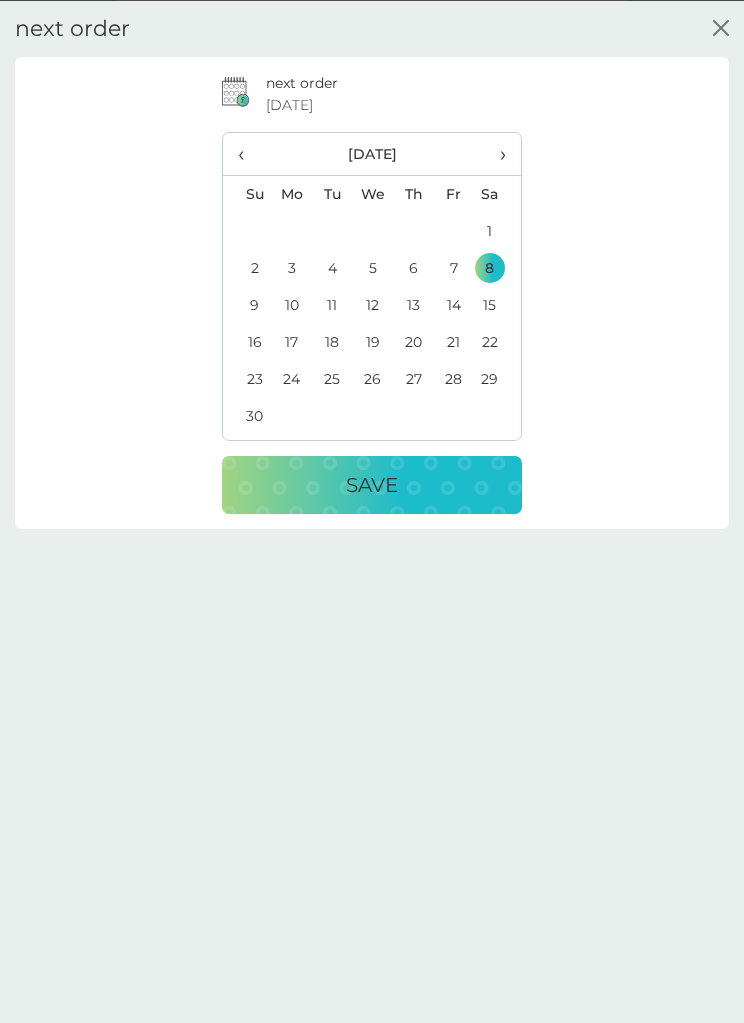 click on "Save" at bounding box center (372, 484) 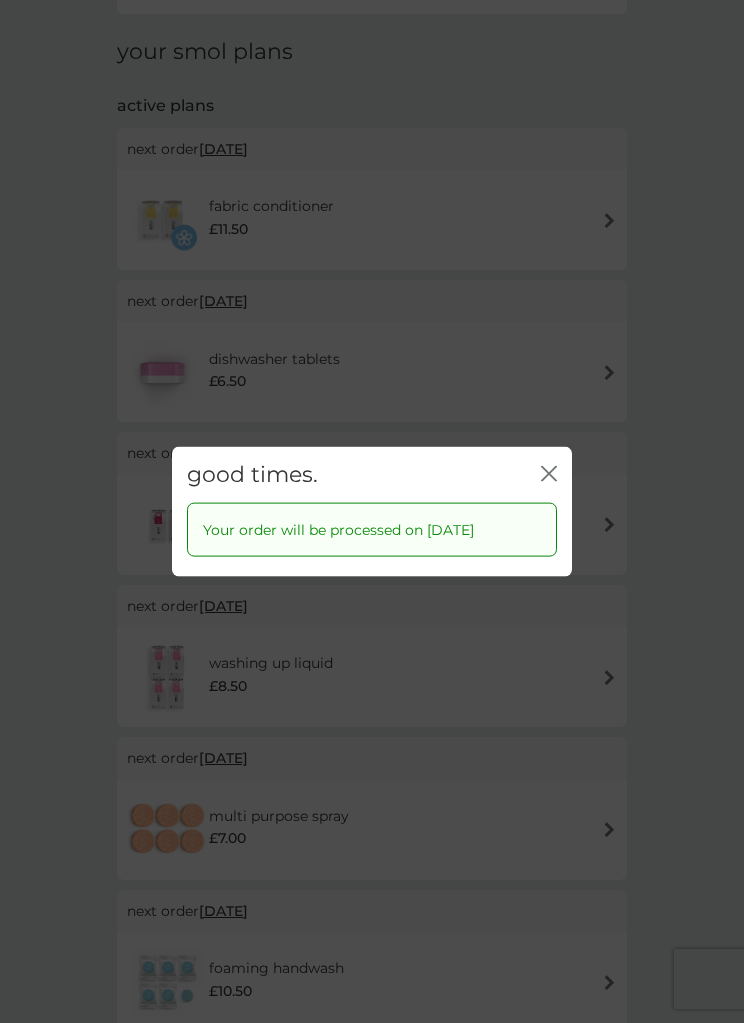 click on "close" at bounding box center (549, 474) 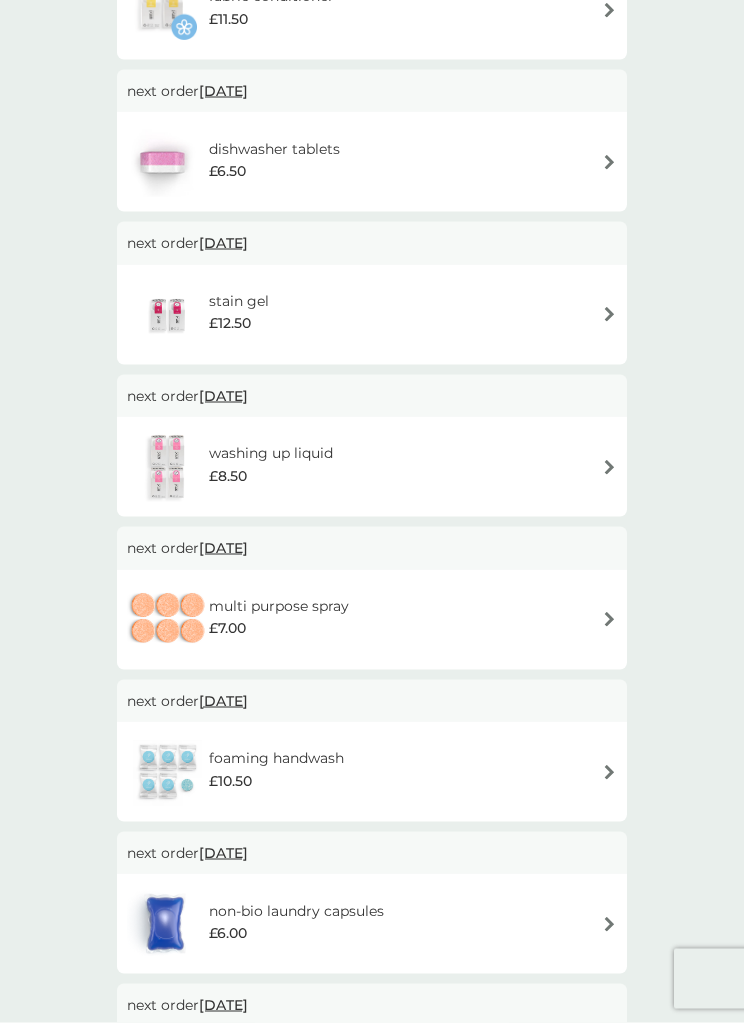 scroll, scrollTop: 433, scrollLeft: 0, axis: vertical 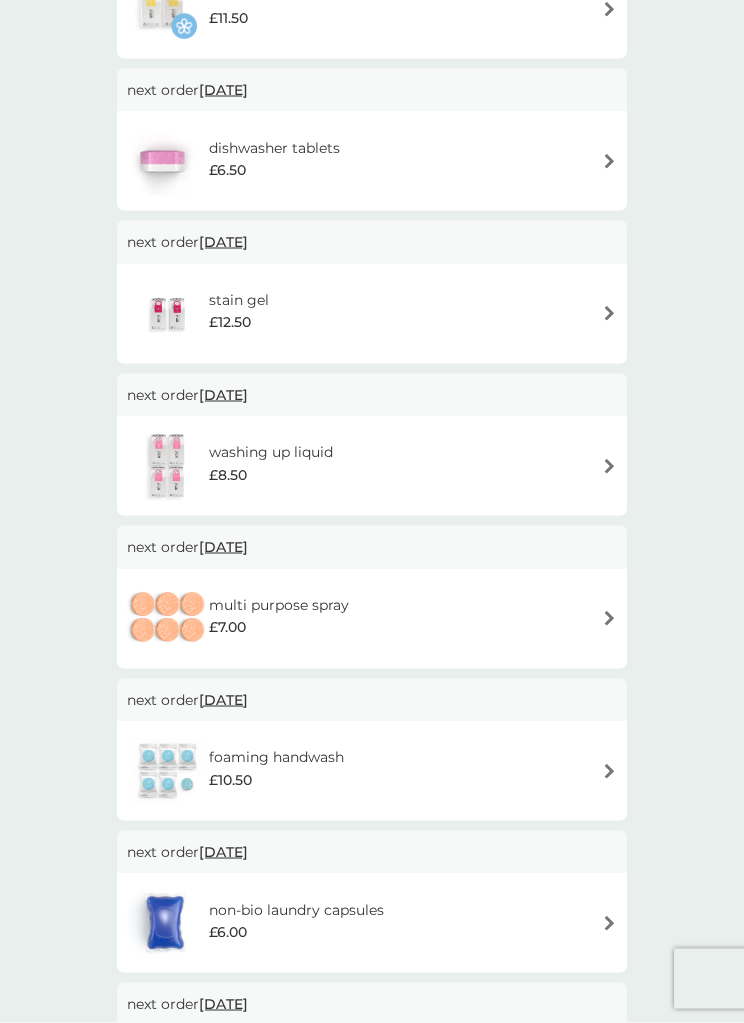 click on "[DATE]" at bounding box center (223, 700) 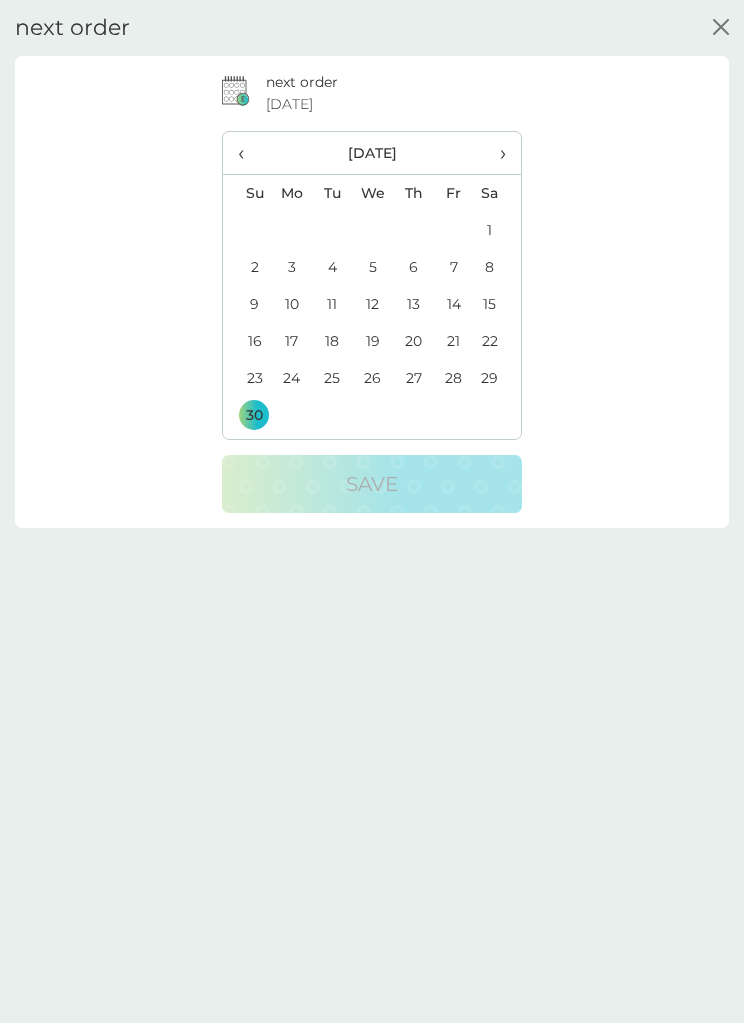 scroll, scrollTop: 434, scrollLeft: 0, axis: vertical 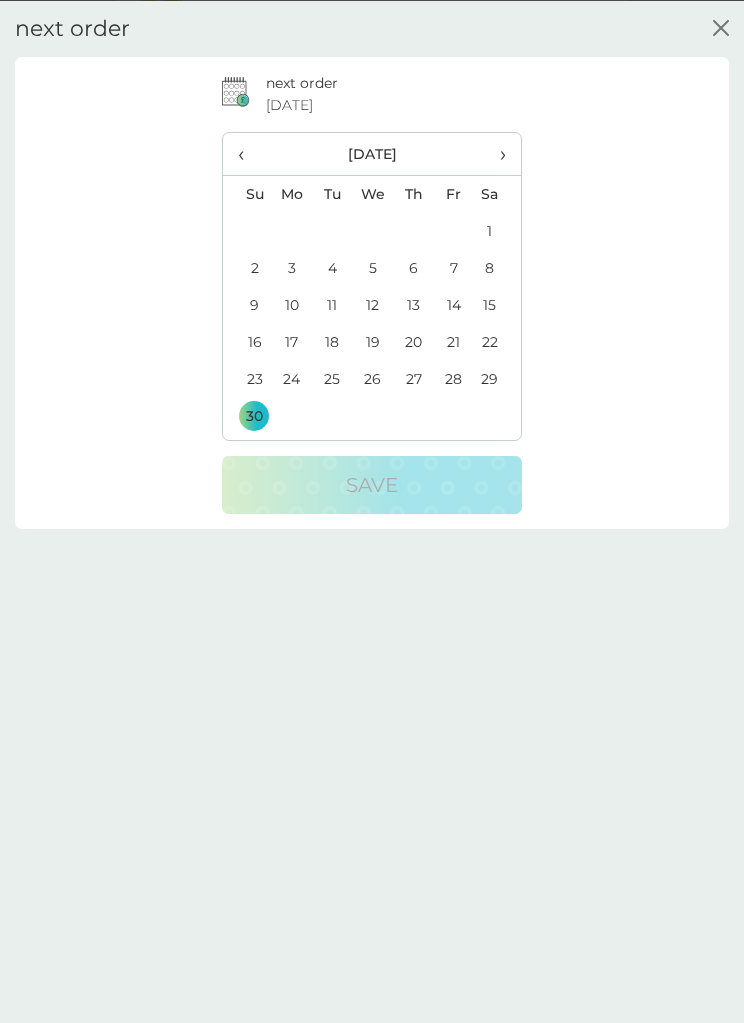click on "›" at bounding box center (497, 153) 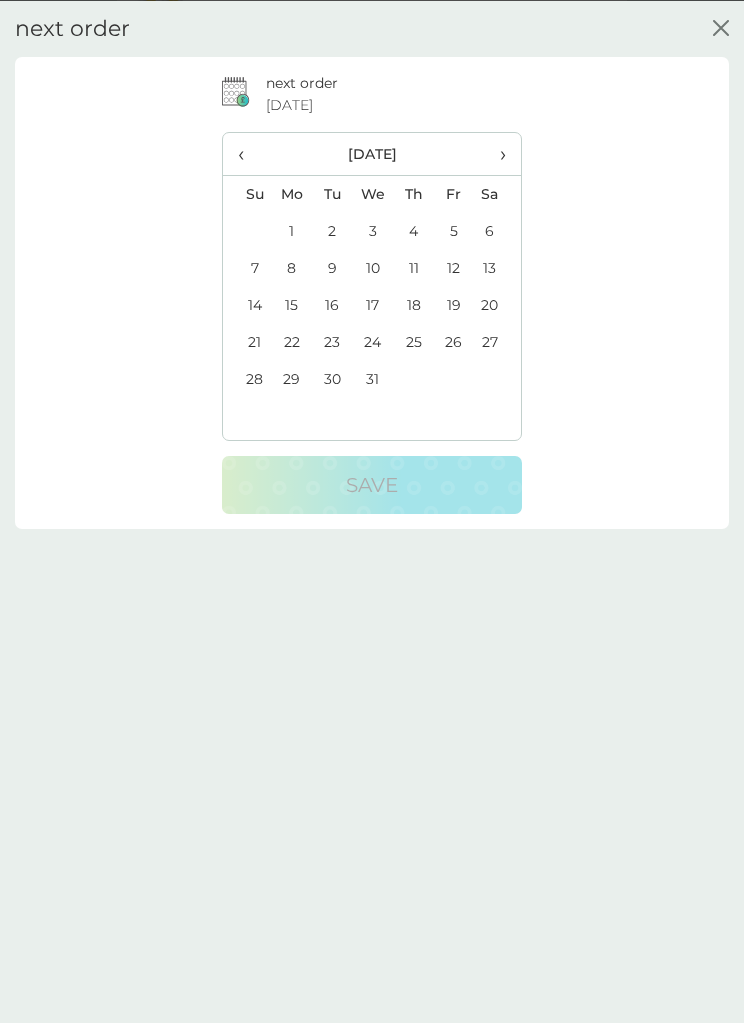 click on "‹" at bounding box center [247, 153] 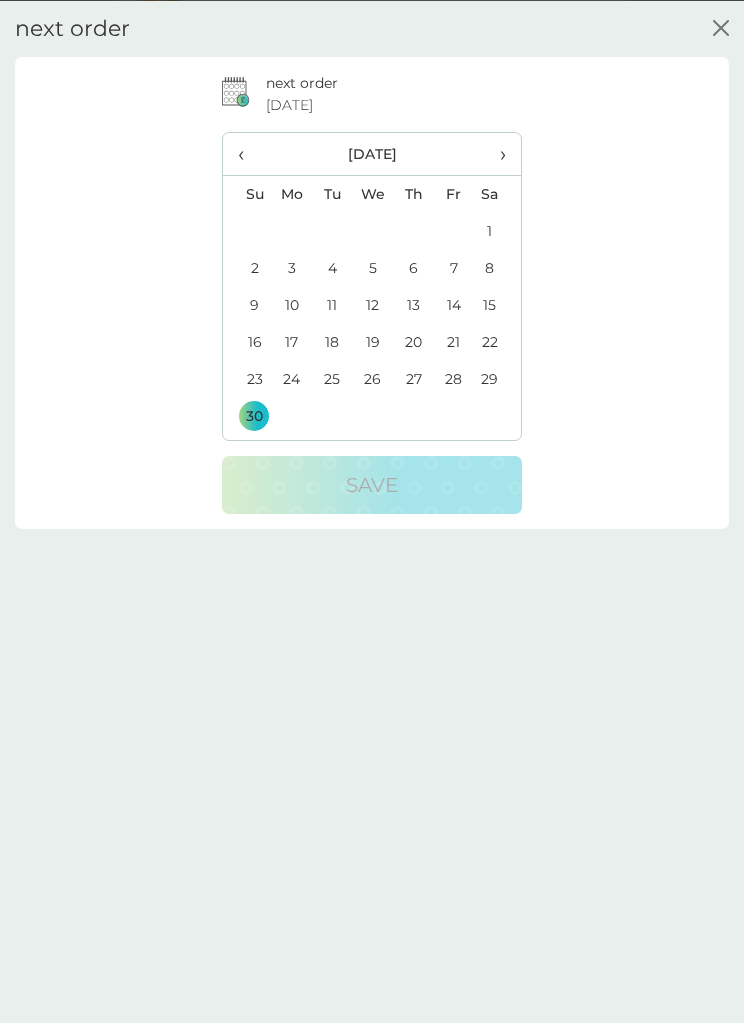 click on "8" at bounding box center (497, 267) 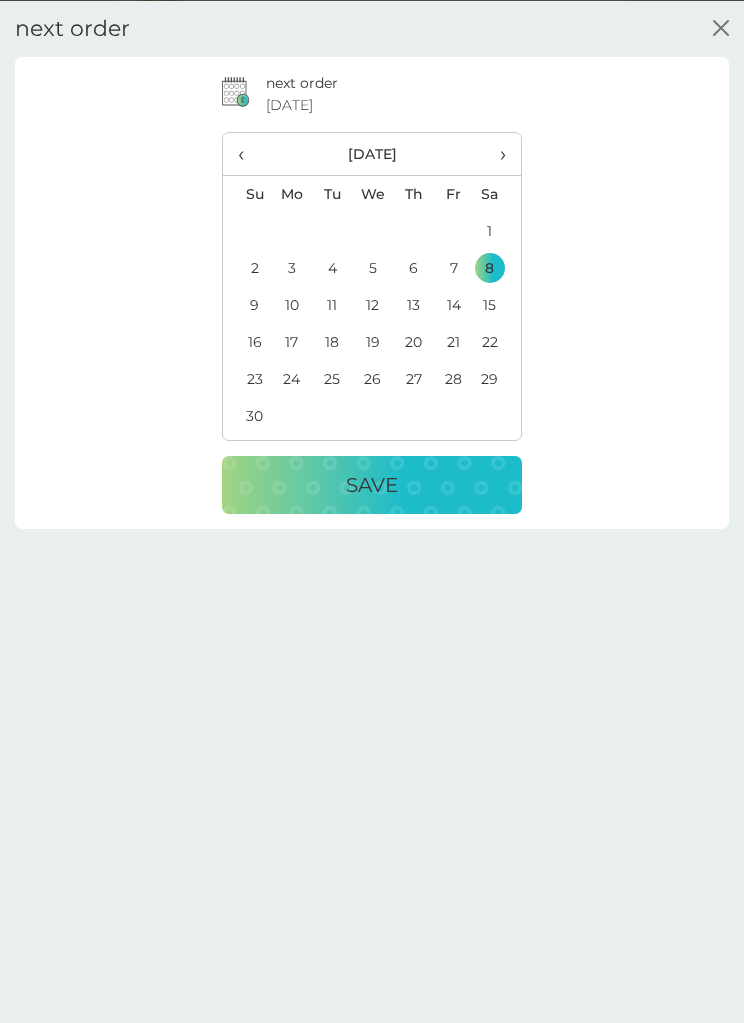 click on "Save" at bounding box center [372, 484] 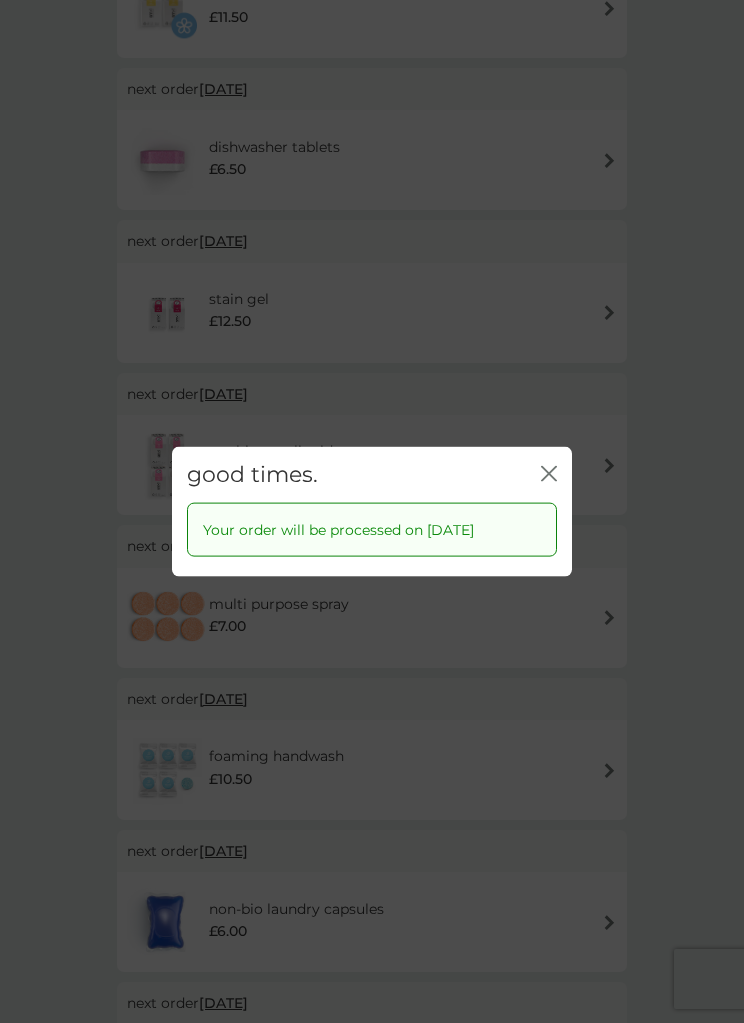 click 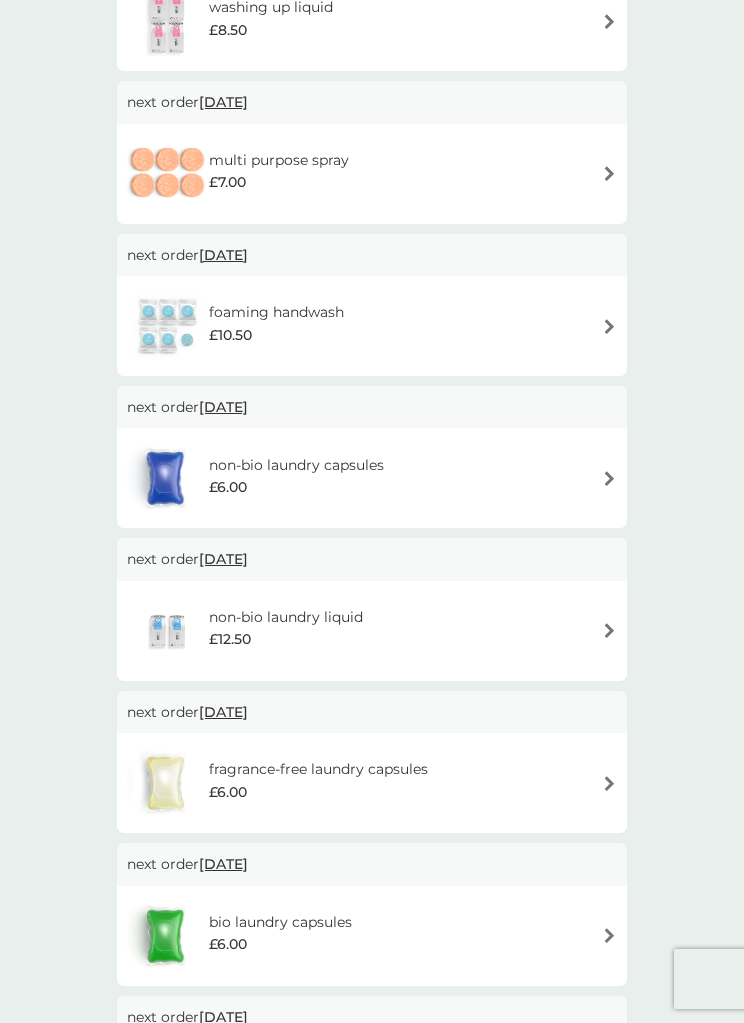 scroll, scrollTop: 877, scrollLeft: 0, axis: vertical 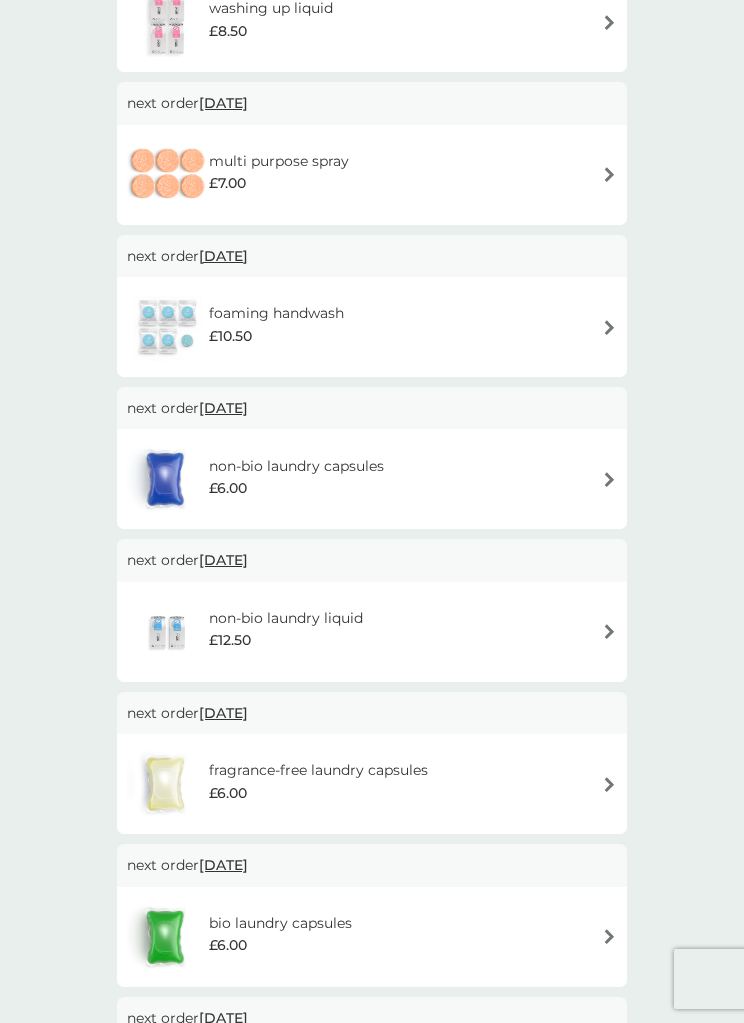 click on "[DATE]" at bounding box center [223, 408] 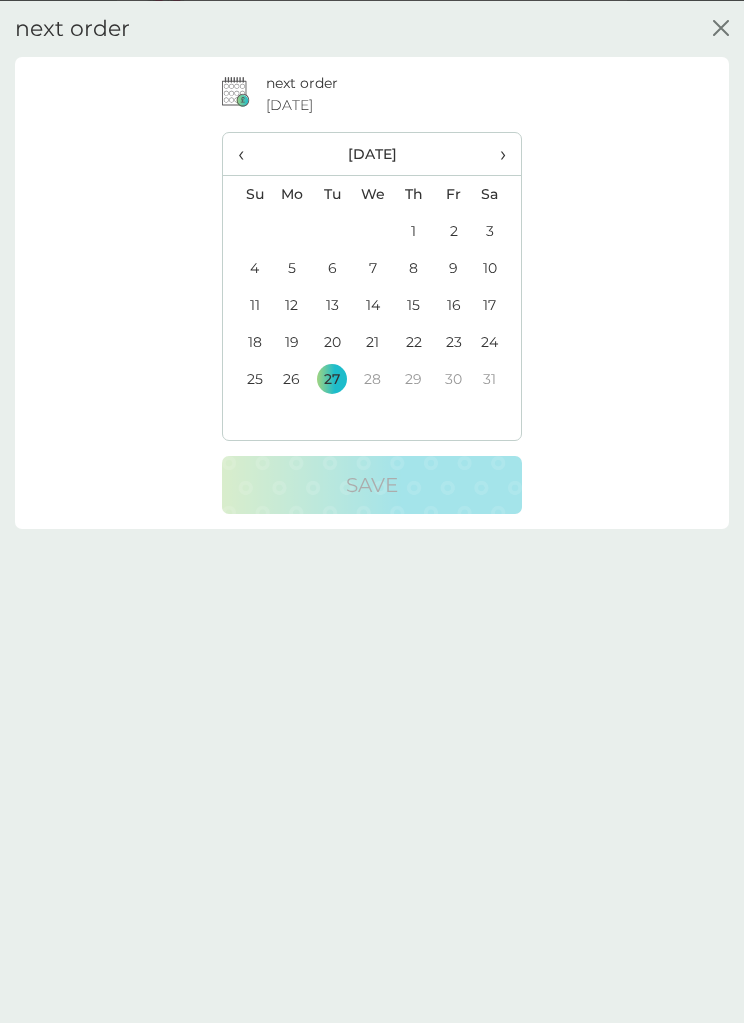 click on "›" at bounding box center [497, 153] 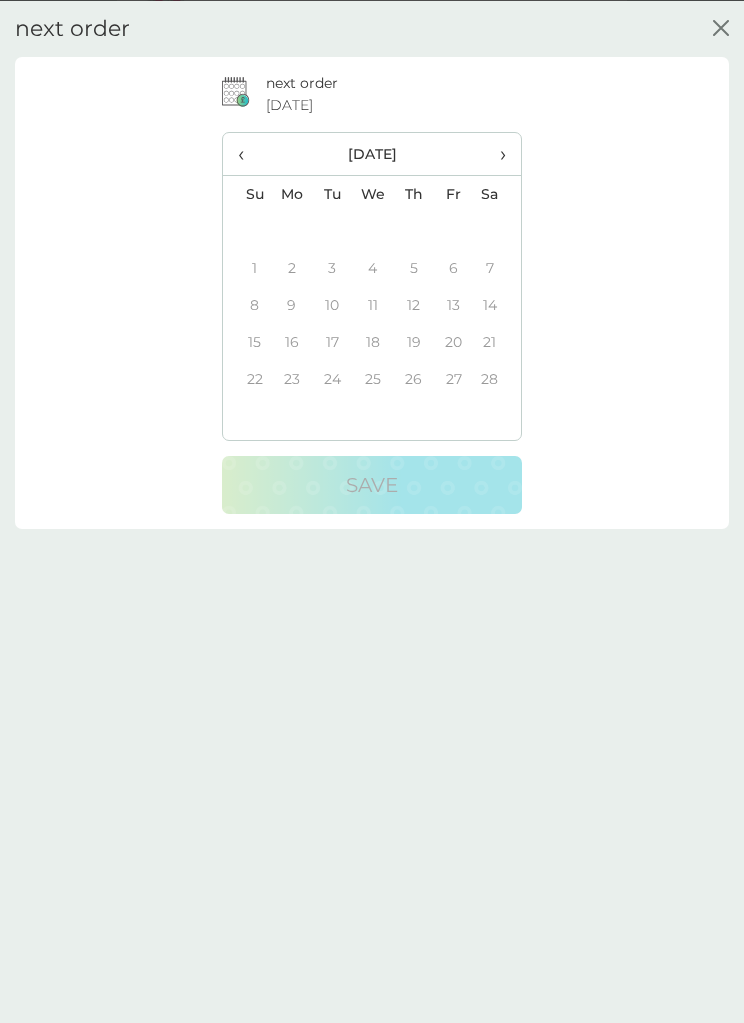 click on "‹" at bounding box center (247, 153) 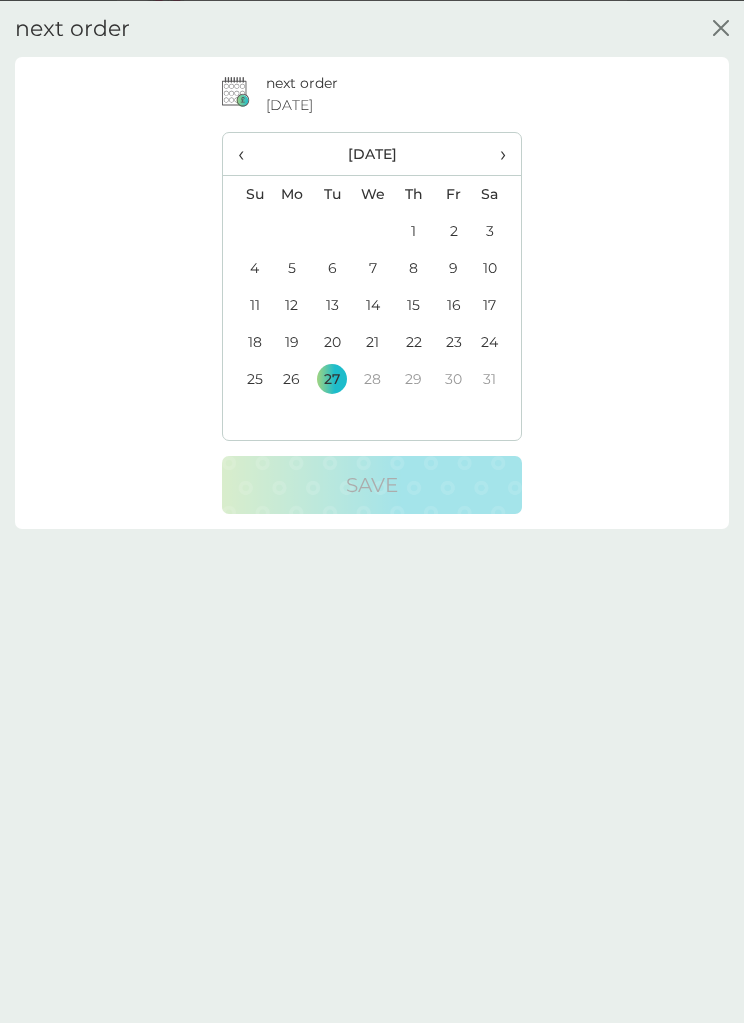 click on "‹" at bounding box center [247, 153] 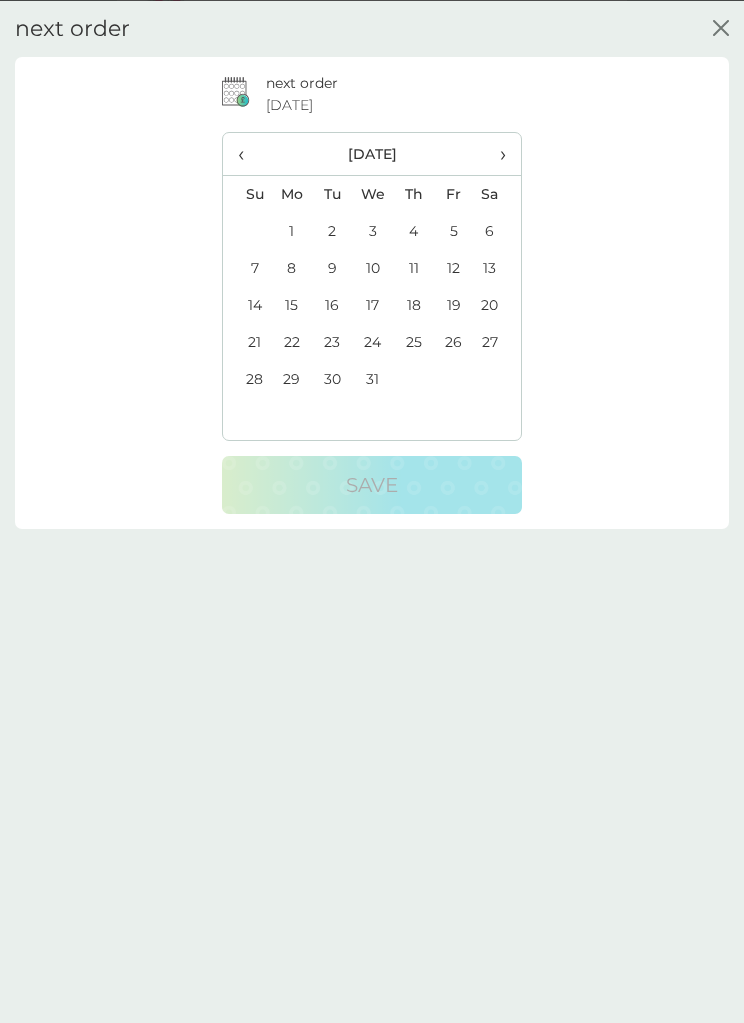 click on "‹" at bounding box center [247, 153] 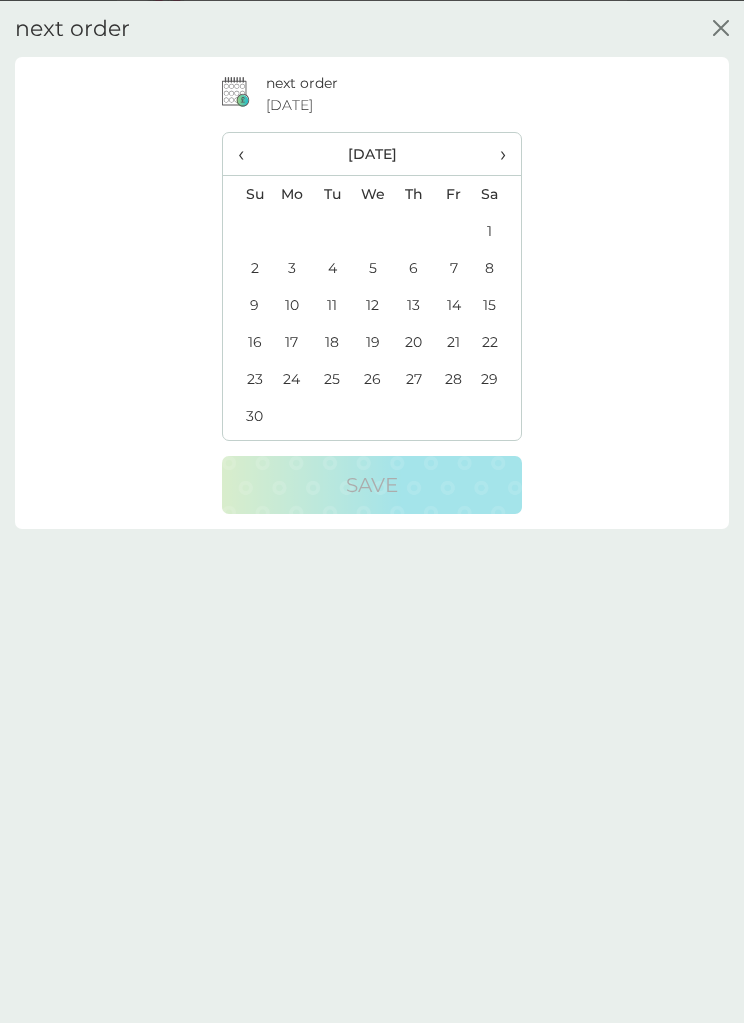click on "8" at bounding box center [497, 267] 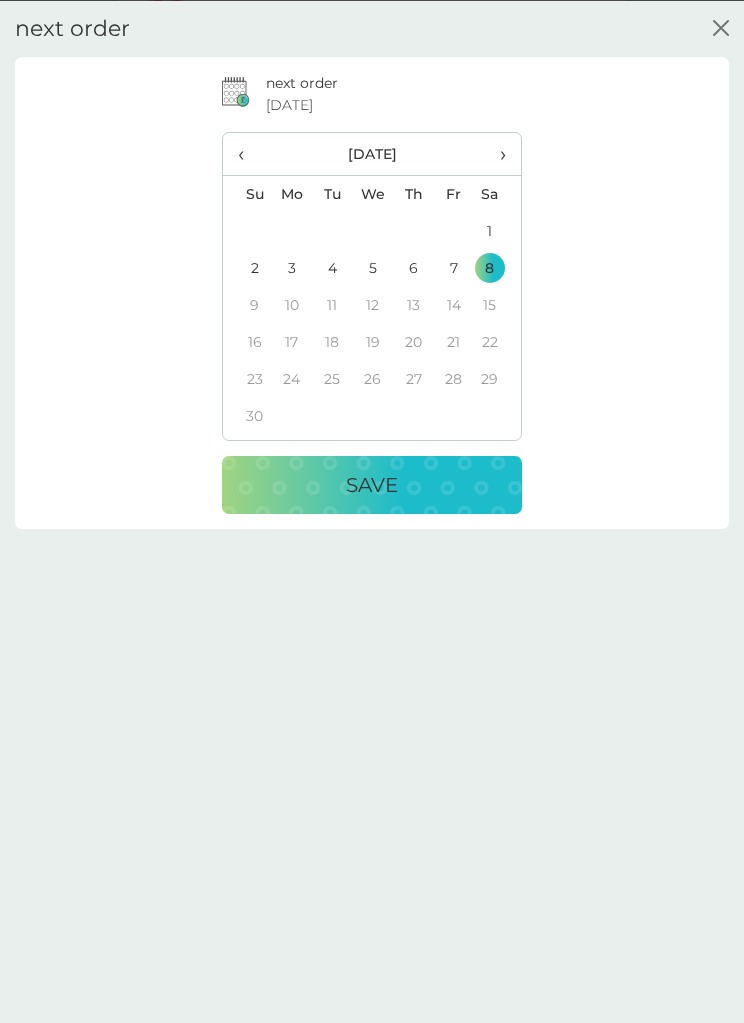 click on "Save" at bounding box center [372, 484] 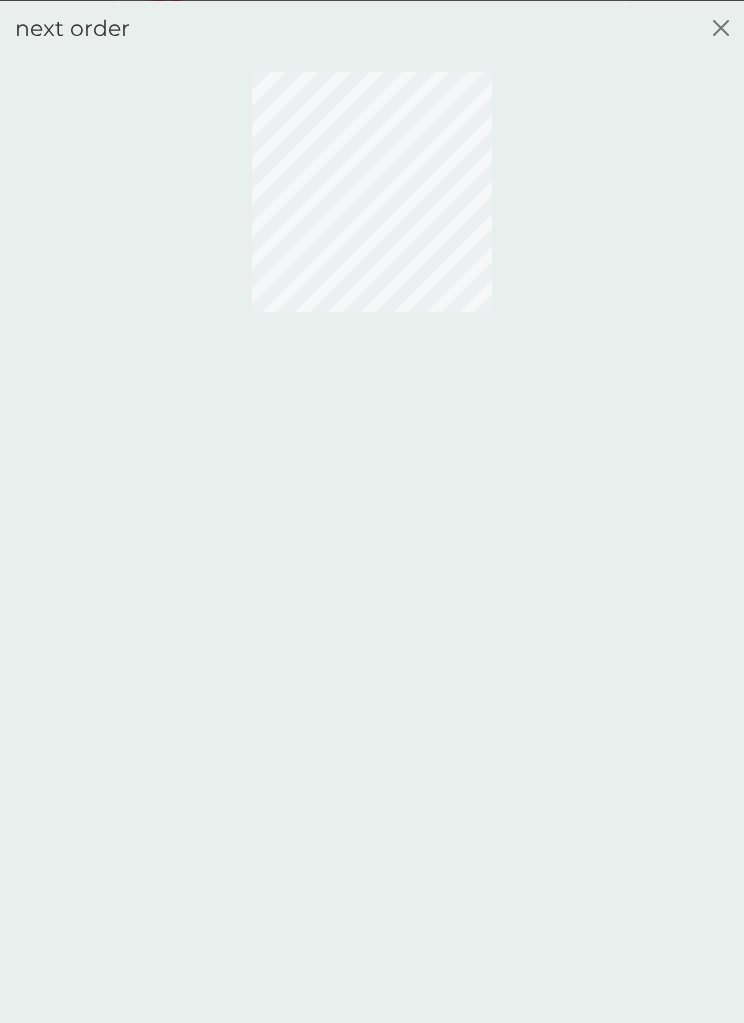scroll, scrollTop: 462, scrollLeft: 0, axis: vertical 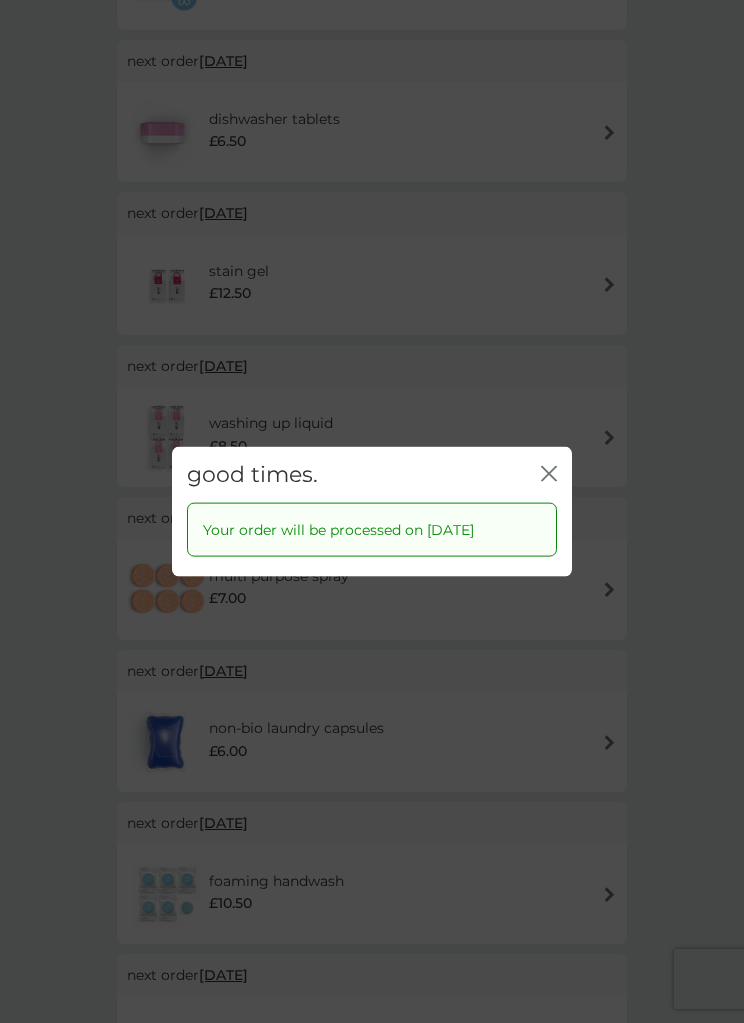 click on "good times. close" at bounding box center [372, 474] 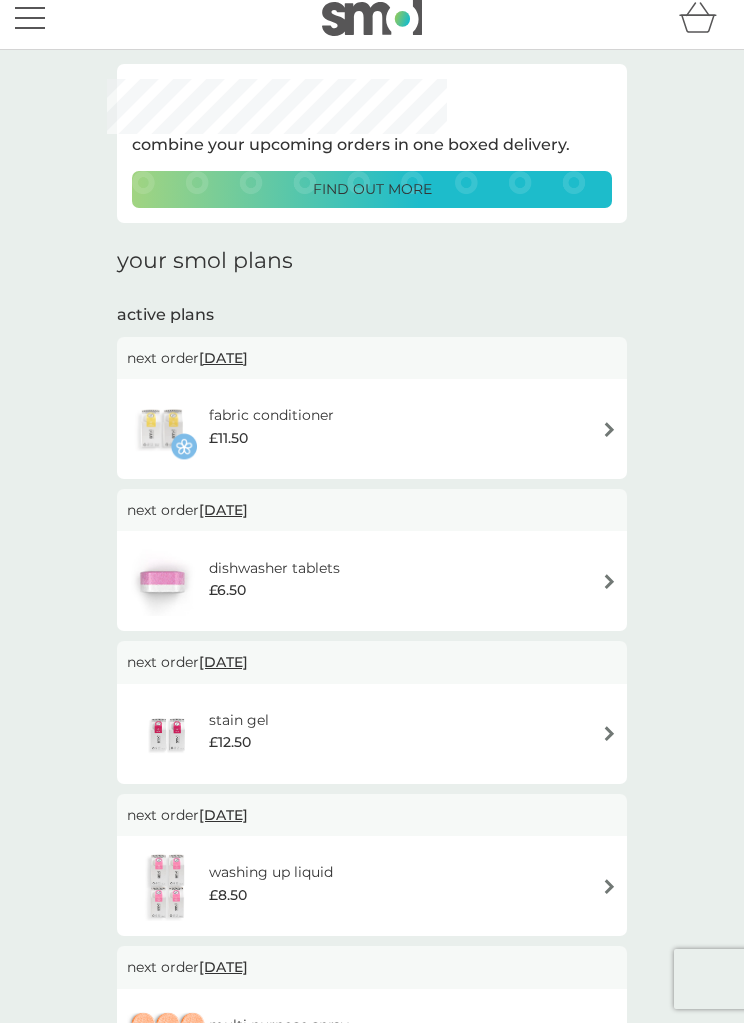 scroll, scrollTop: 0, scrollLeft: 0, axis: both 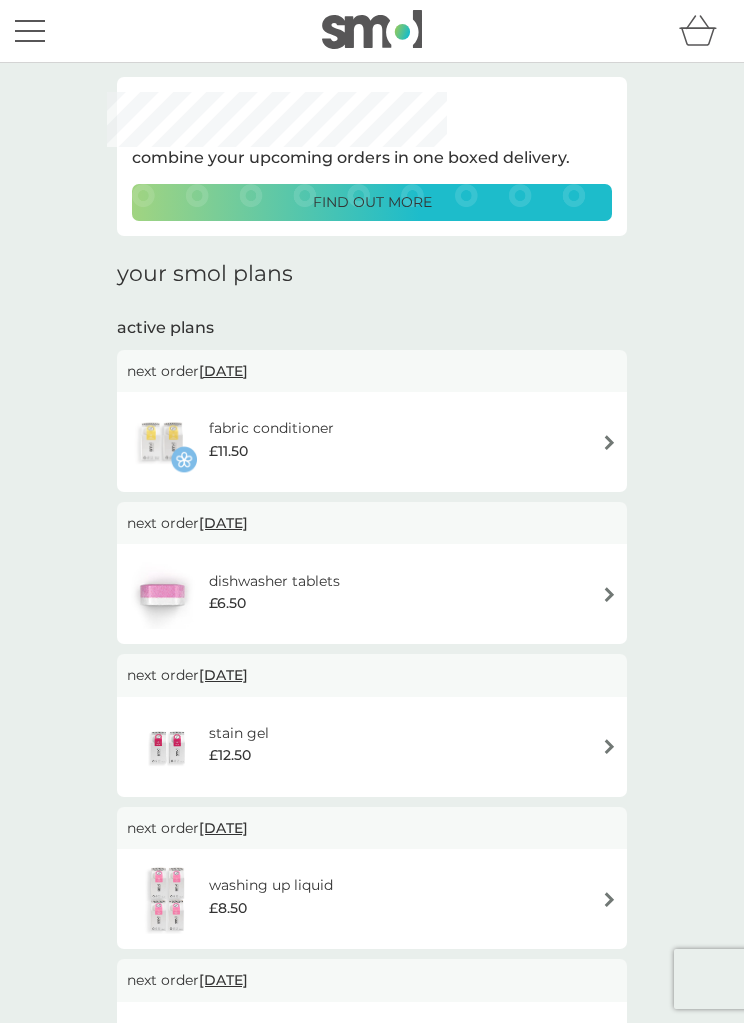 click at bounding box center (609, 442) 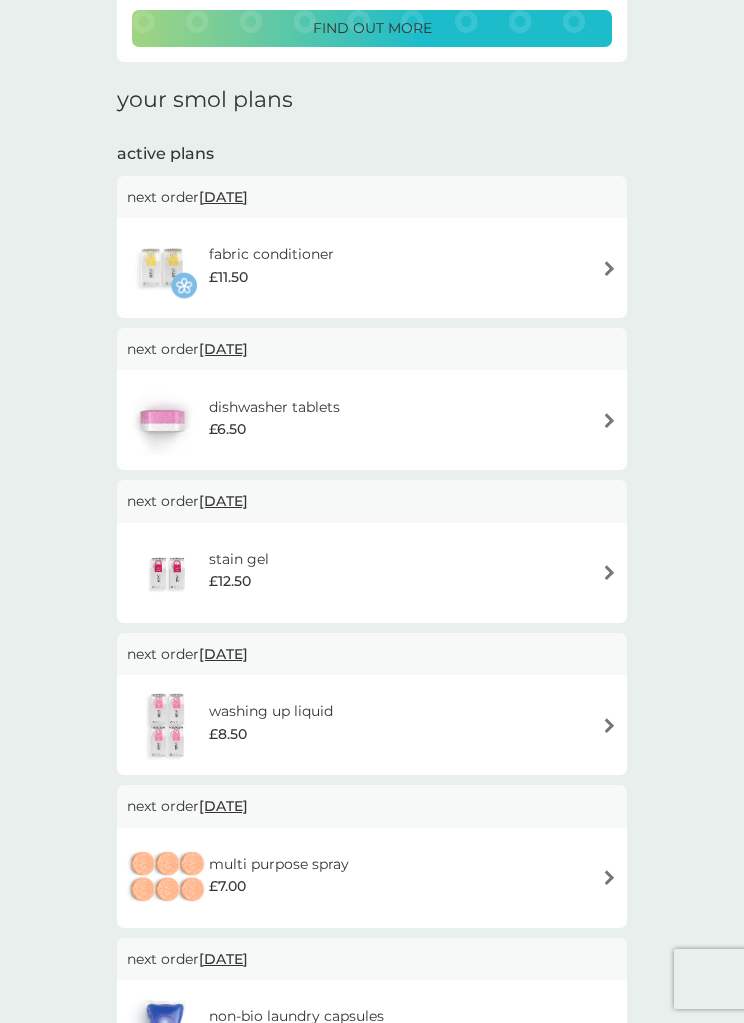 scroll, scrollTop: 183, scrollLeft: 0, axis: vertical 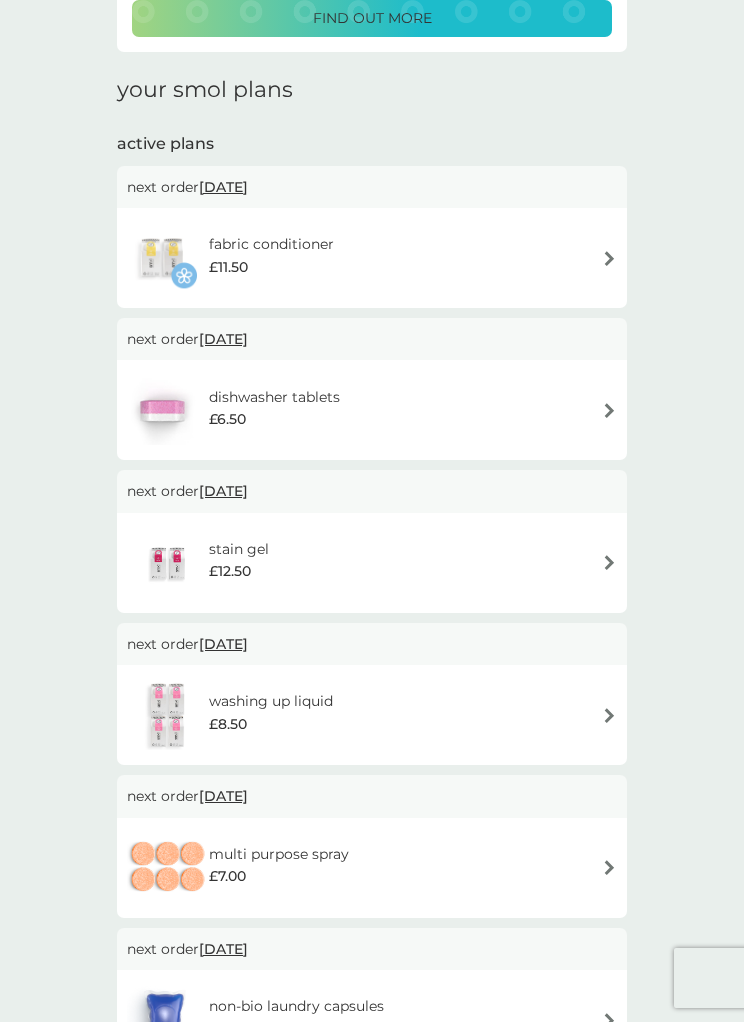 click on "stain gel £12.50" at bounding box center (372, 564) 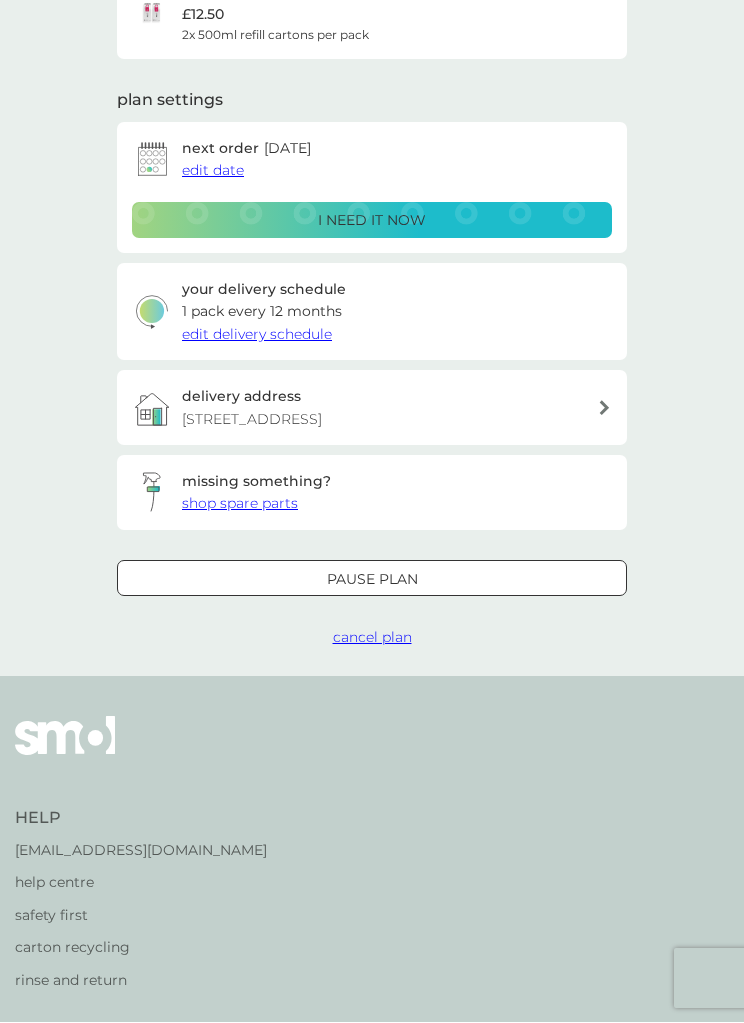 scroll, scrollTop: 0, scrollLeft: 0, axis: both 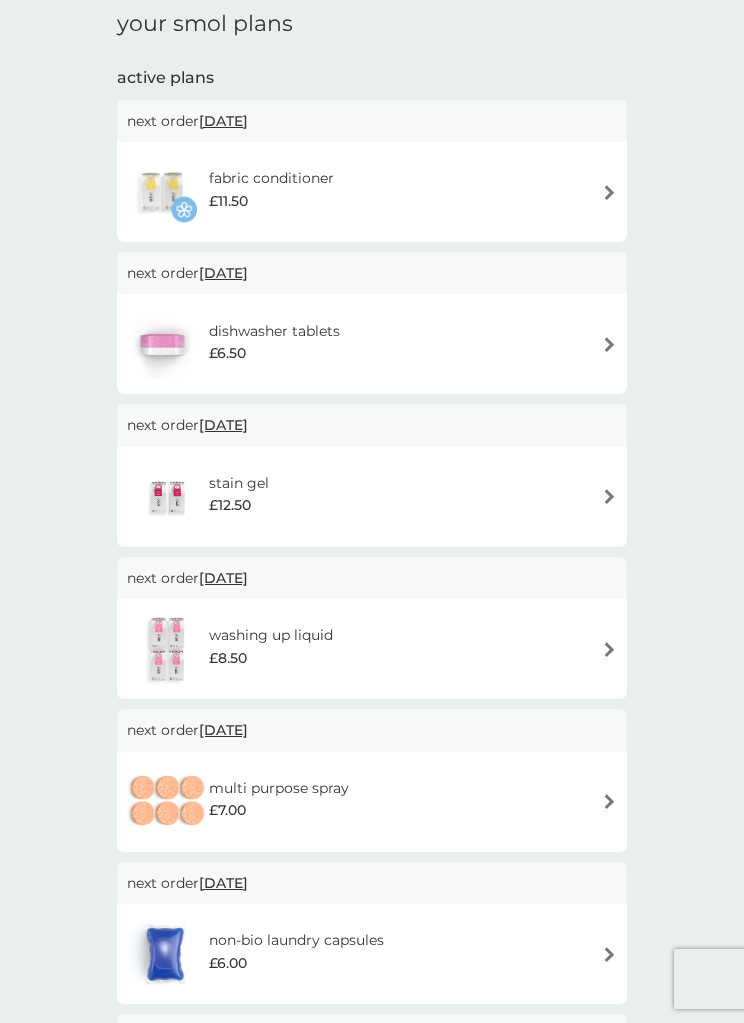 click at bounding box center [609, 649] 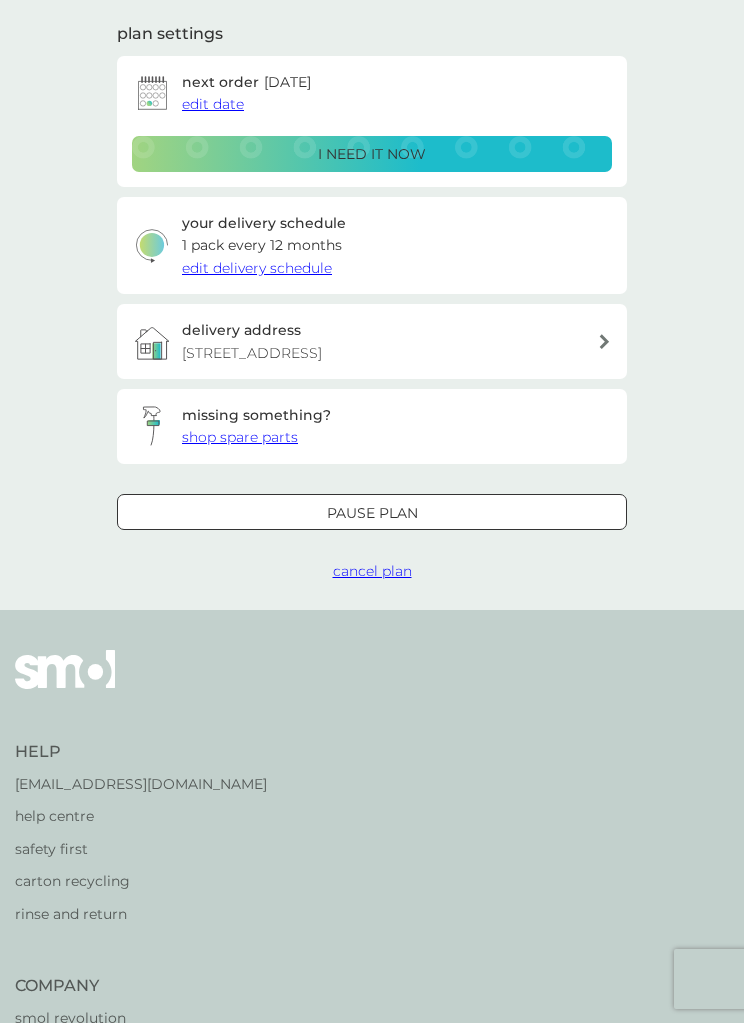 scroll, scrollTop: 0, scrollLeft: 0, axis: both 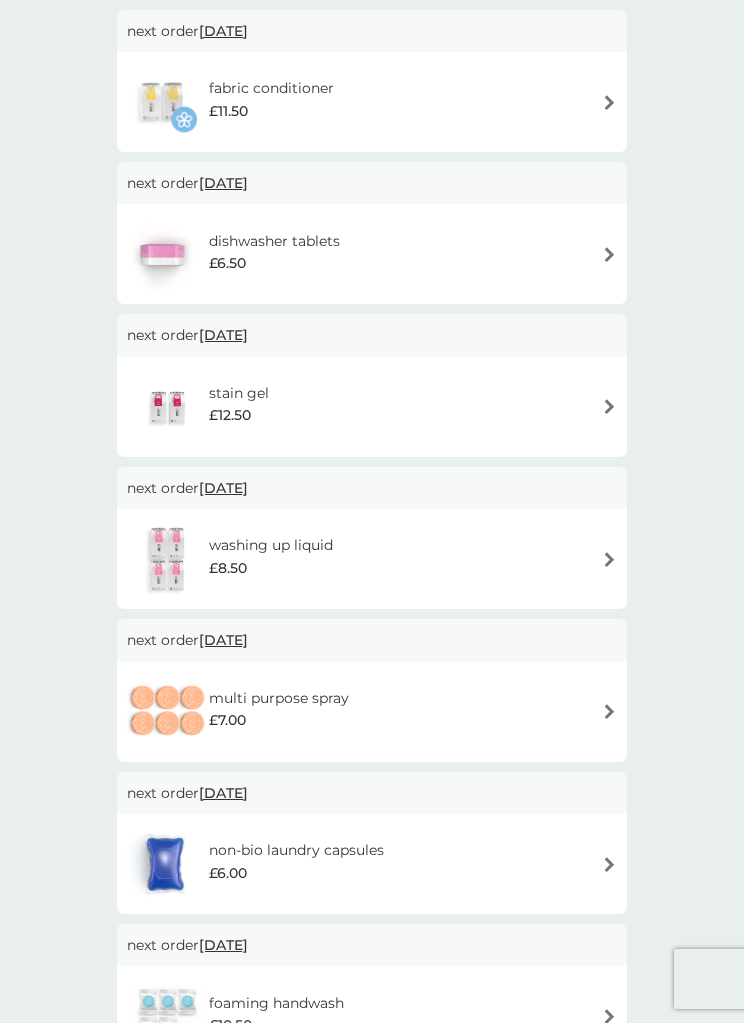 click at bounding box center (609, 711) 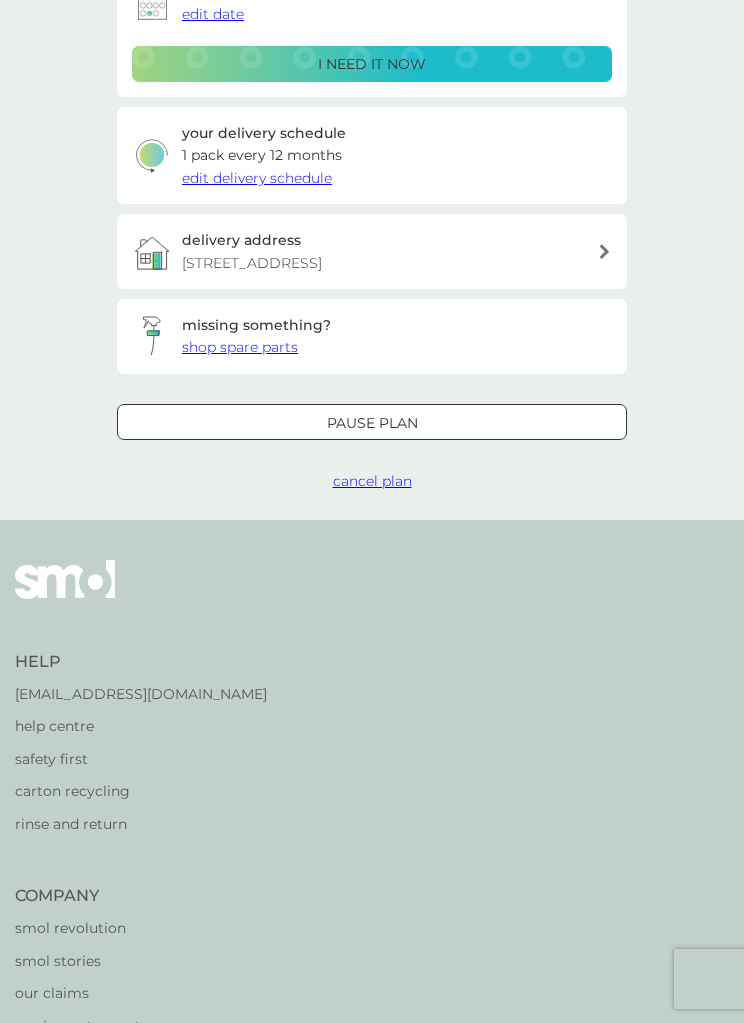 scroll, scrollTop: 0, scrollLeft: 0, axis: both 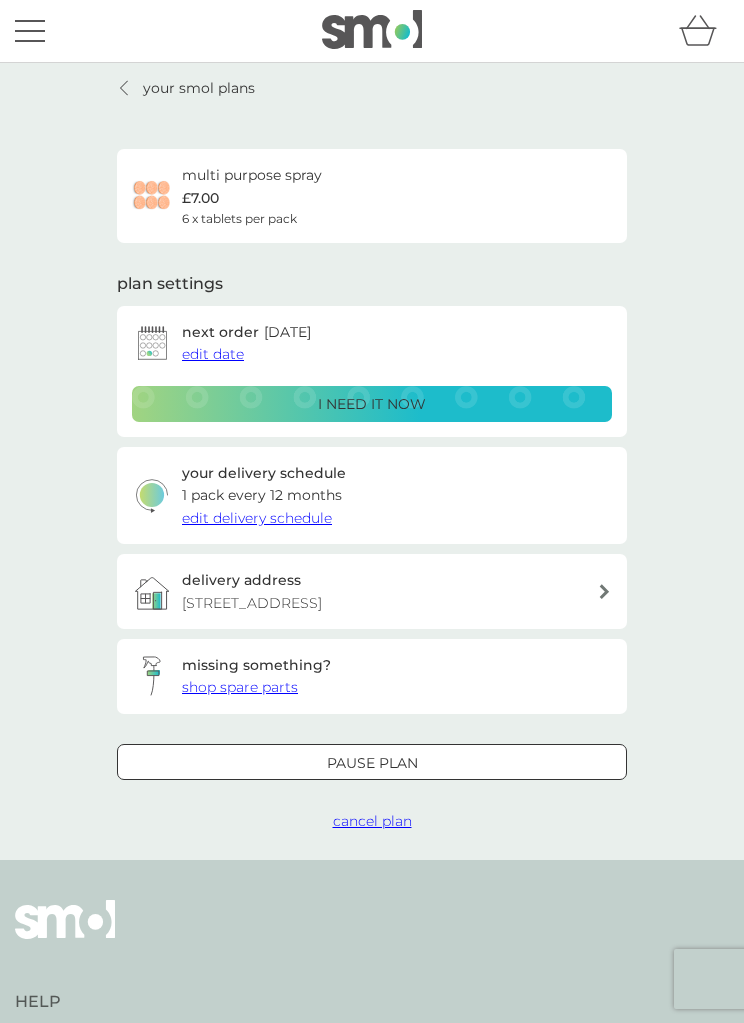 click on "your smol plans" at bounding box center (186, 88) 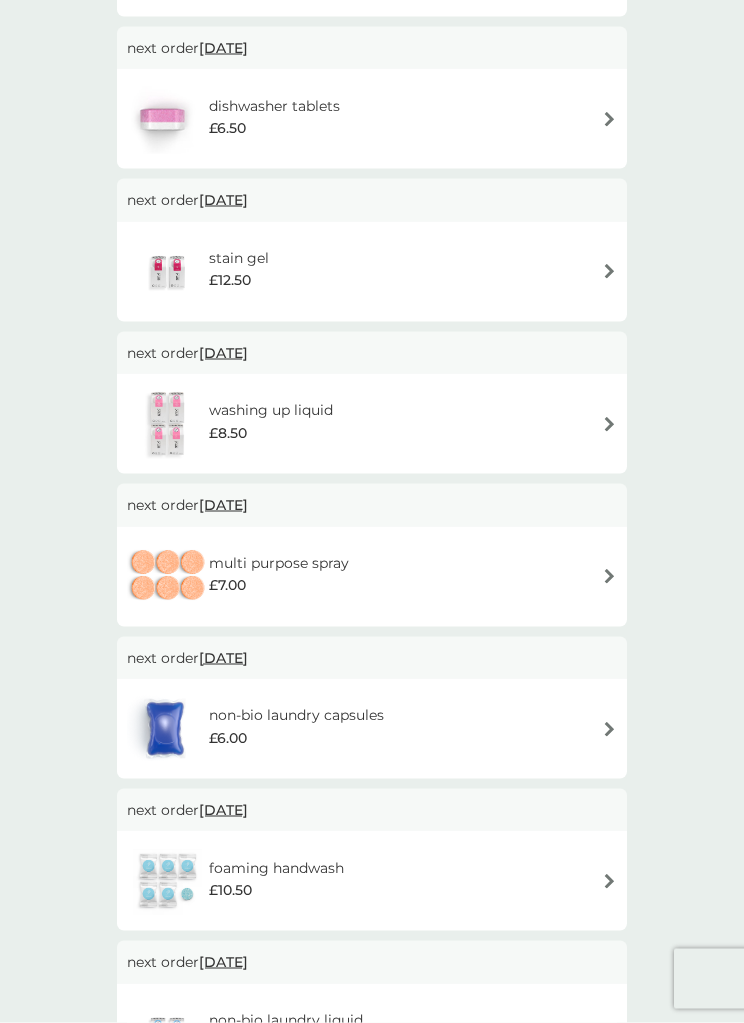 scroll, scrollTop: 476, scrollLeft: 0, axis: vertical 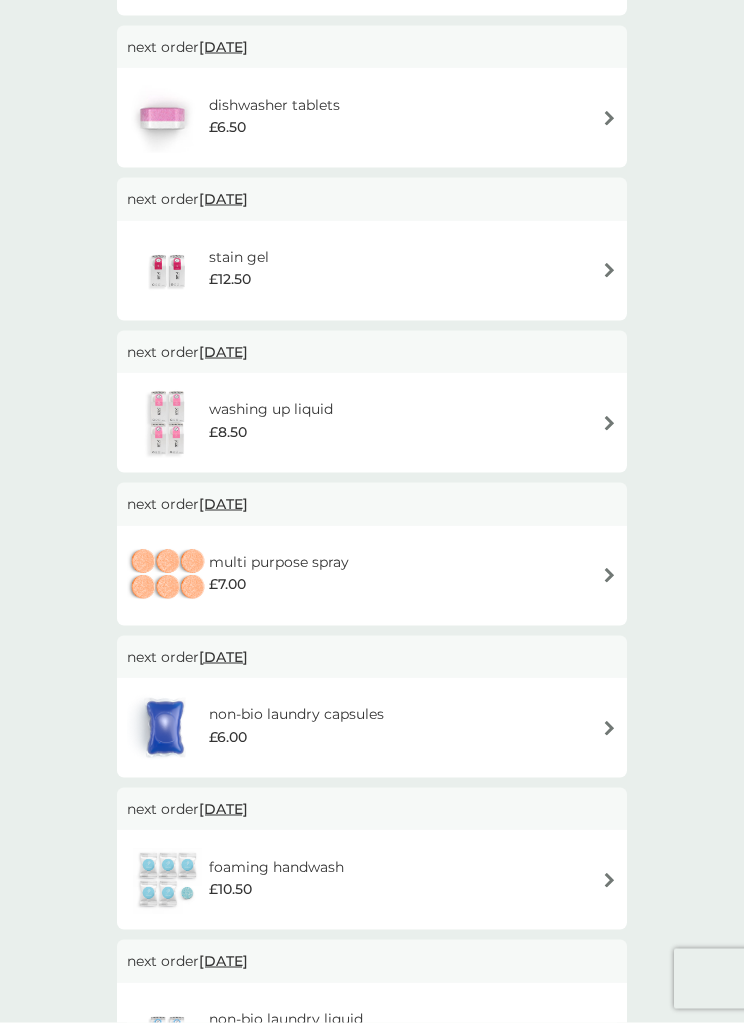 click at bounding box center (609, 728) 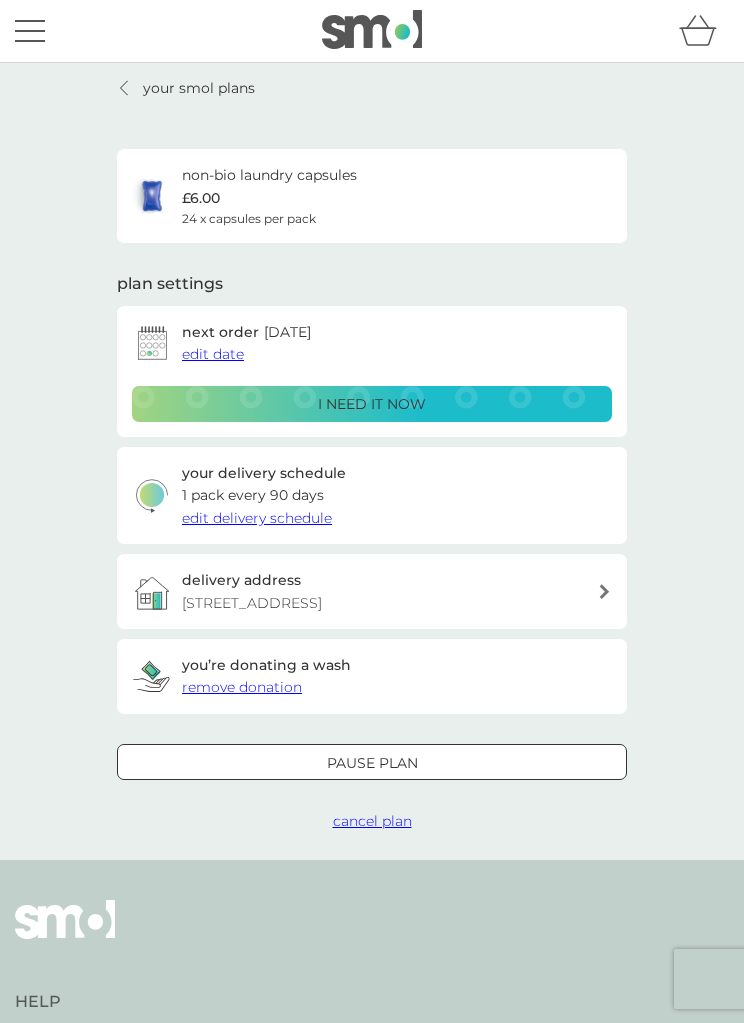 click on "your smol plans non-bio laundry capsules £6.00 24 x capsules per pack plan settings next order [DATE] edit date i need it now your delivery schedule 1 pack every 90 days edit delivery schedule delivery address [STREET_ADDRESS] you’re donating a wash remove donation Pause plan cancel plan" at bounding box center (372, 461) 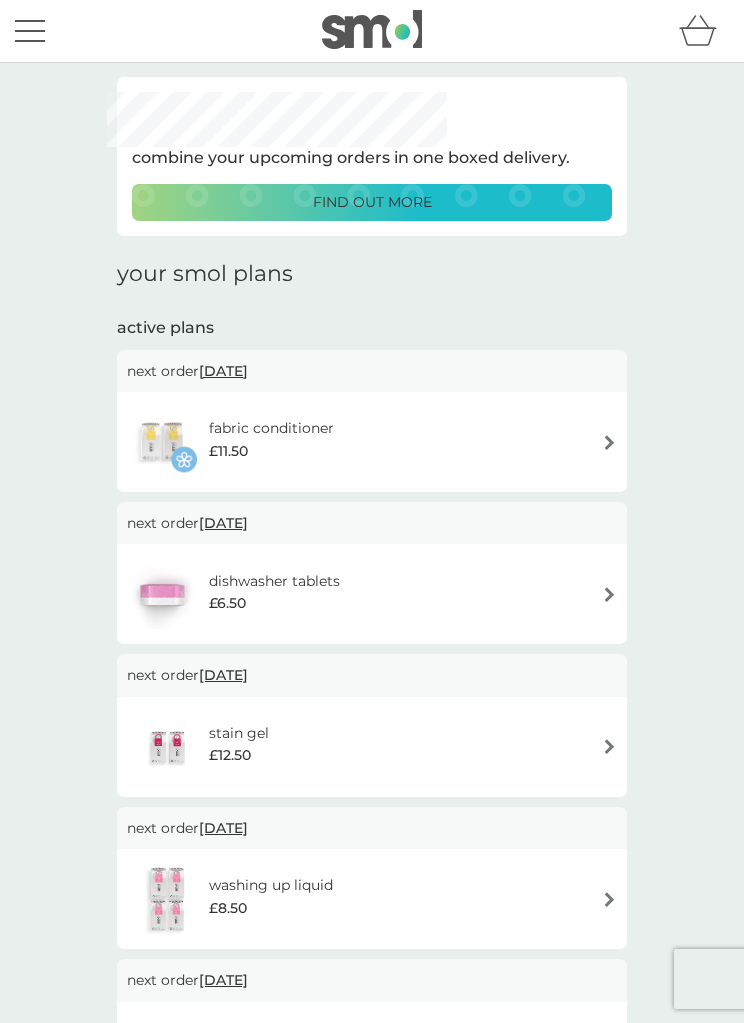 click on "find out more" at bounding box center (372, 202) 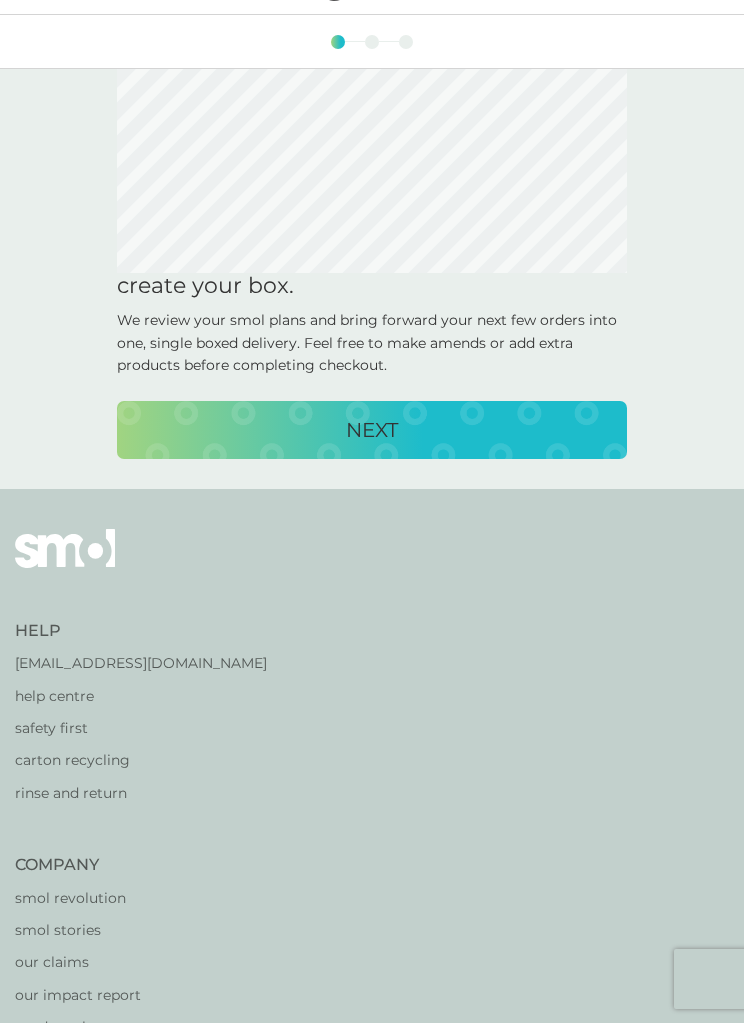 scroll, scrollTop: 0, scrollLeft: 0, axis: both 